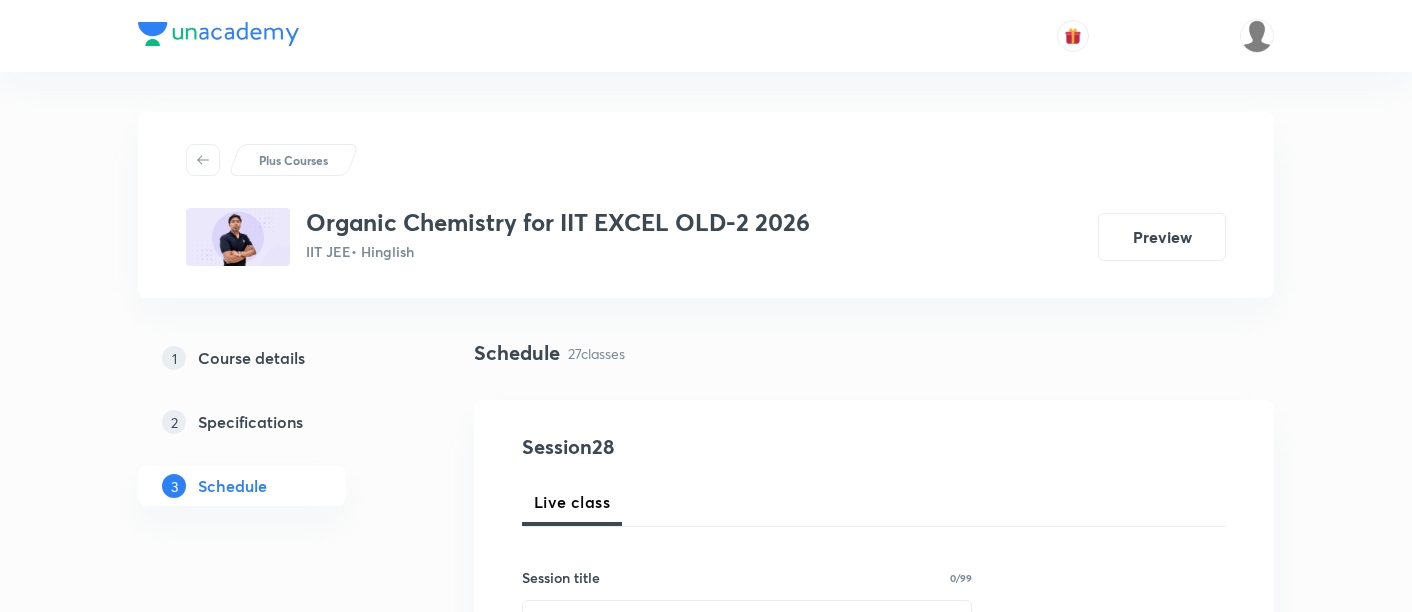 scroll, scrollTop: 0, scrollLeft: 0, axis: both 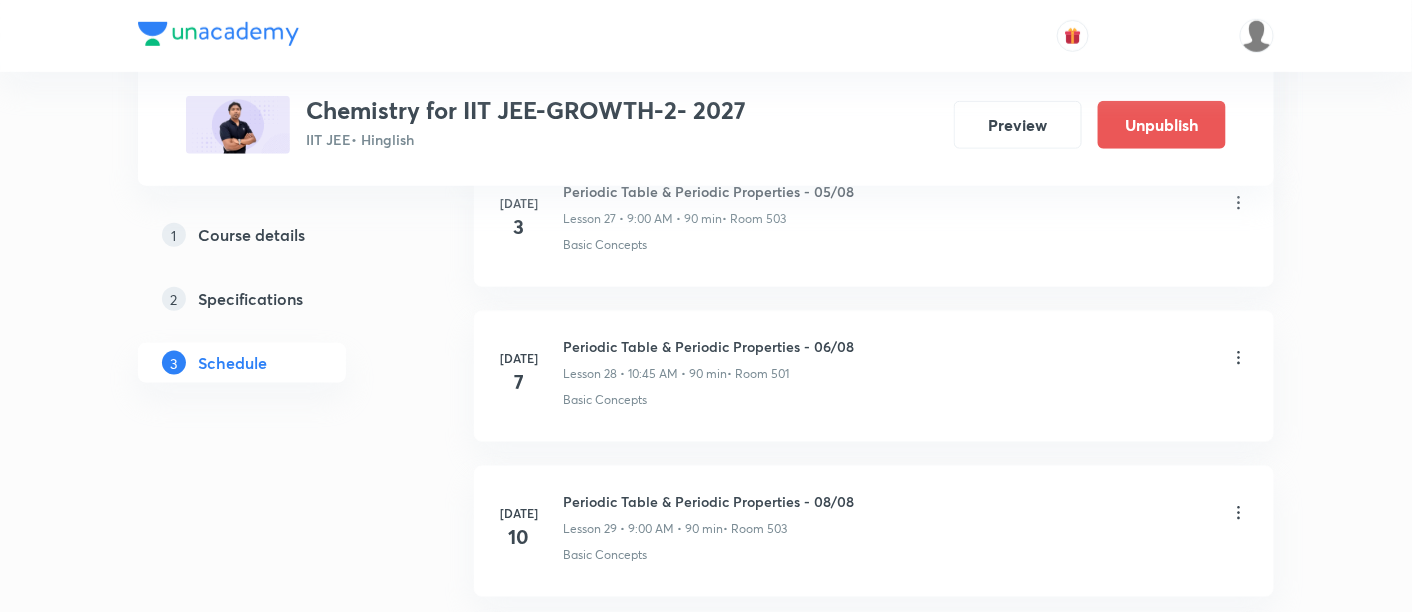click 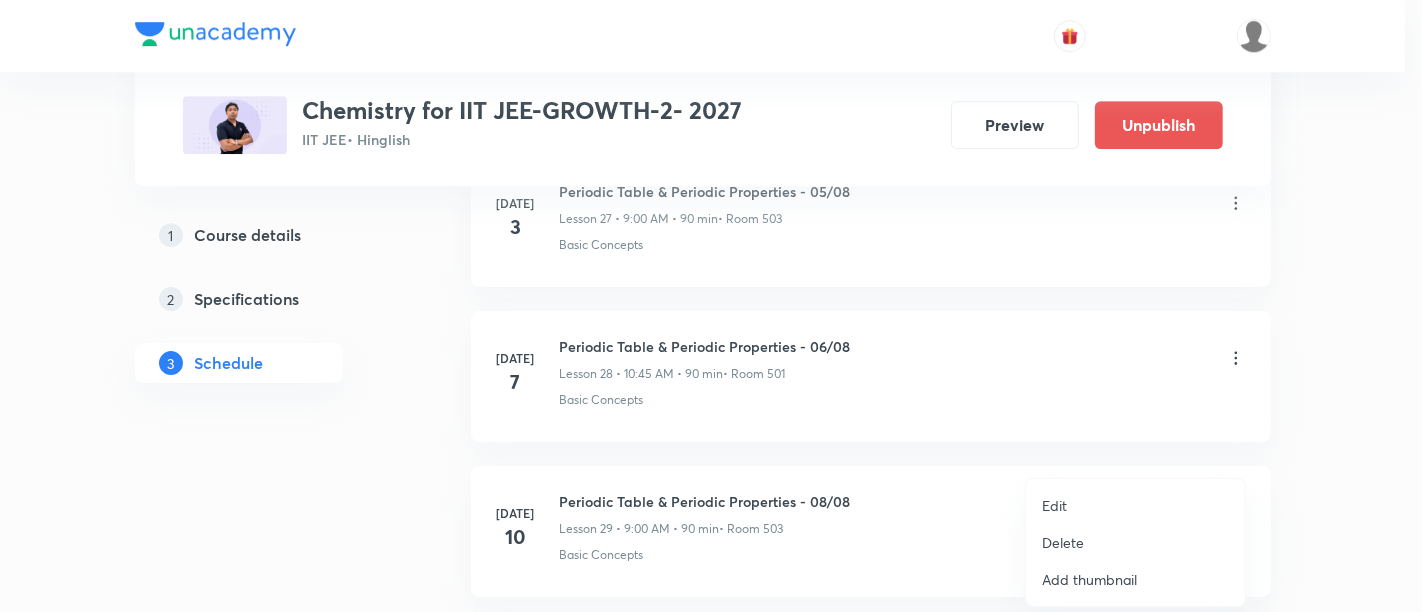 click on "Delete" at bounding box center [1063, 542] 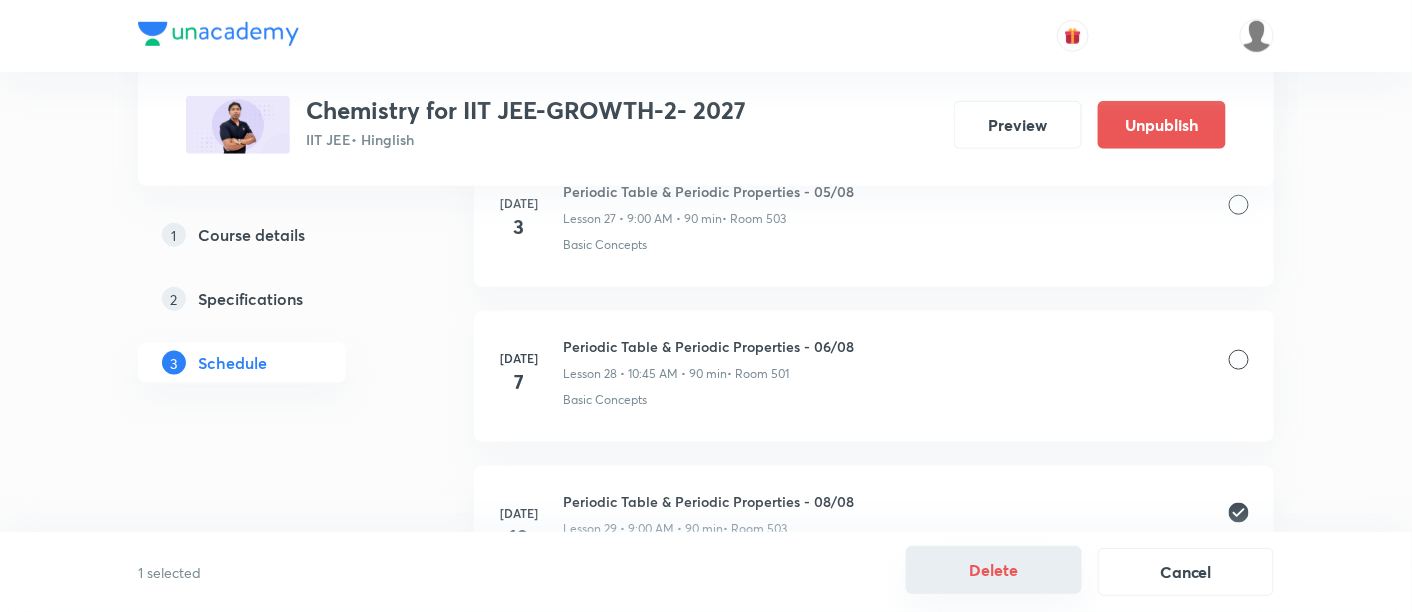 click on "Delete" at bounding box center (994, 570) 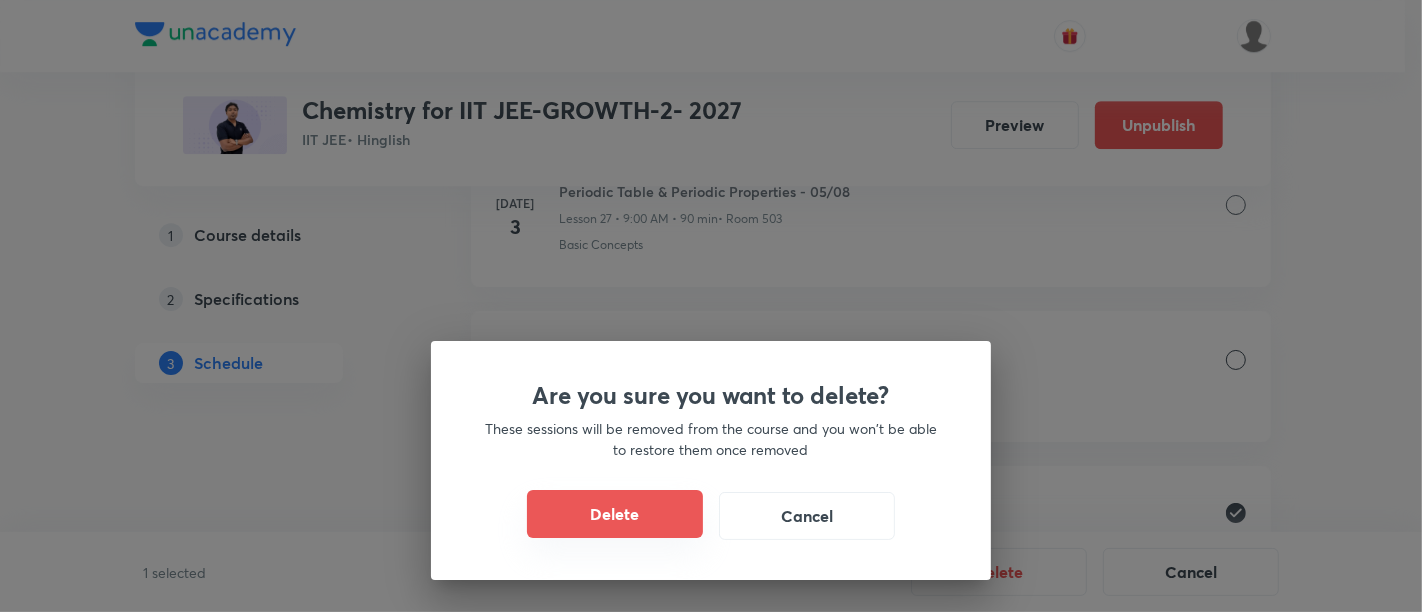 click on "Delete" at bounding box center [615, 514] 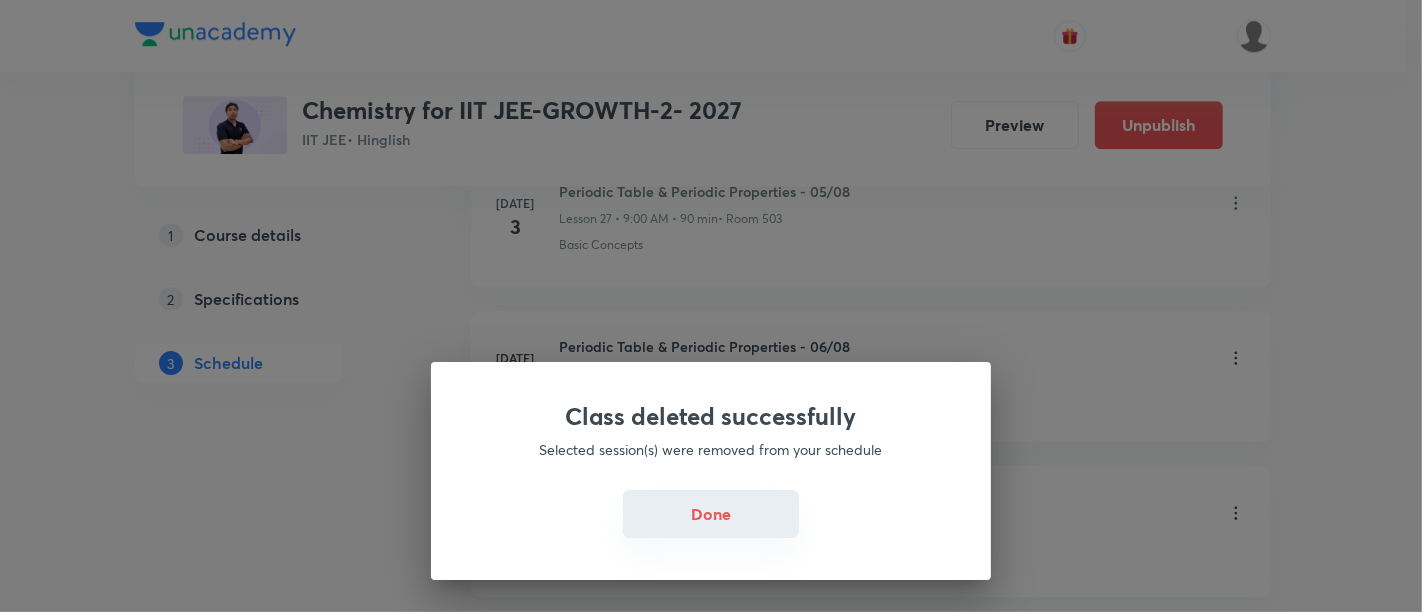 click on "Done" at bounding box center [711, 514] 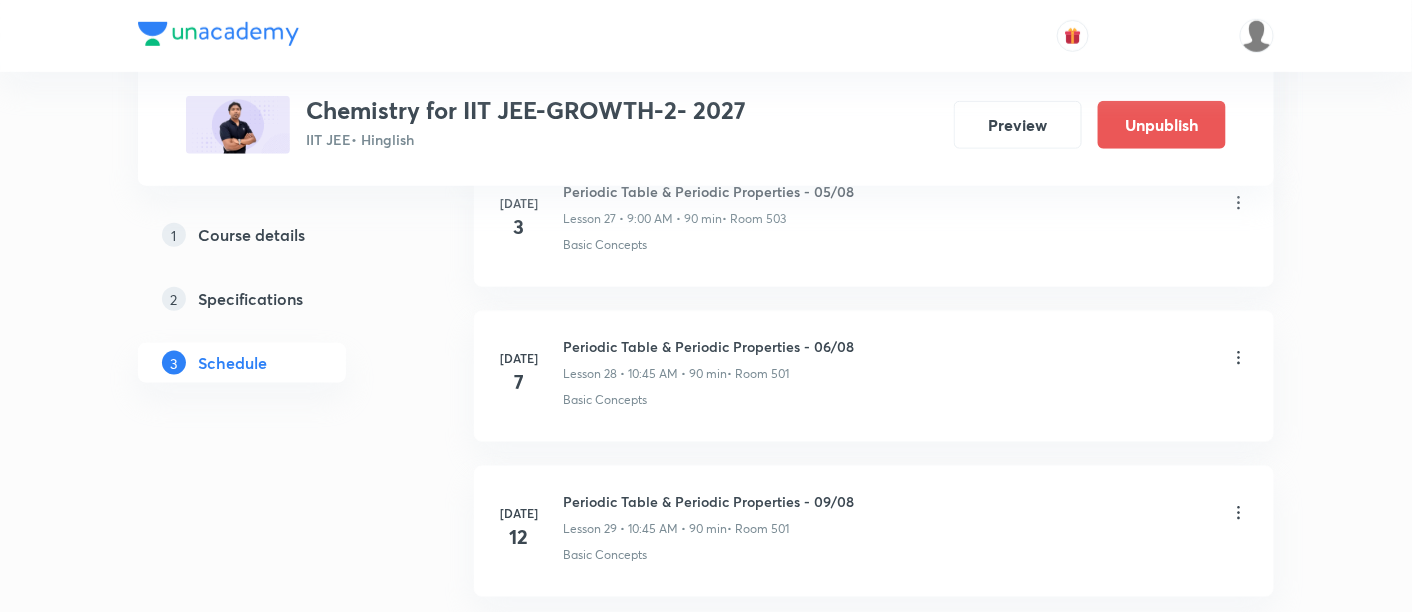 click 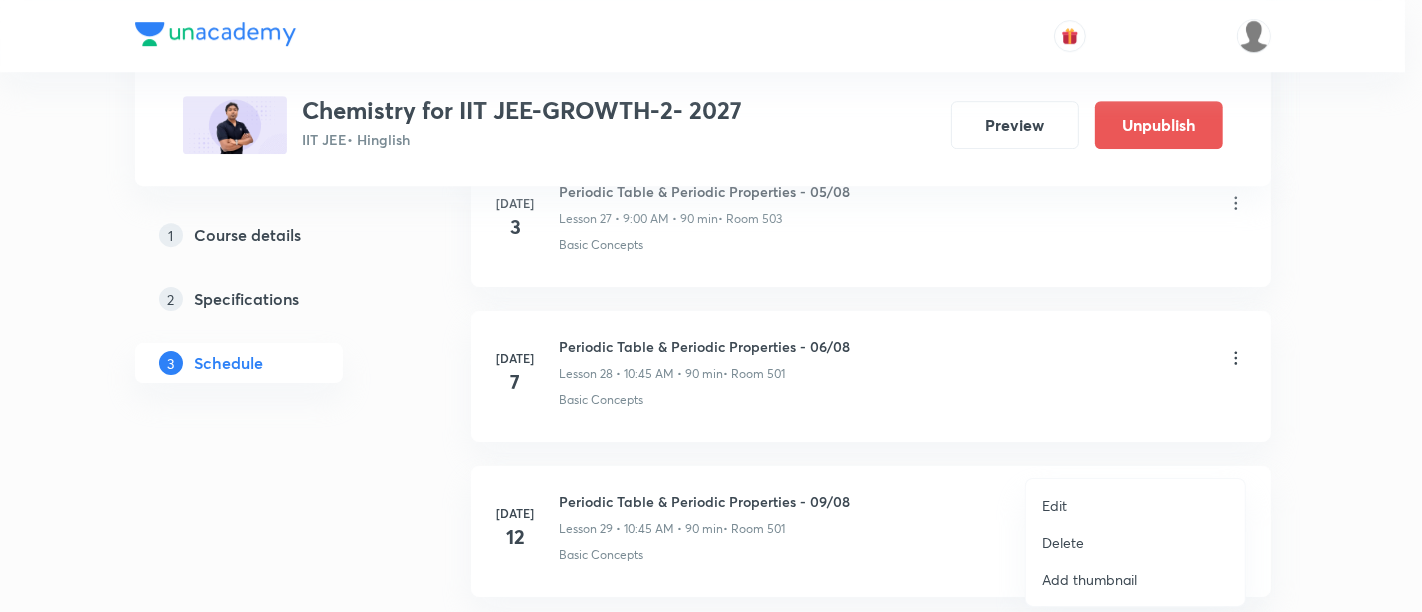 click on "Edit" at bounding box center [1054, 505] 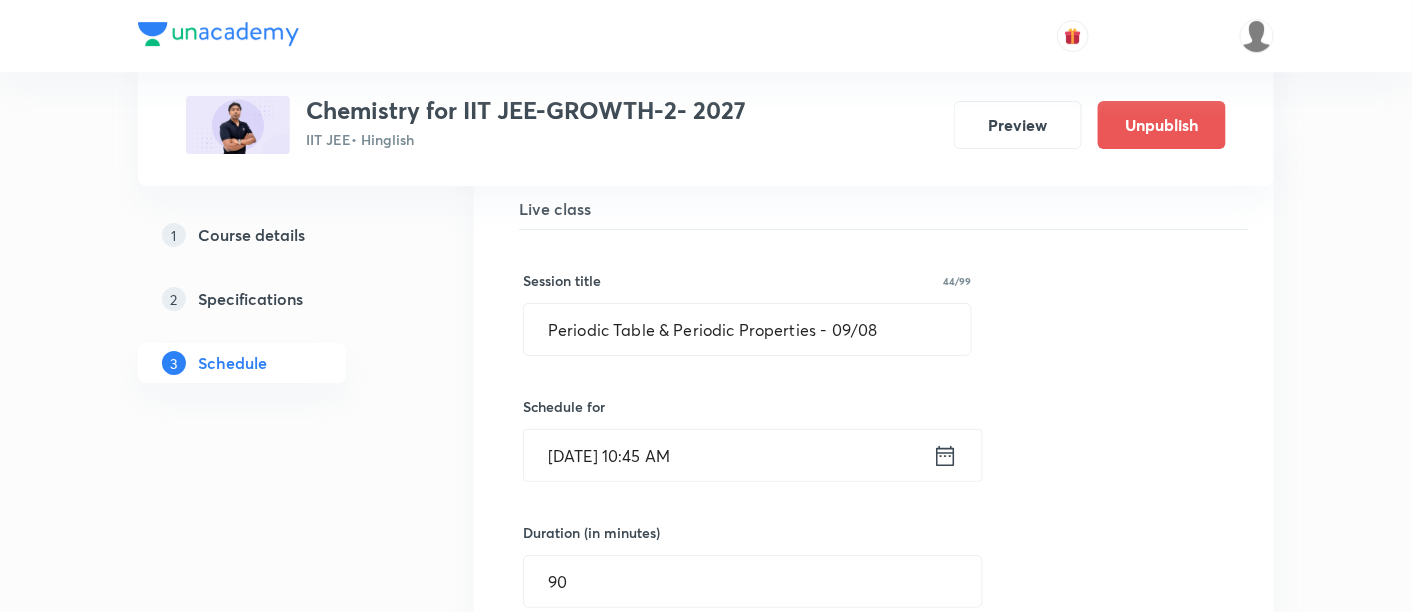 scroll, scrollTop: 4528, scrollLeft: 0, axis: vertical 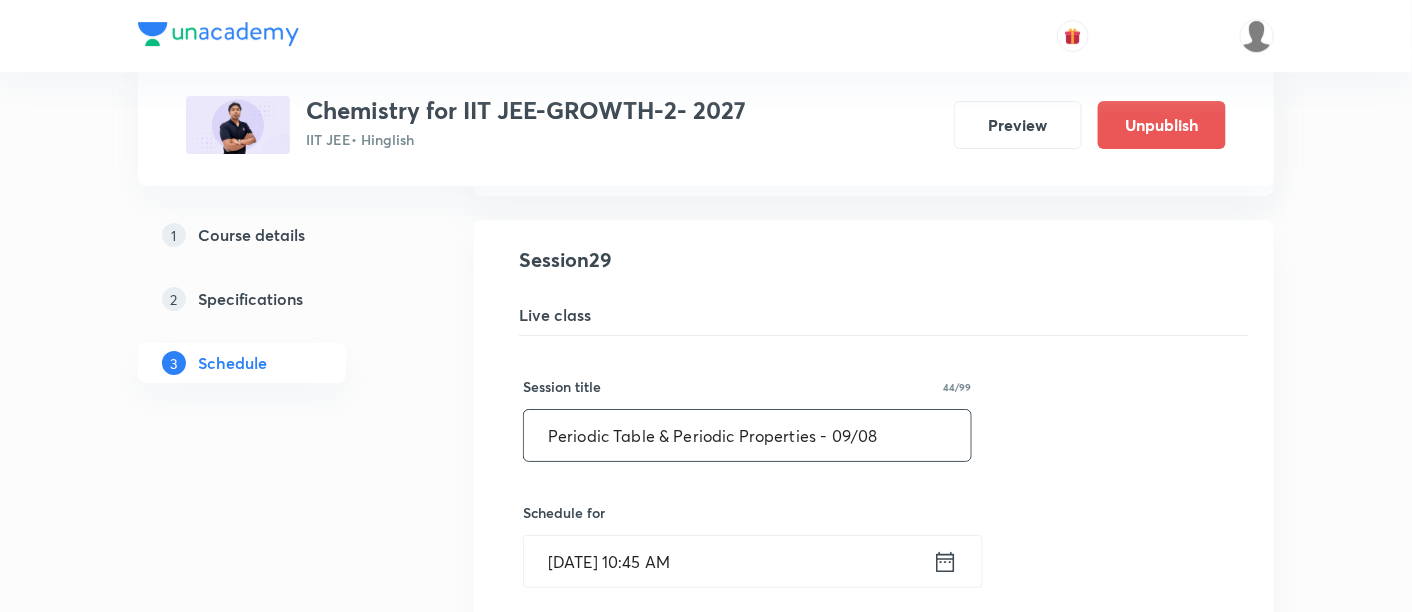 click on "Periodic Table & Periodic Properties - 09/08" at bounding box center (747, 435) 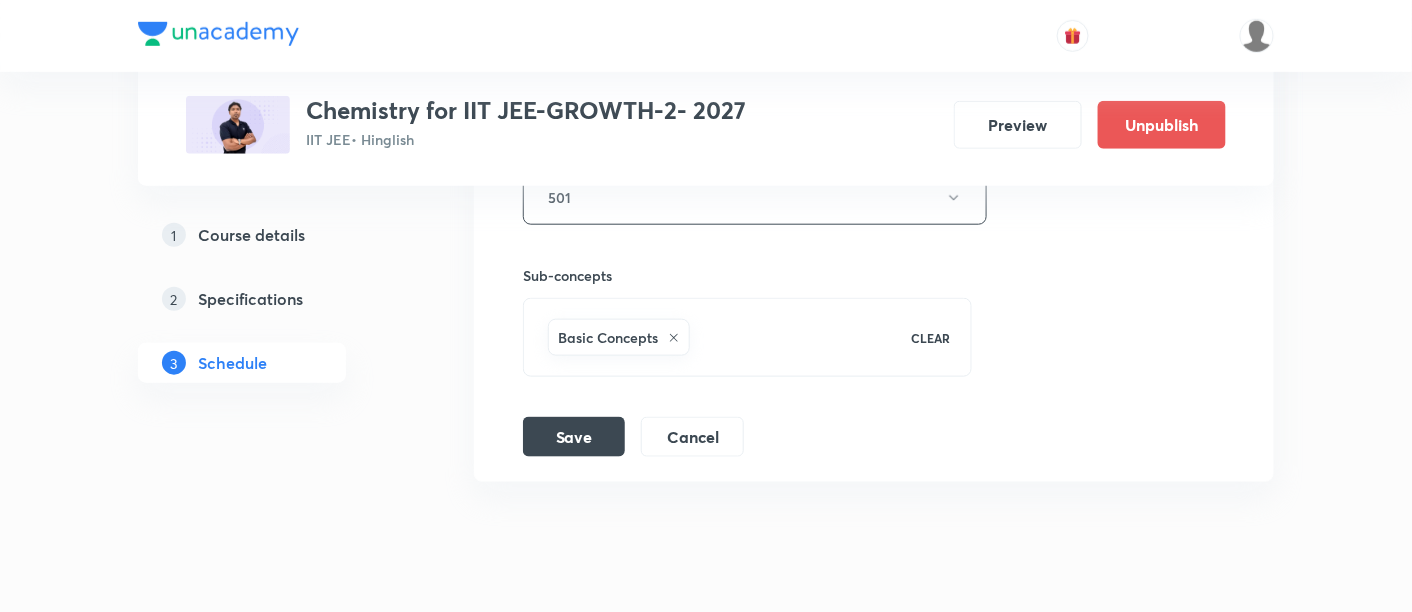scroll, scrollTop: 5280, scrollLeft: 0, axis: vertical 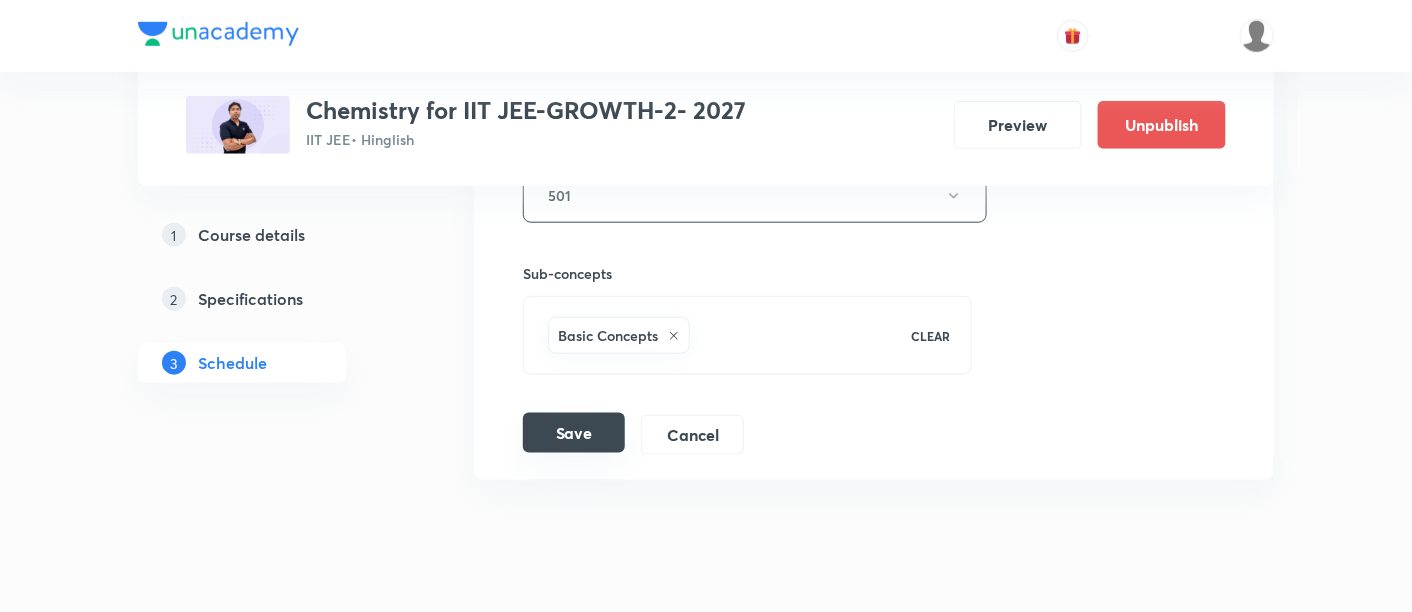 type on "Periodic Table & Periodic Properties - 07/08" 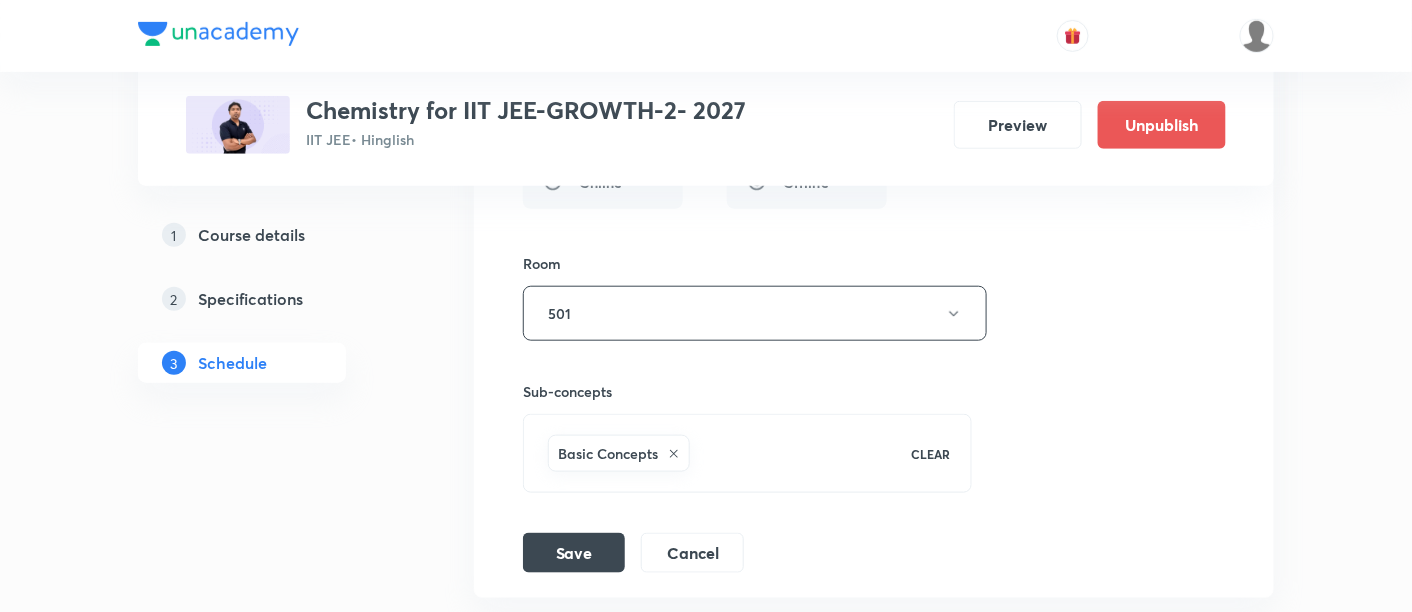 scroll, scrollTop: 5216, scrollLeft: 0, axis: vertical 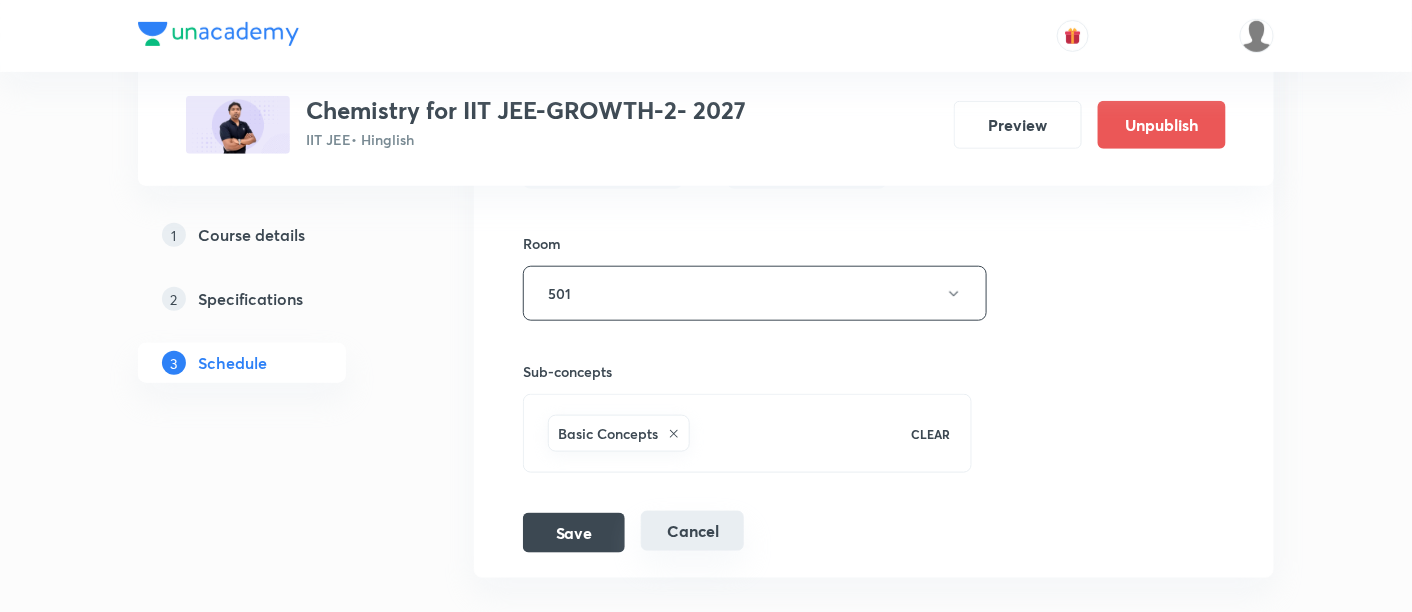 click on "Cancel" at bounding box center [692, 531] 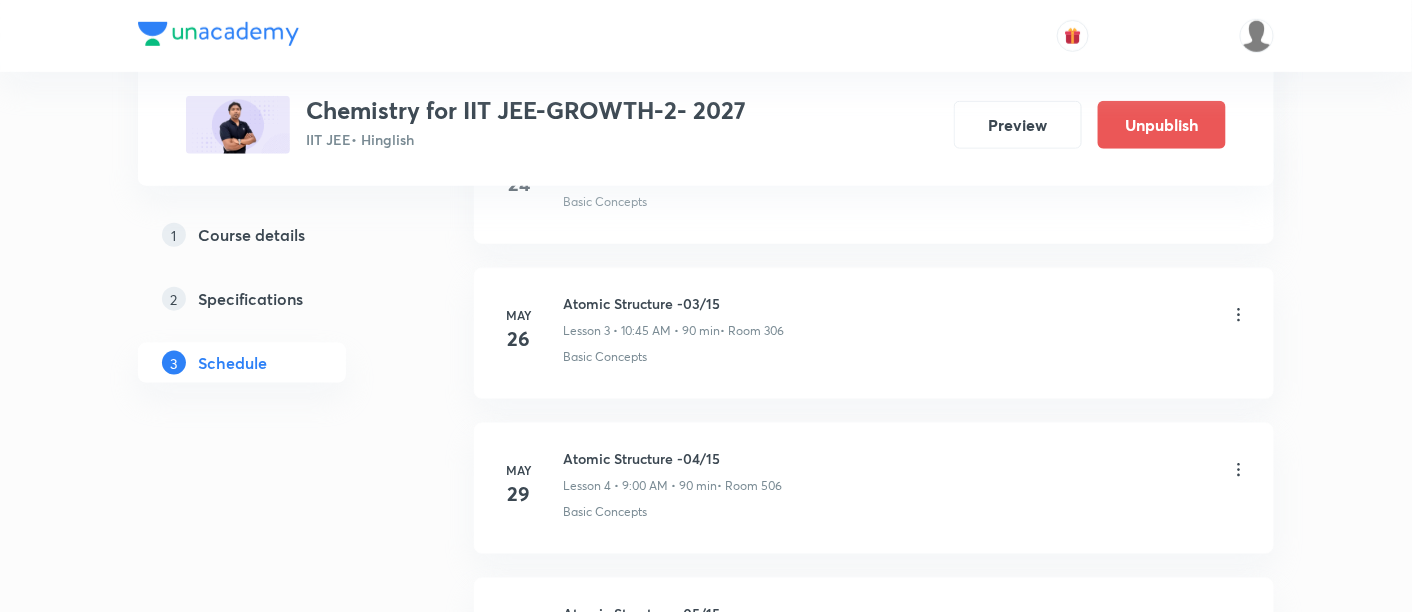 scroll, scrollTop: 0, scrollLeft: 0, axis: both 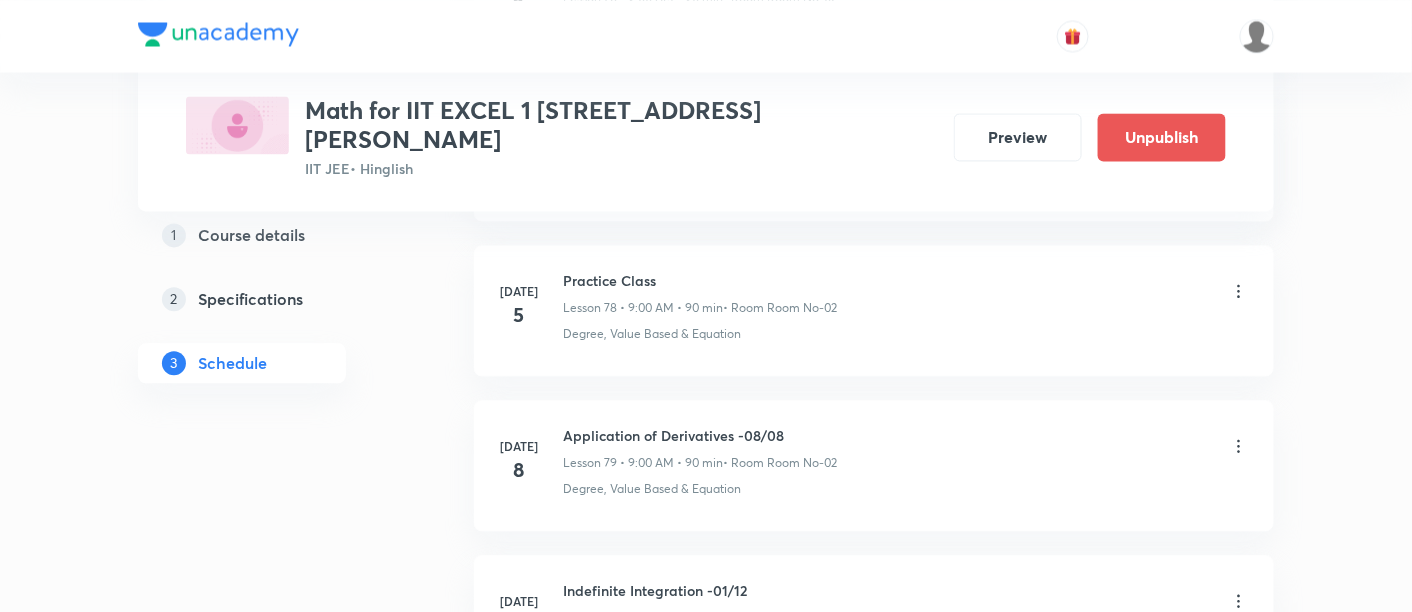 click on "1 Course details 2 Specifications 3 Schedule" at bounding box center (274, 311) 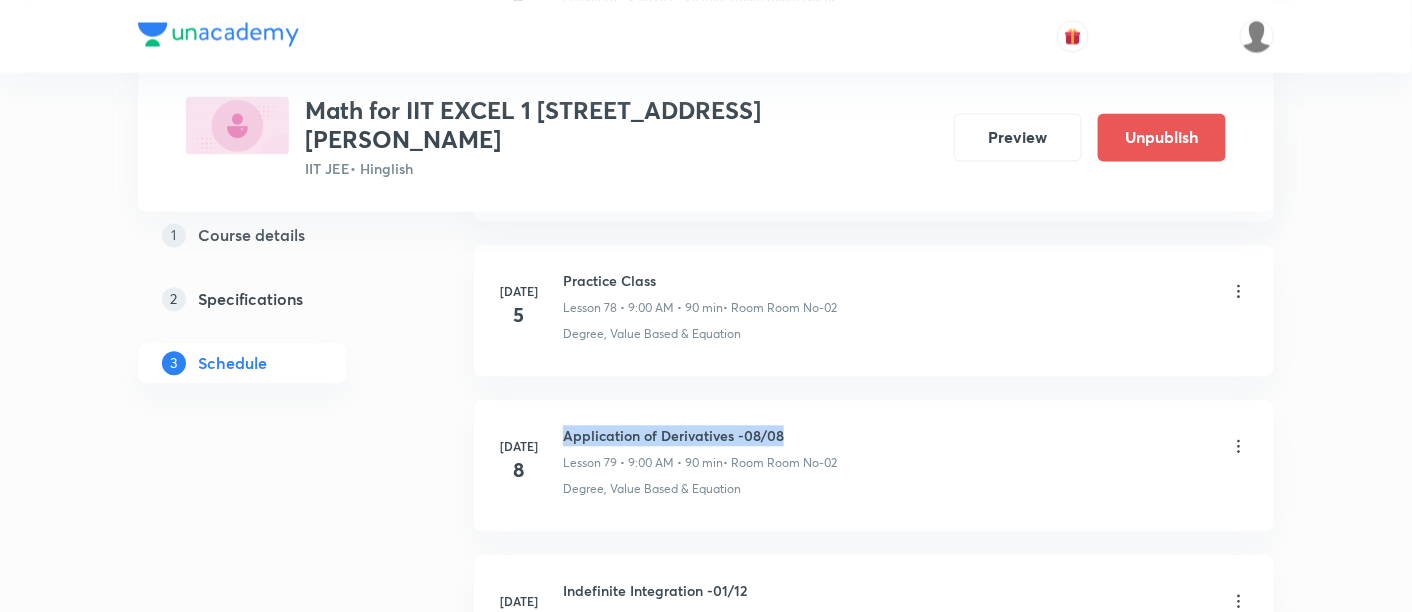 drag, startPoint x: 565, startPoint y: 358, endPoint x: 811, endPoint y: 362, distance: 246.03252 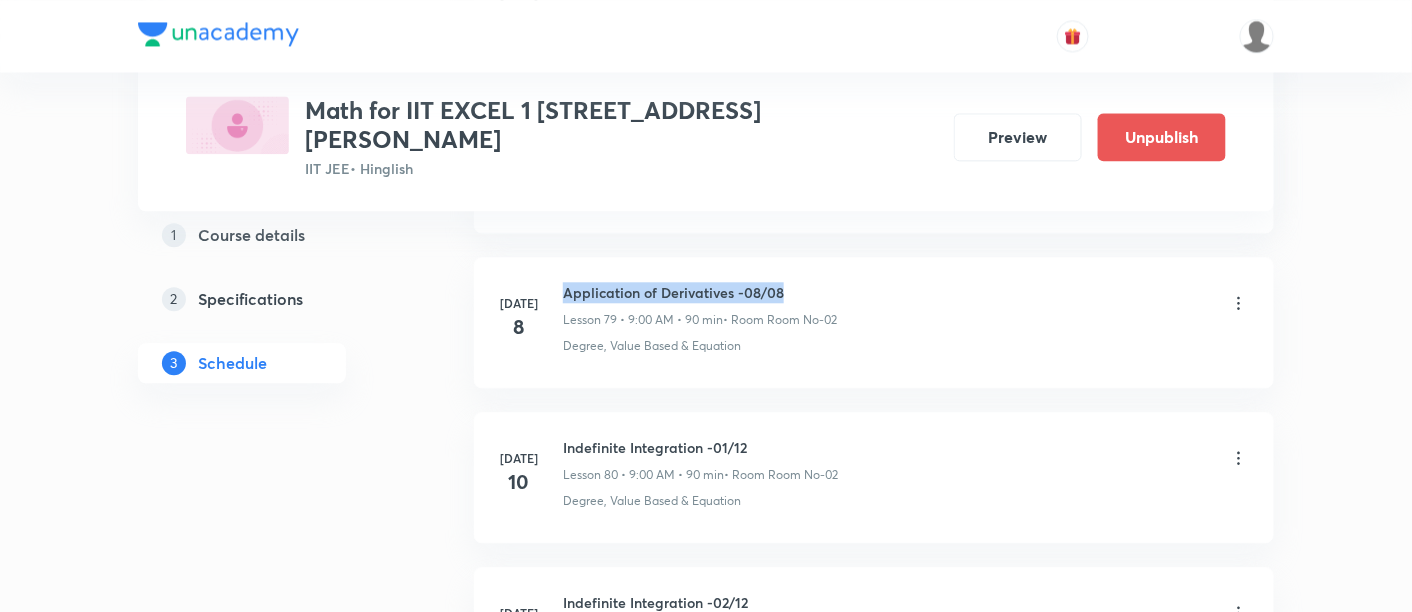 scroll, scrollTop: 13377, scrollLeft: 0, axis: vertical 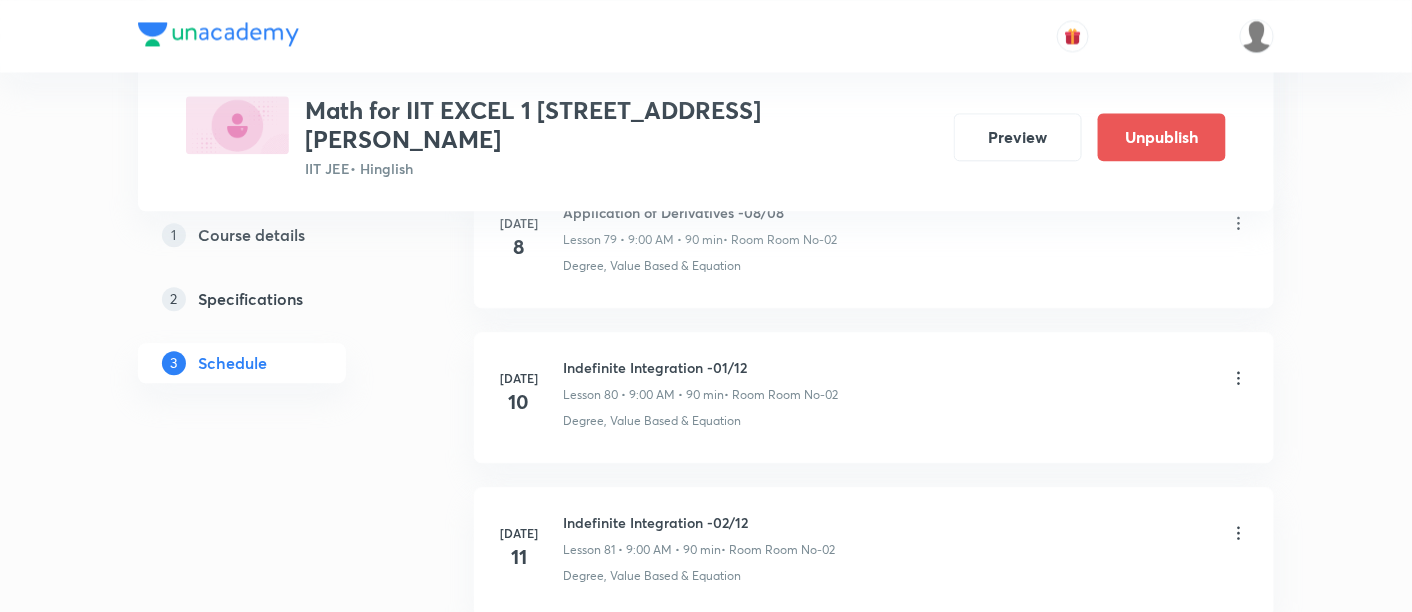 click 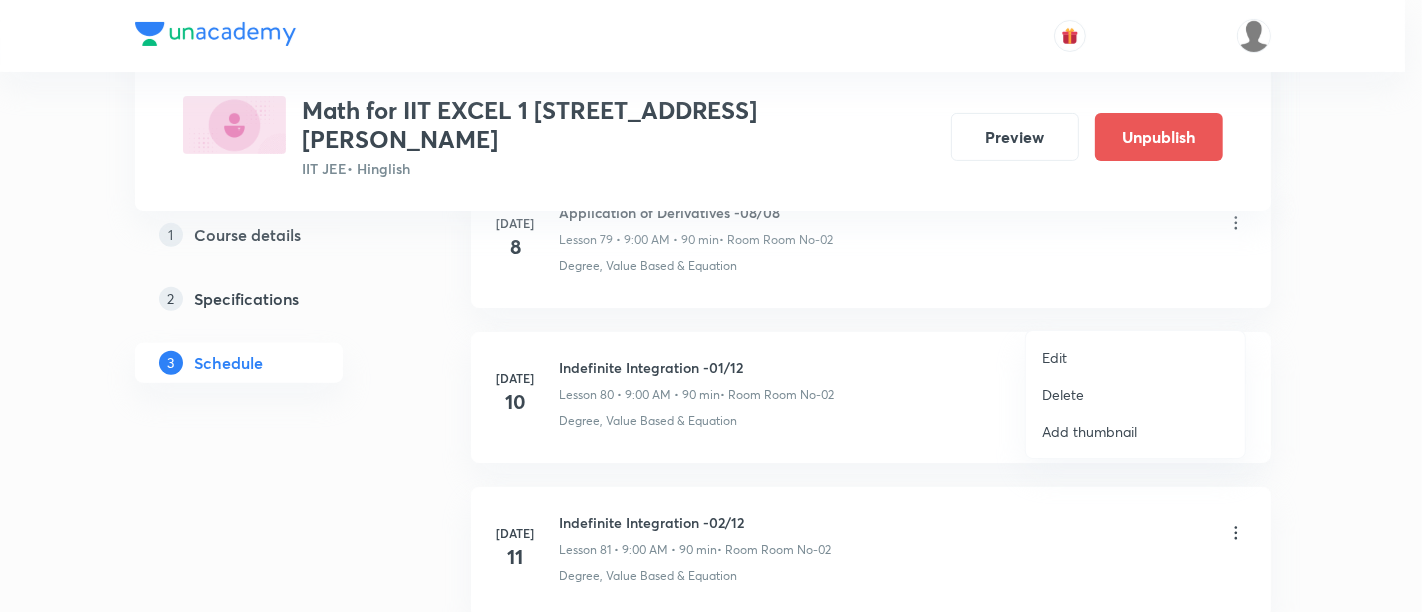 click on "Edit" at bounding box center [1054, 357] 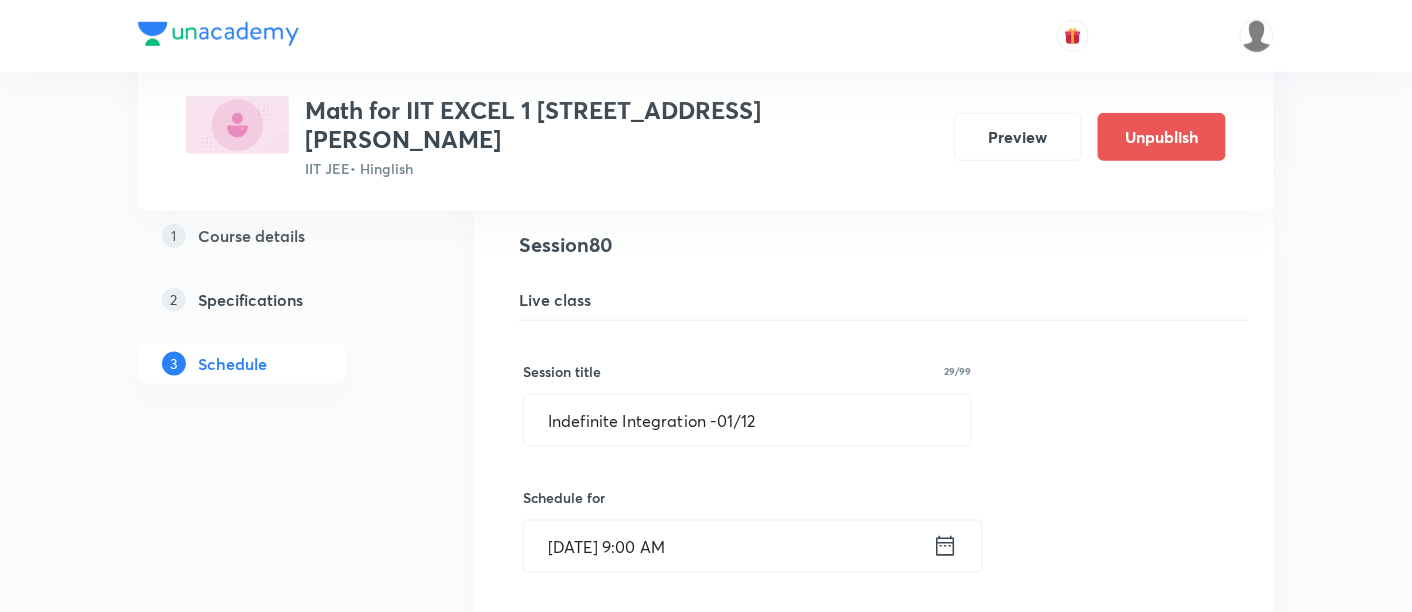 scroll, scrollTop: 12454, scrollLeft: 0, axis: vertical 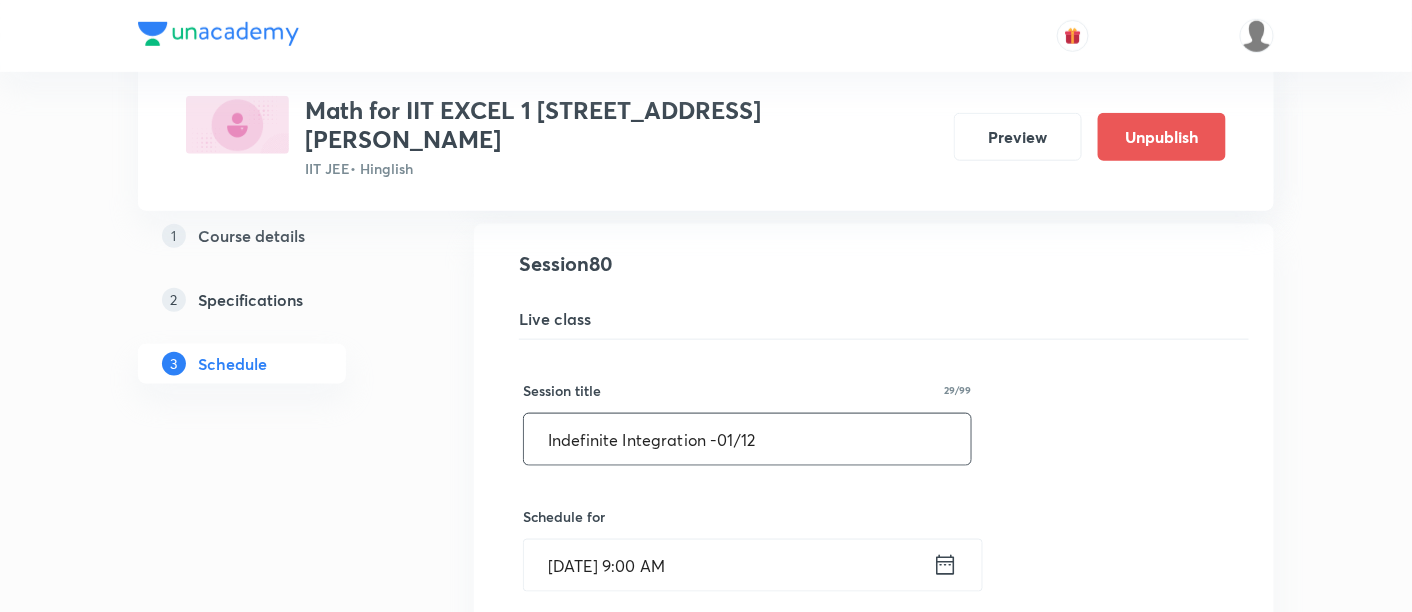 drag, startPoint x: 545, startPoint y: 364, endPoint x: 799, endPoint y: 369, distance: 254.04921 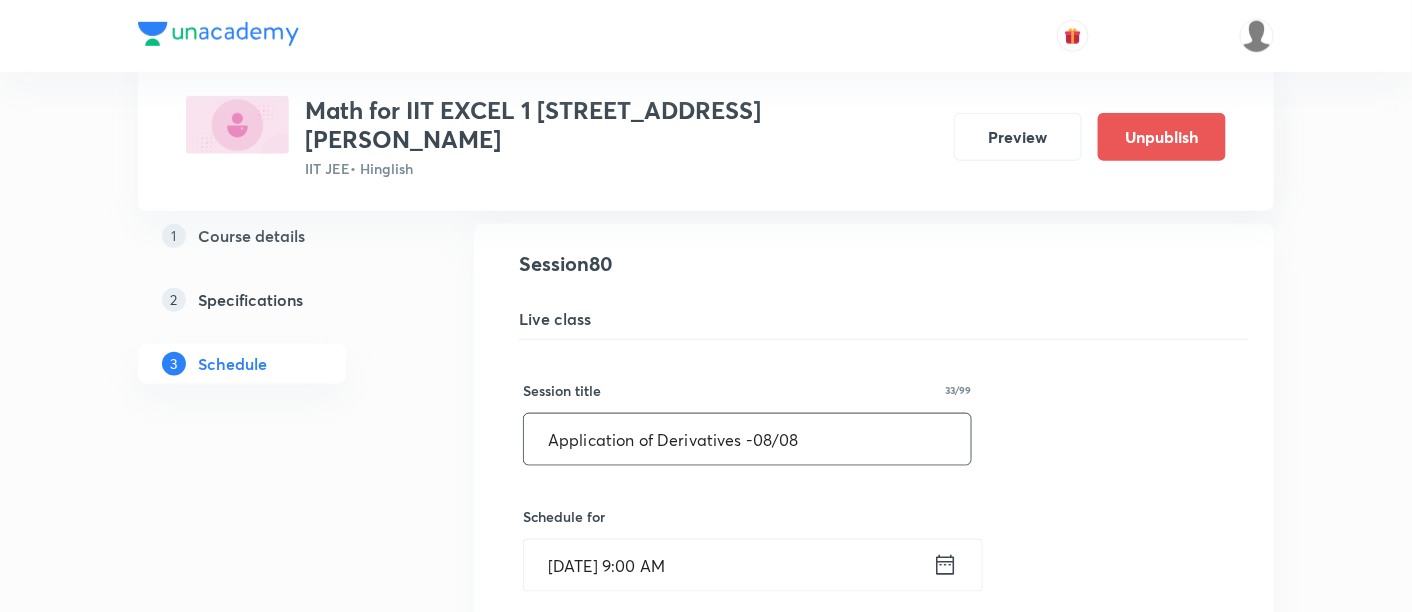 click on "Application of Derivatives -08/08" at bounding box center [747, 439] 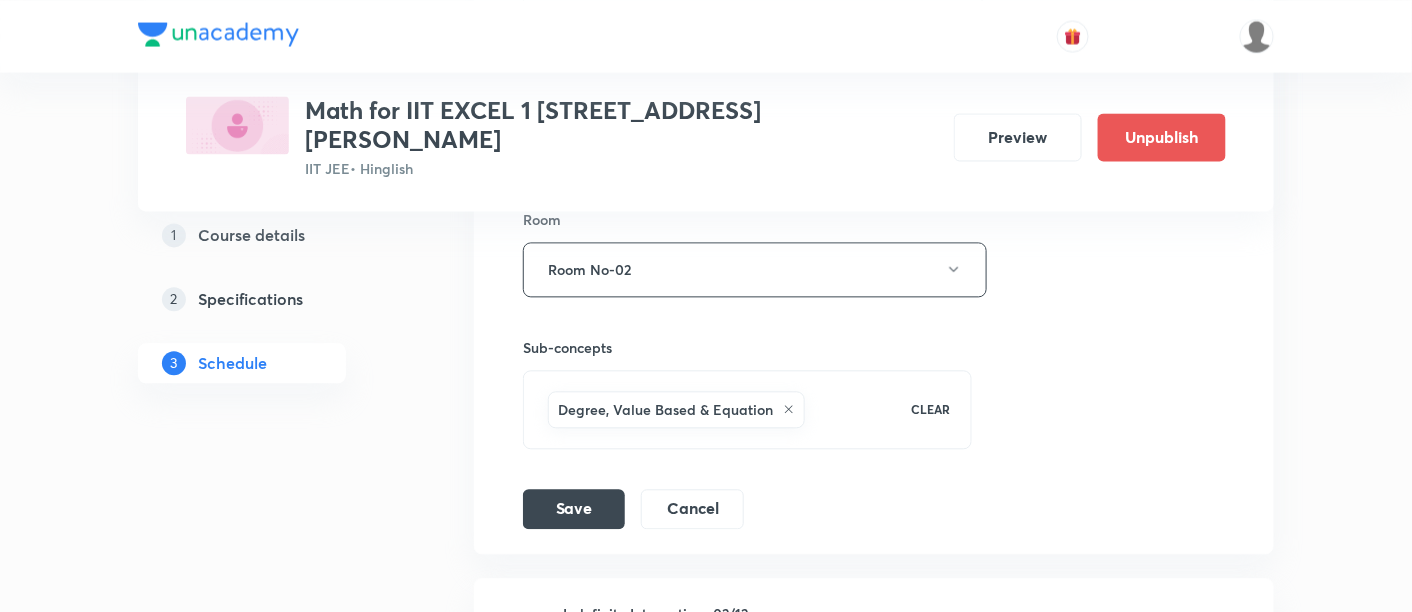 scroll, scrollTop: 13143, scrollLeft: 0, axis: vertical 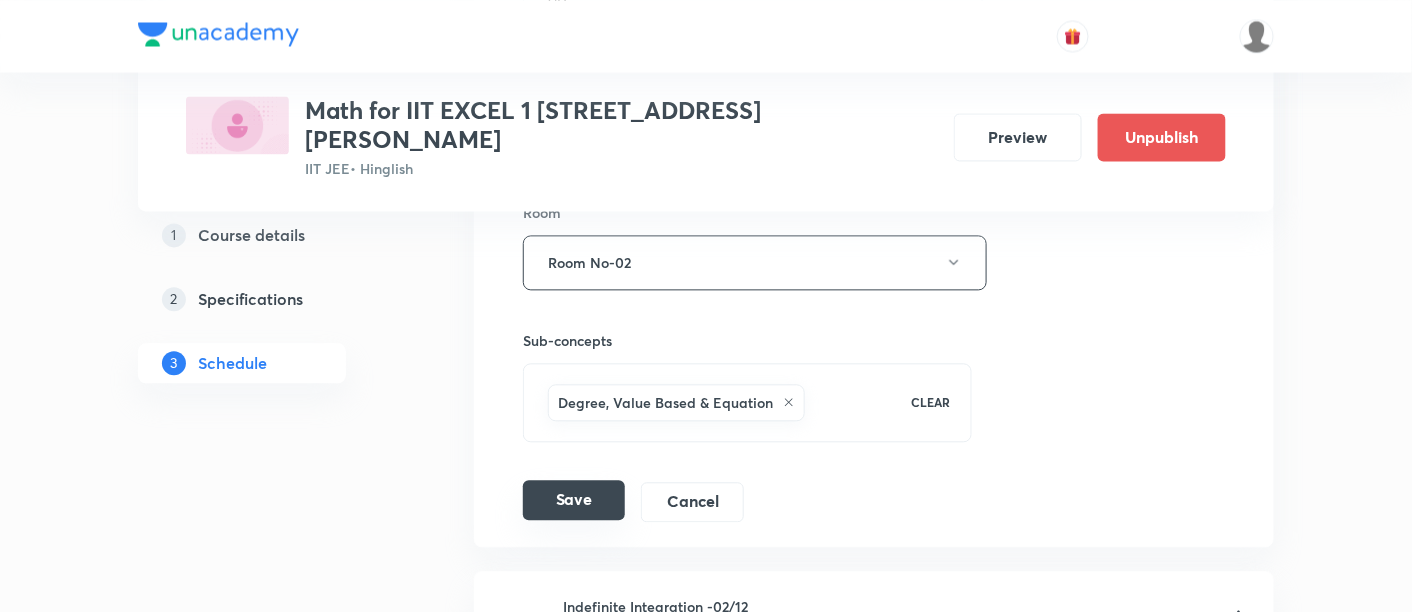 type on "Application of Derivatives -09/08" 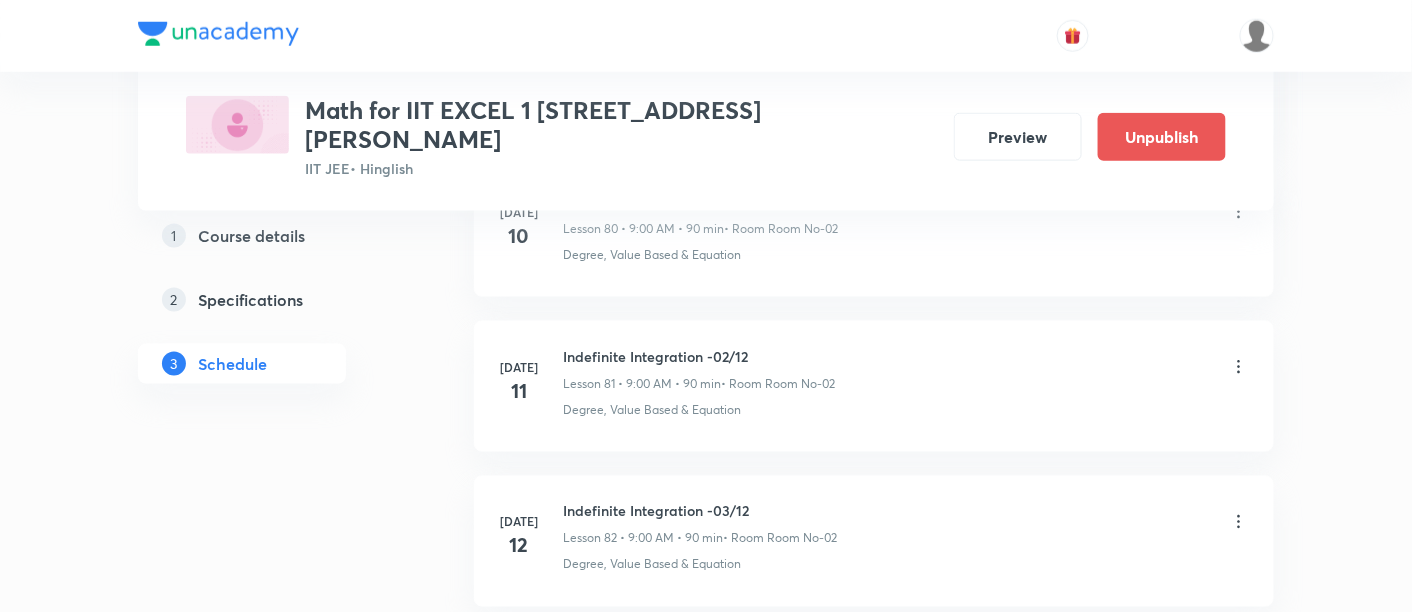 scroll, scrollTop: 12512, scrollLeft: 0, axis: vertical 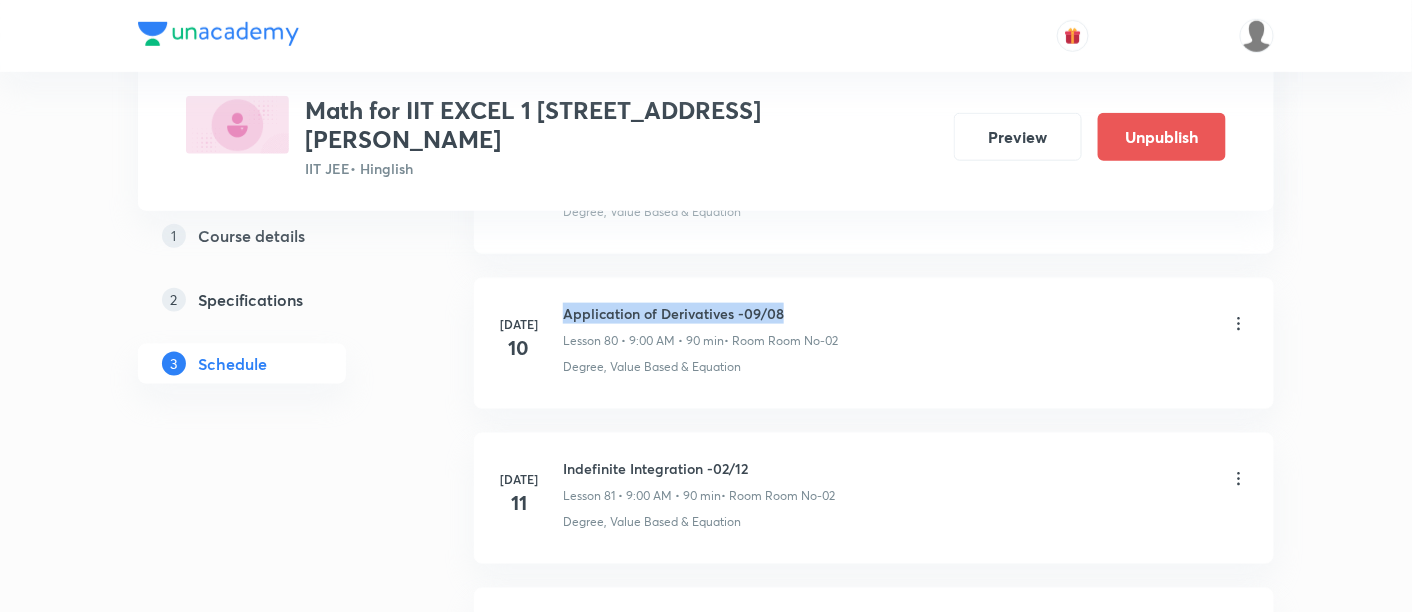 drag, startPoint x: 566, startPoint y: 239, endPoint x: 806, endPoint y: 234, distance: 240.05208 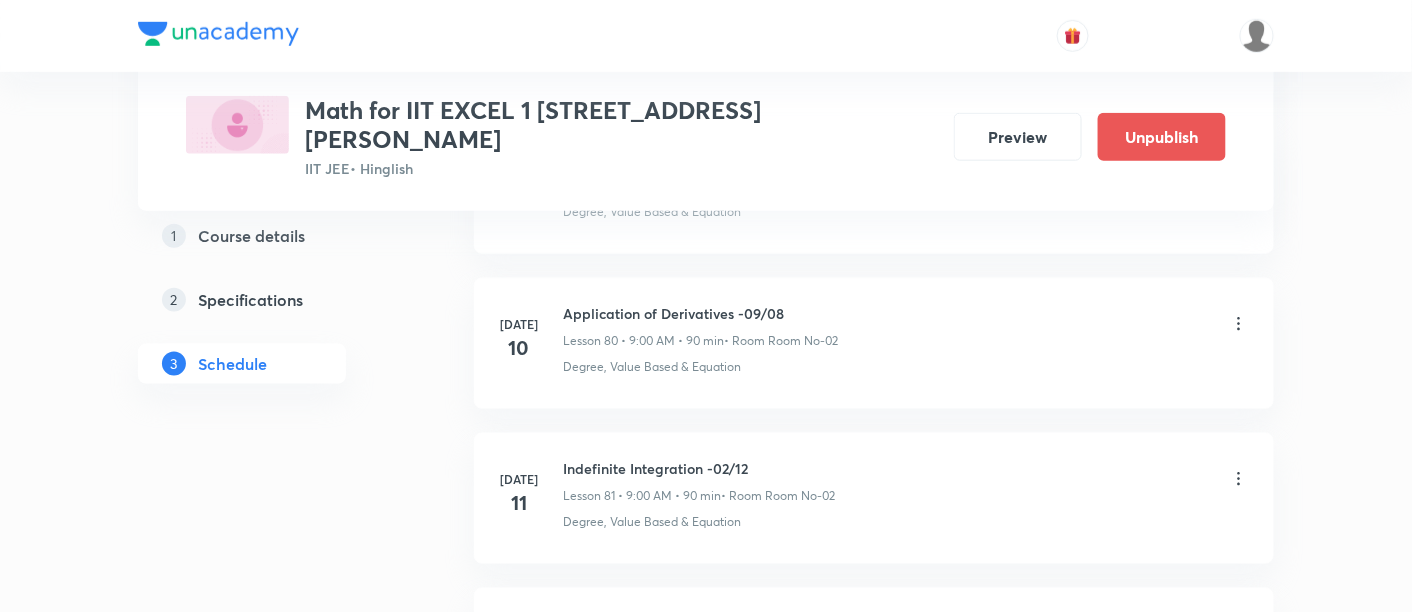 click on "Indefinite Integration -02/12 Lesson 81 • 9:00 AM • 90 min  • Room Room No-02" at bounding box center [906, 481] 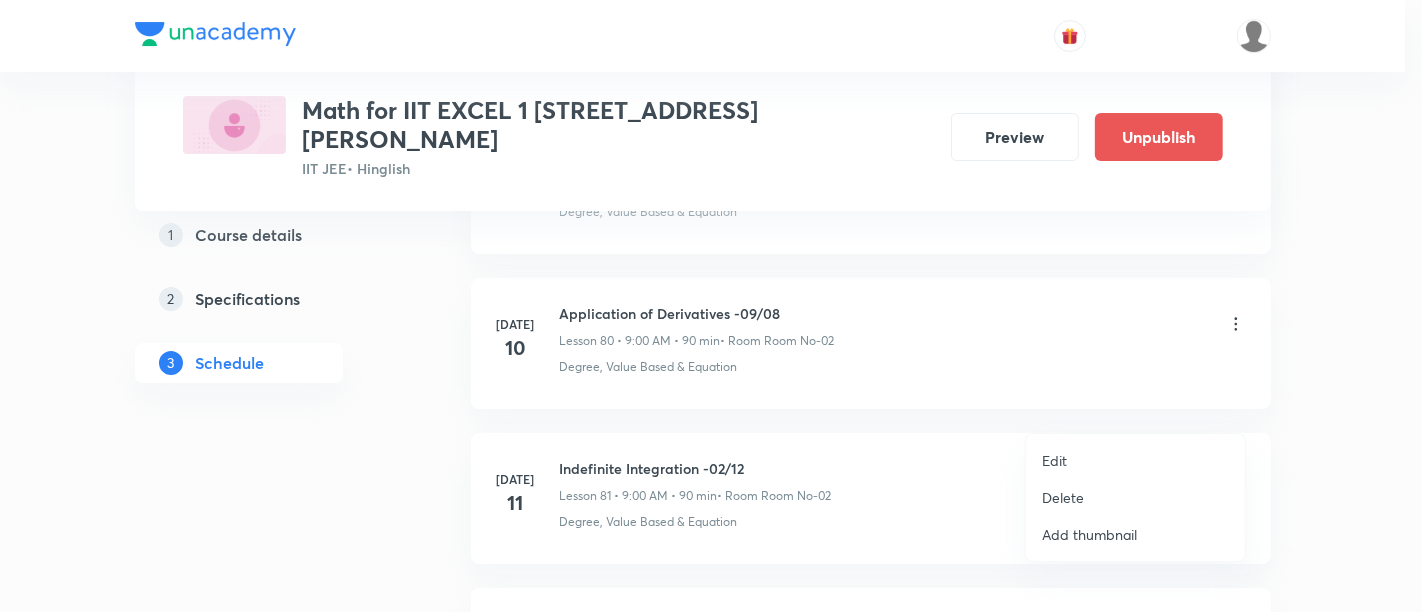 click on "Edit" at bounding box center [1054, 460] 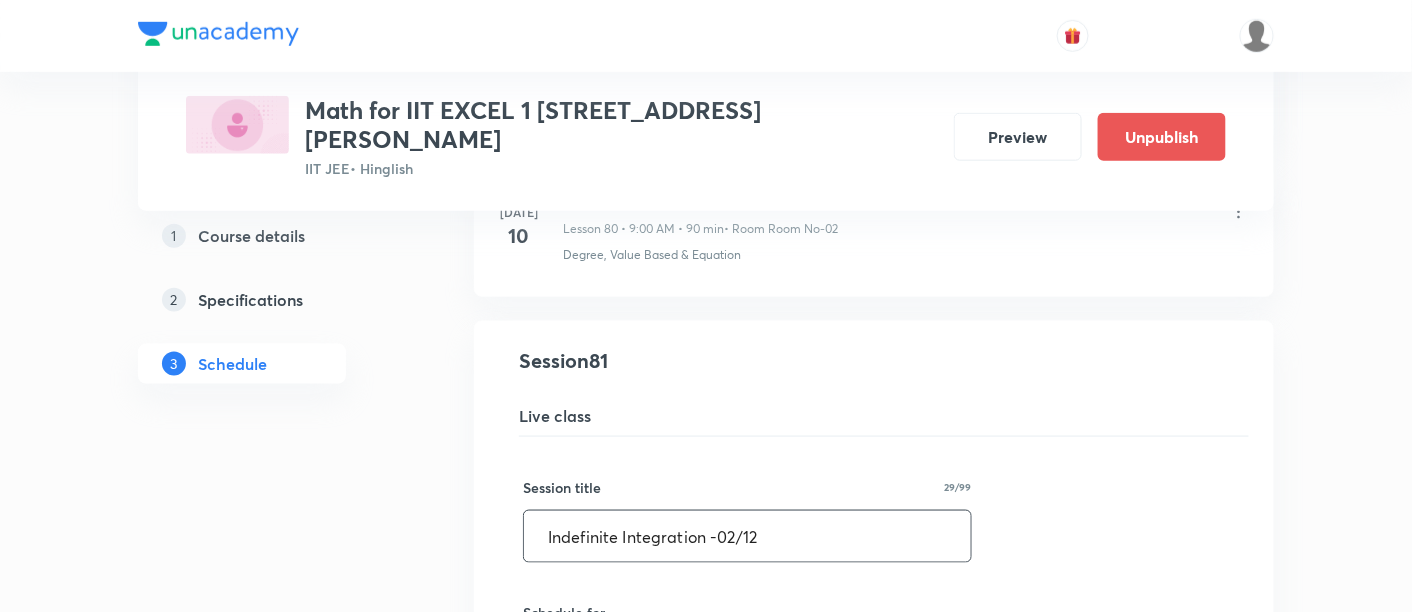 drag, startPoint x: 535, startPoint y: 464, endPoint x: 899, endPoint y: 457, distance: 364.0673 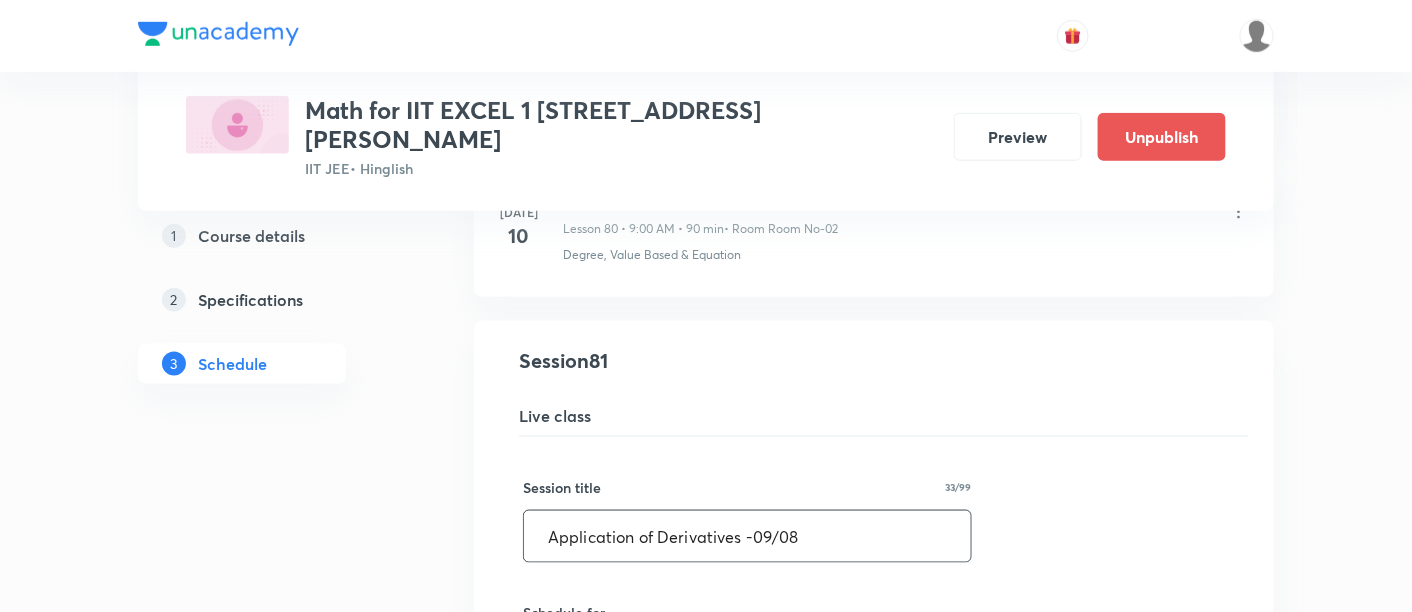 click on "Application of Derivatives -09/08" at bounding box center (747, 536) 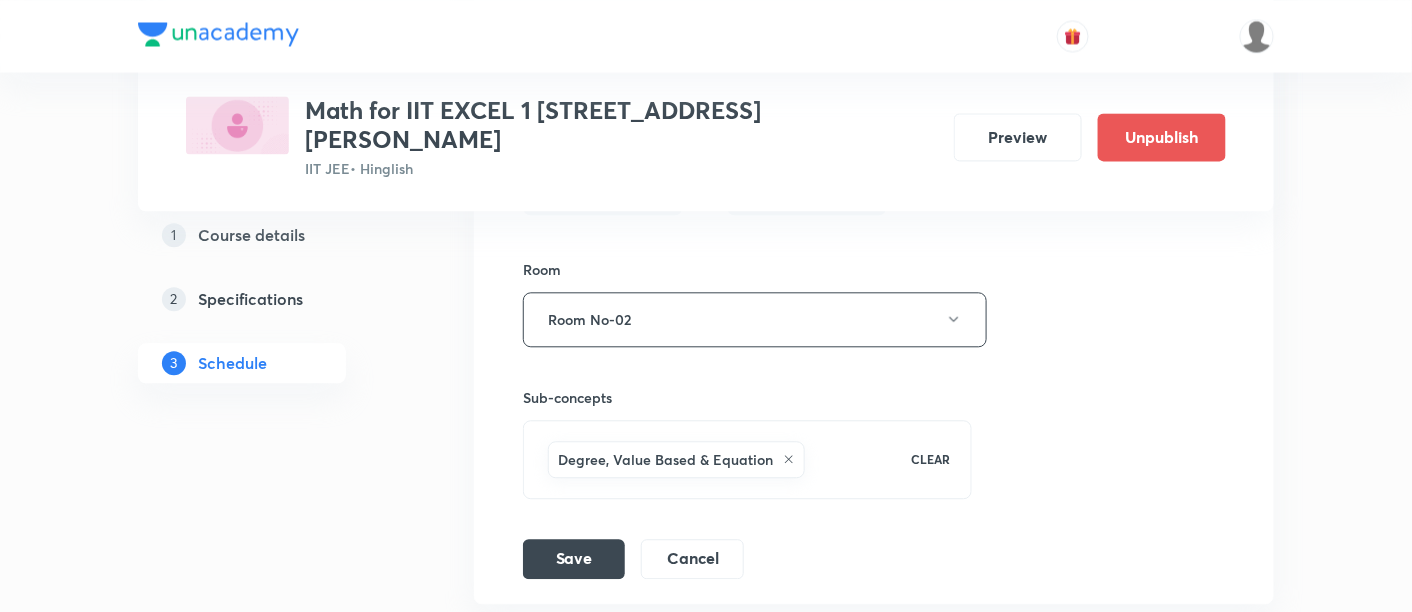 scroll, scrollTop: 13257, scrollLeft: 0, axis: vertical 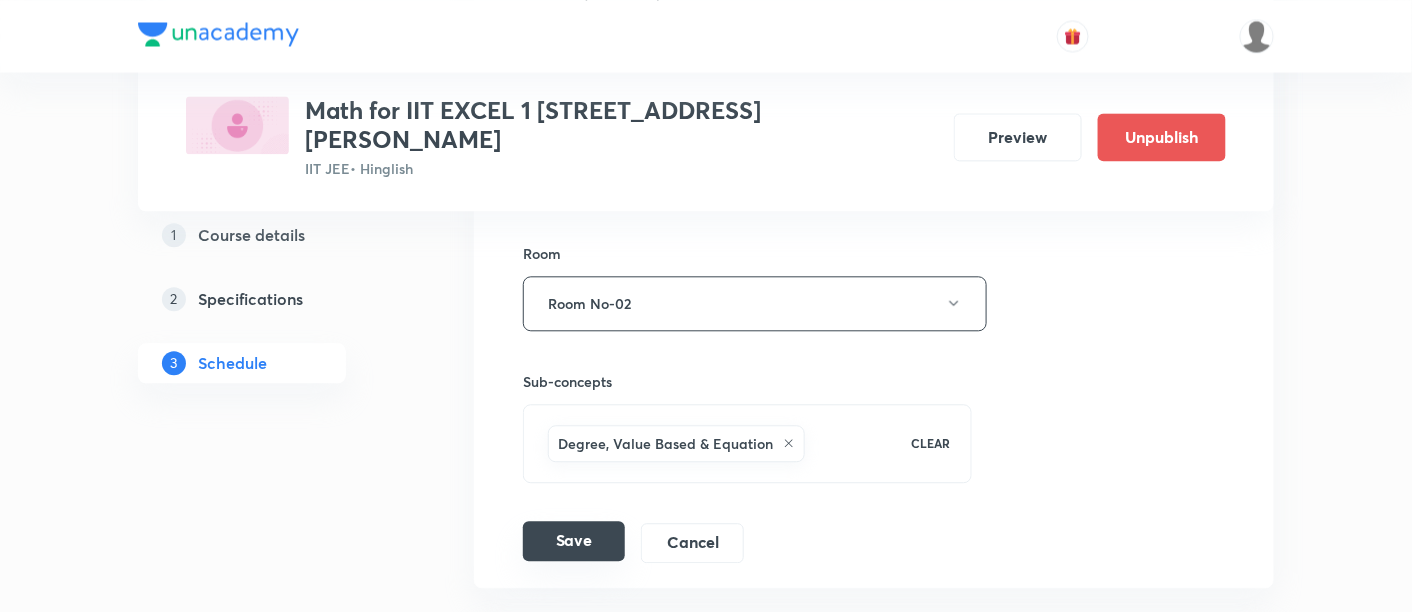 type on "Application of Derivatives -10/08" 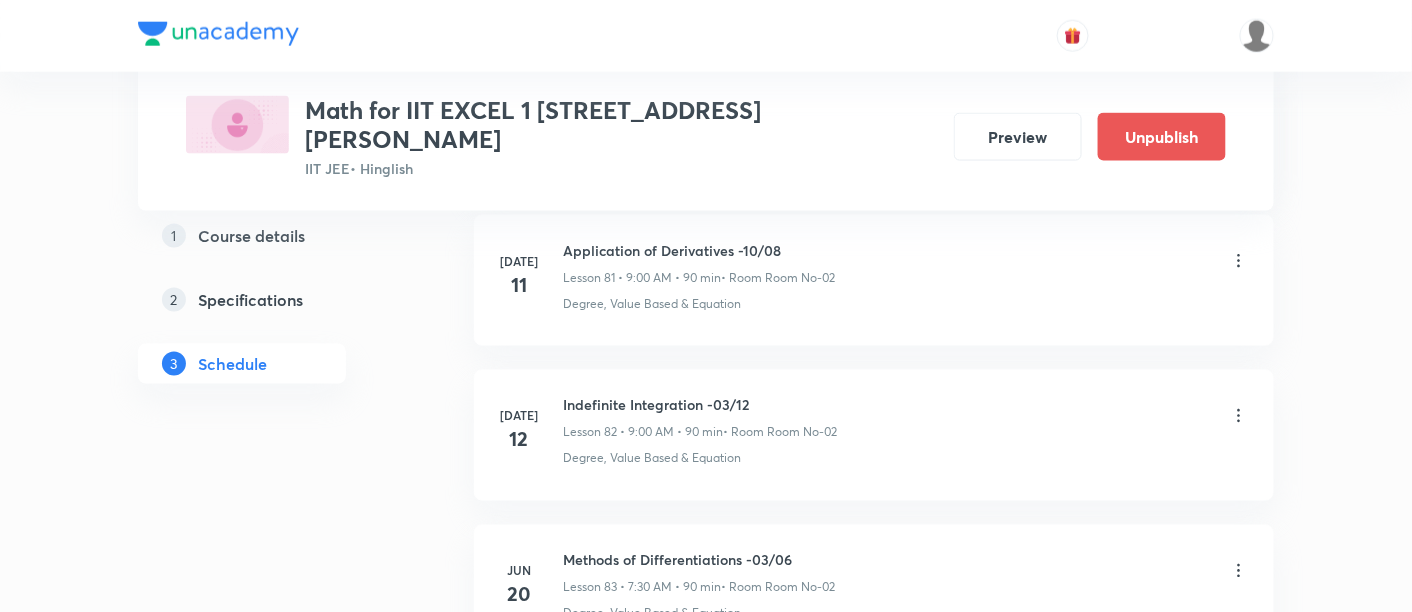 scroll, scrollTop: 12616, scrollLeft: 0, axis: vertical 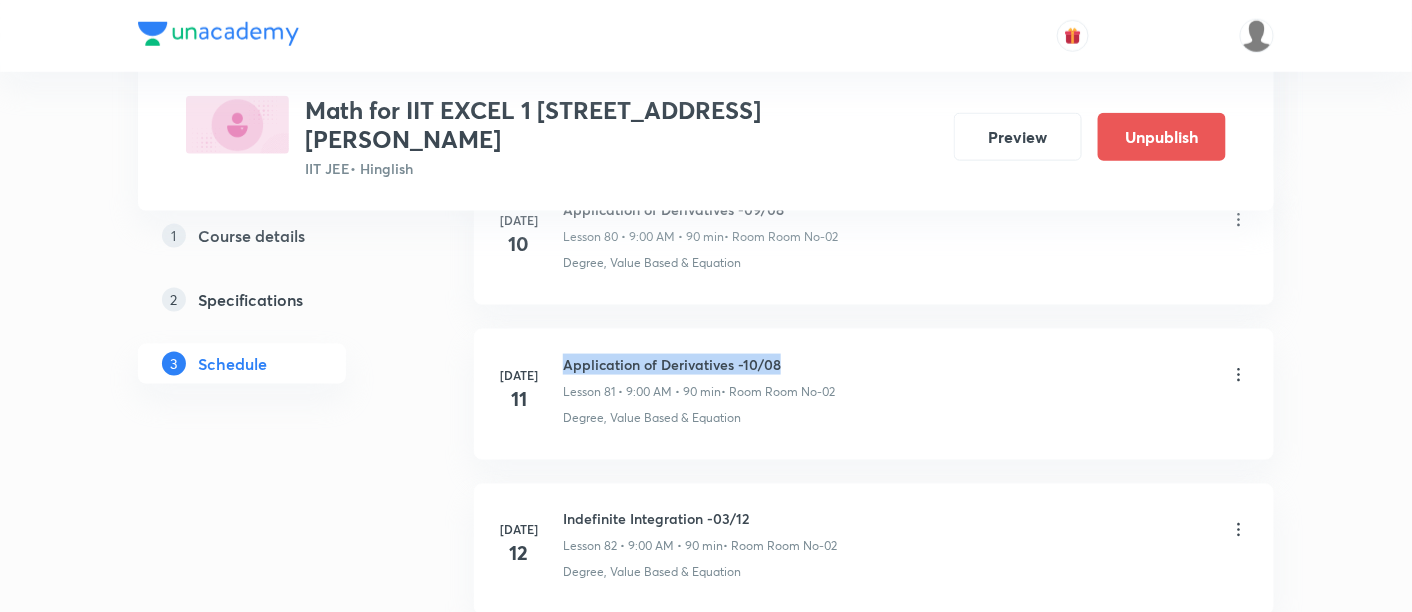 drag, startPoint x: 563, startPoint y: 292, endPoint x: 891, endPoint y: 282, distance: 328.1524 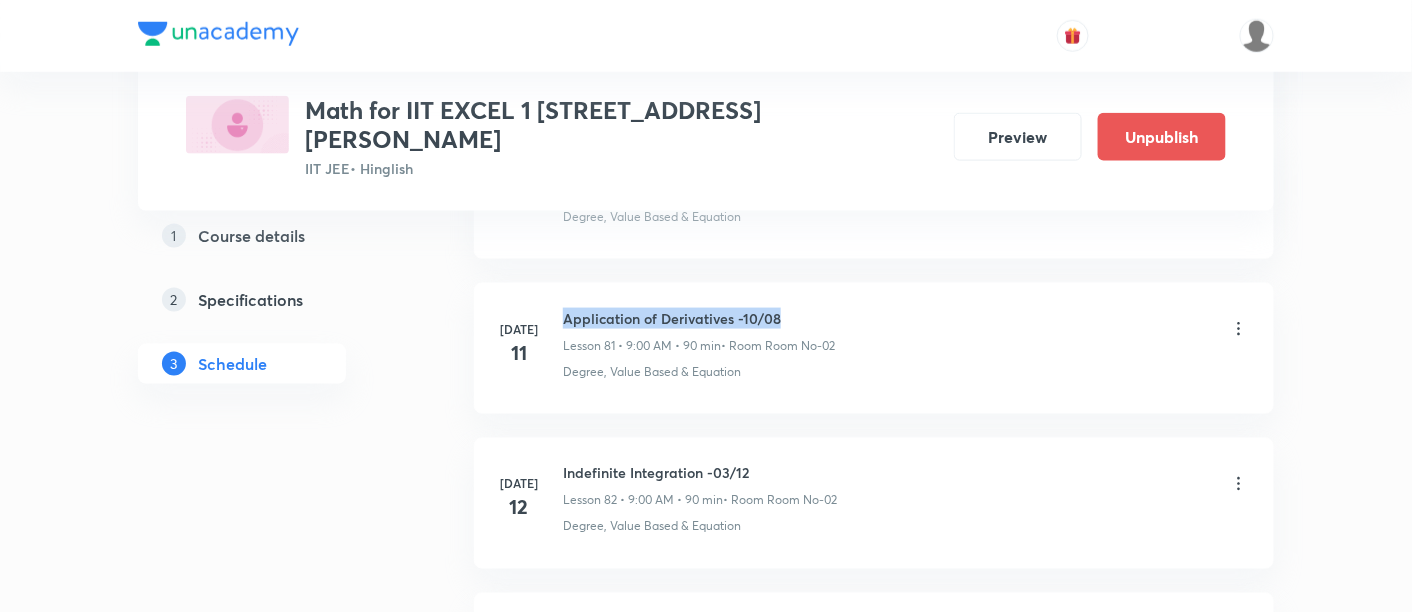 scroll, scrollTop: 12757, scrollLeft: 0, axis: vertical 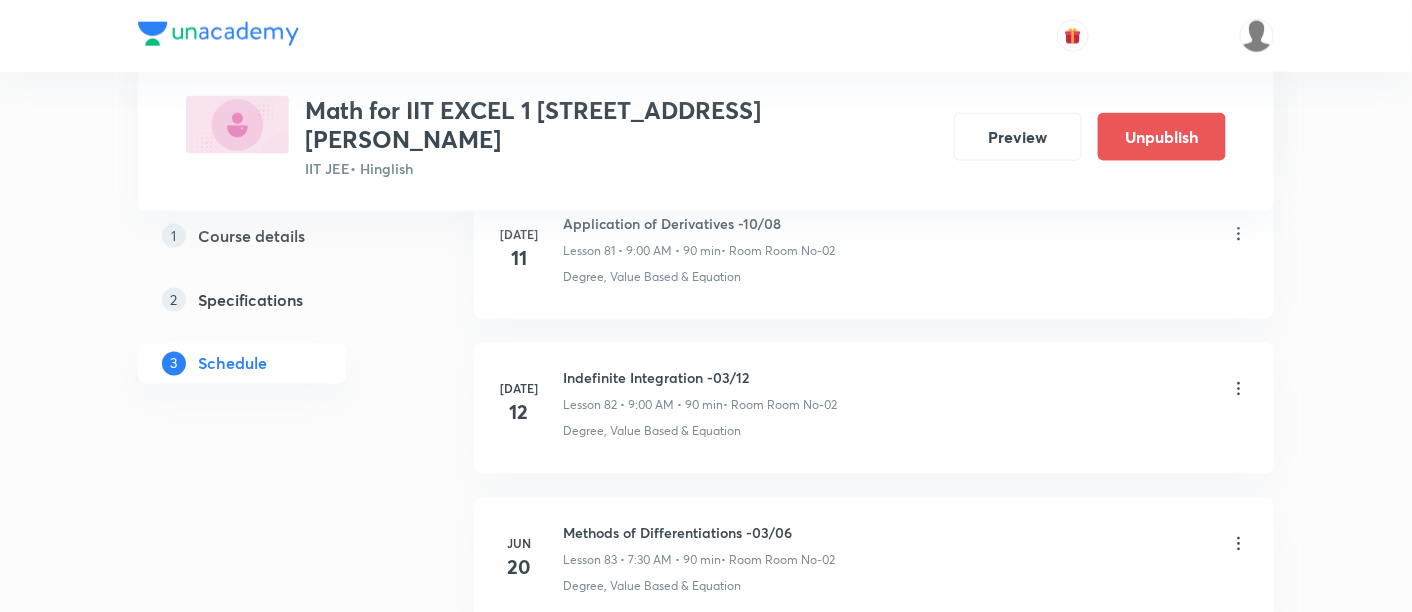 click 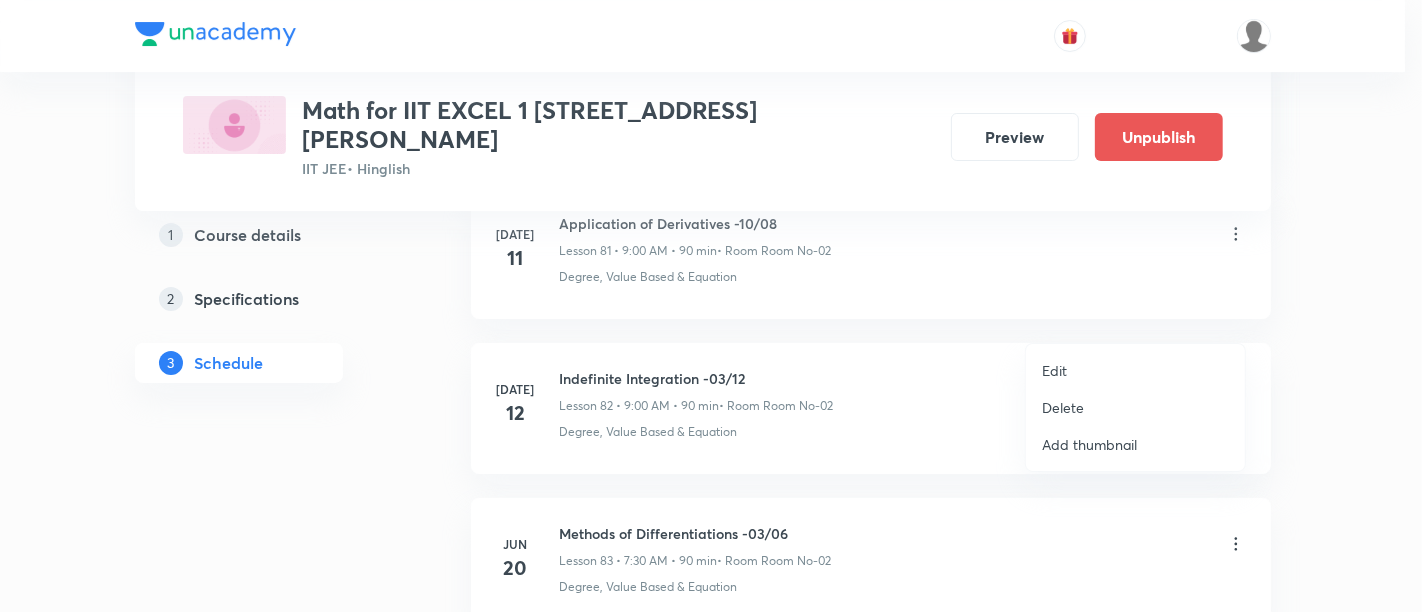 click on "Edit" at bounding box center [1054, 370] 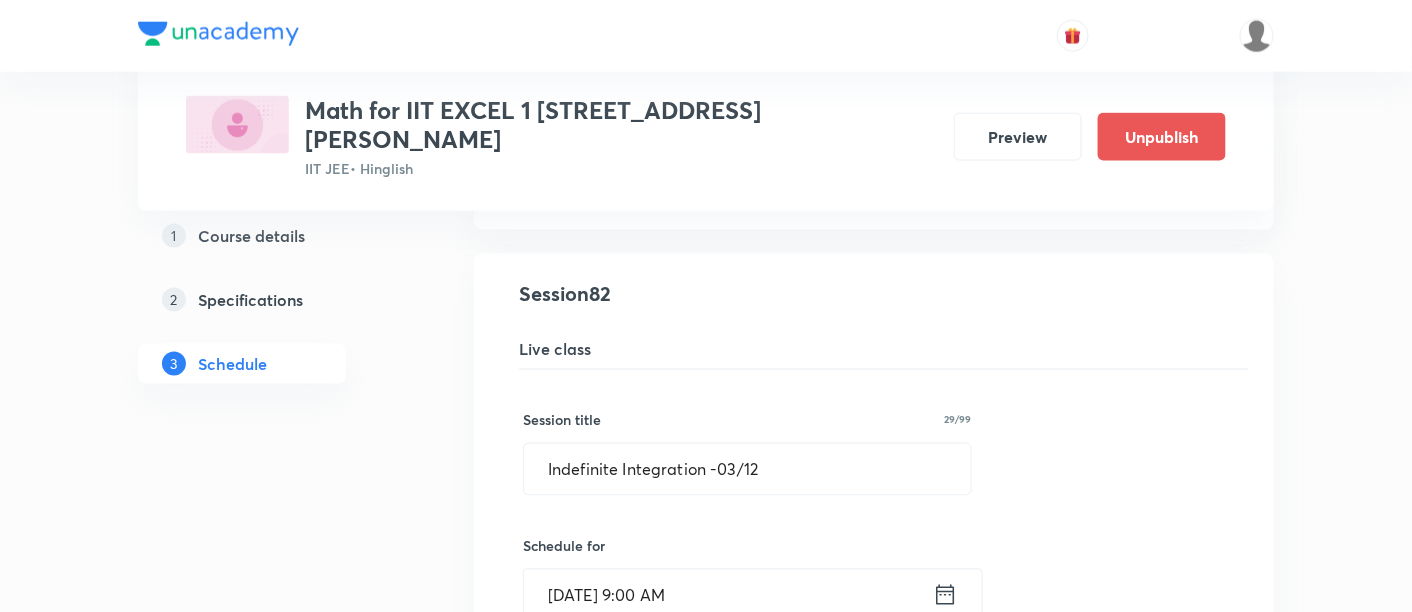 scroll, scrollTop: 12734, scrollLeft: 0, axis: vertical 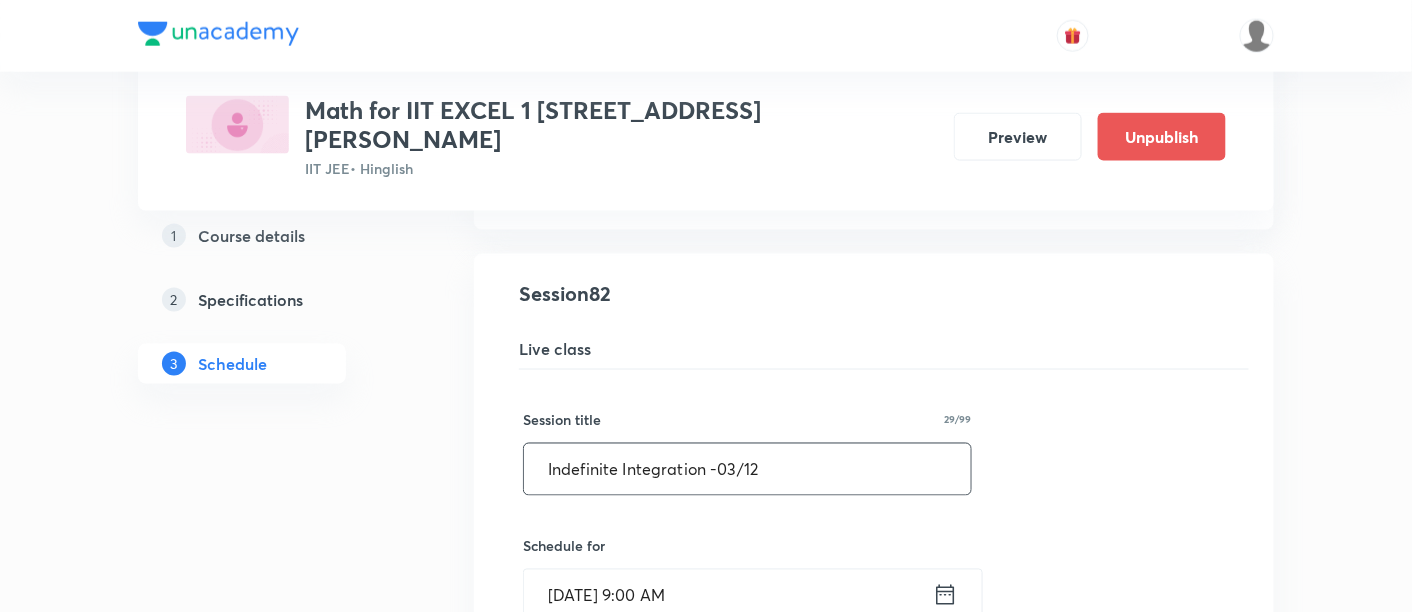 drag, startPoint x: 538, startPoint y: 395, endPoint x: 894, endPoint y: 399, distance: 356.02246 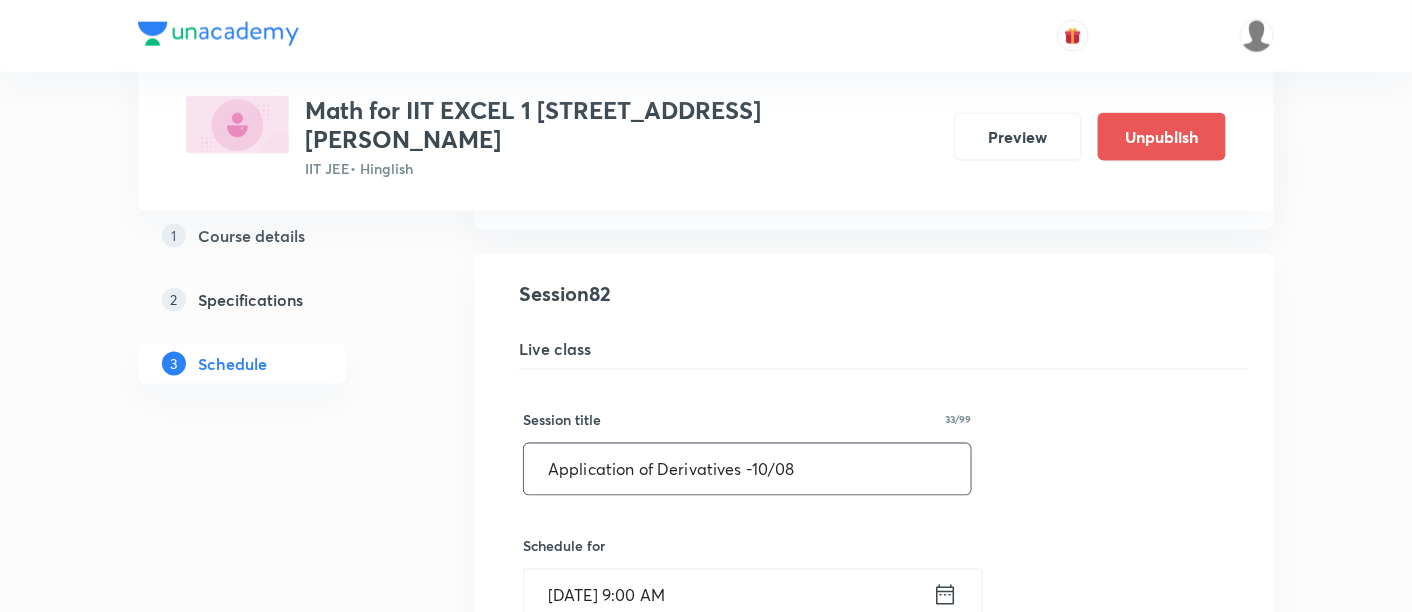 click on "Application of Derivatives -10/08" at bounding box center (747, 469) 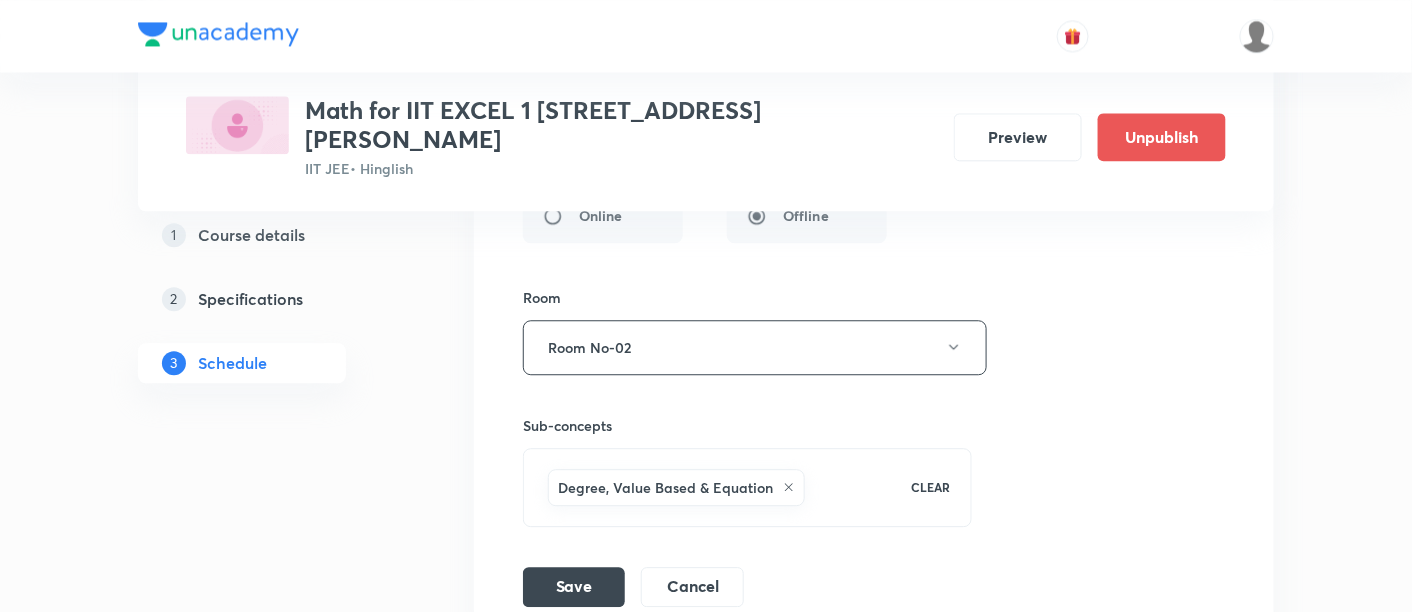 scroll, scrollTop: 13386, scrollLeft: 0, axis: vertical 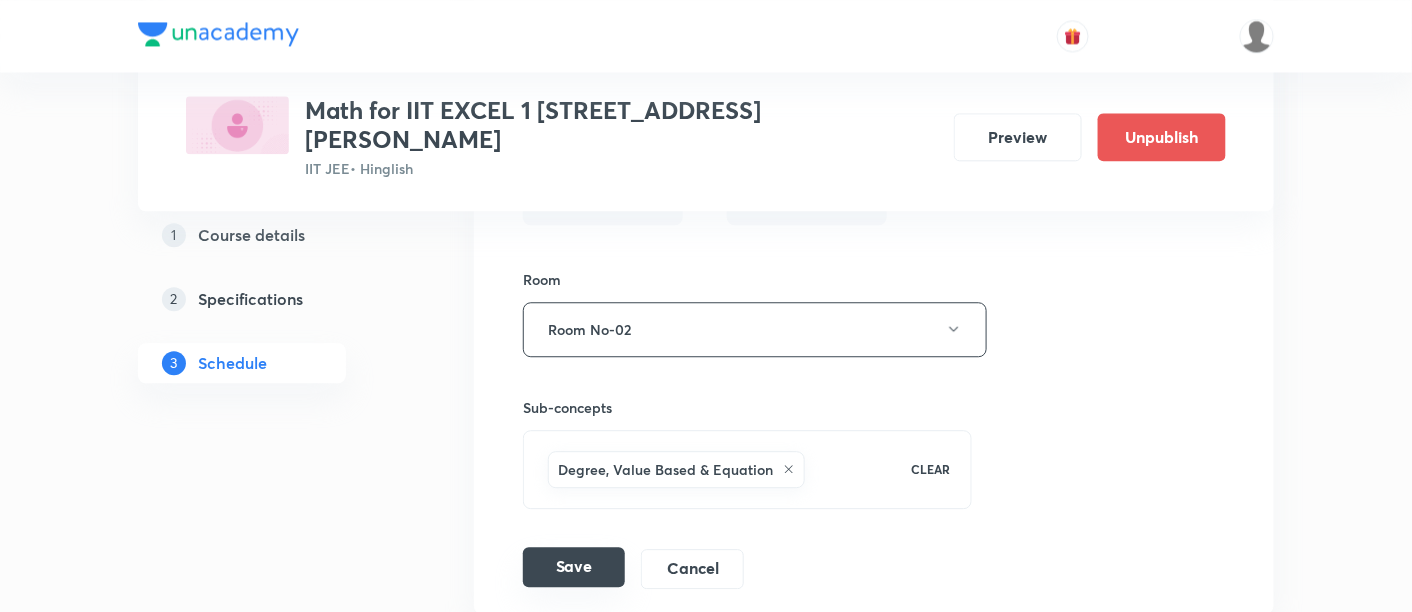 type on "Application of Derivatives -11/08" 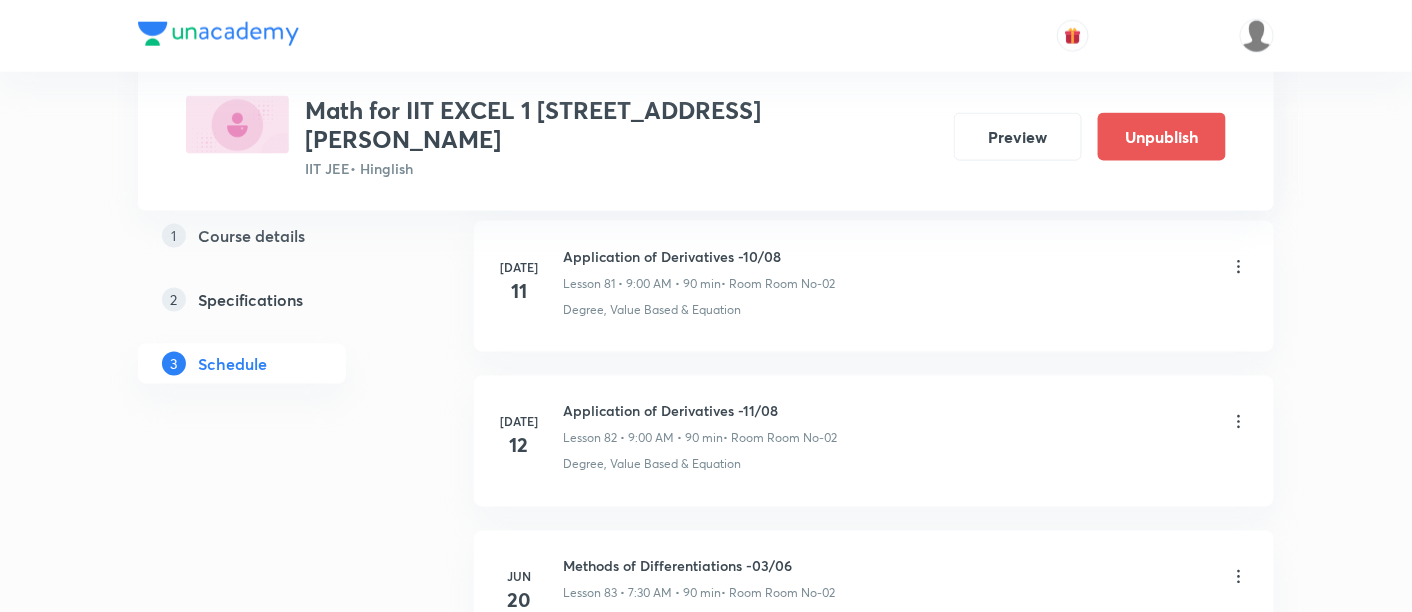 scroll, scrollTop: 12734, scrollLeft: 0, axis: vertical 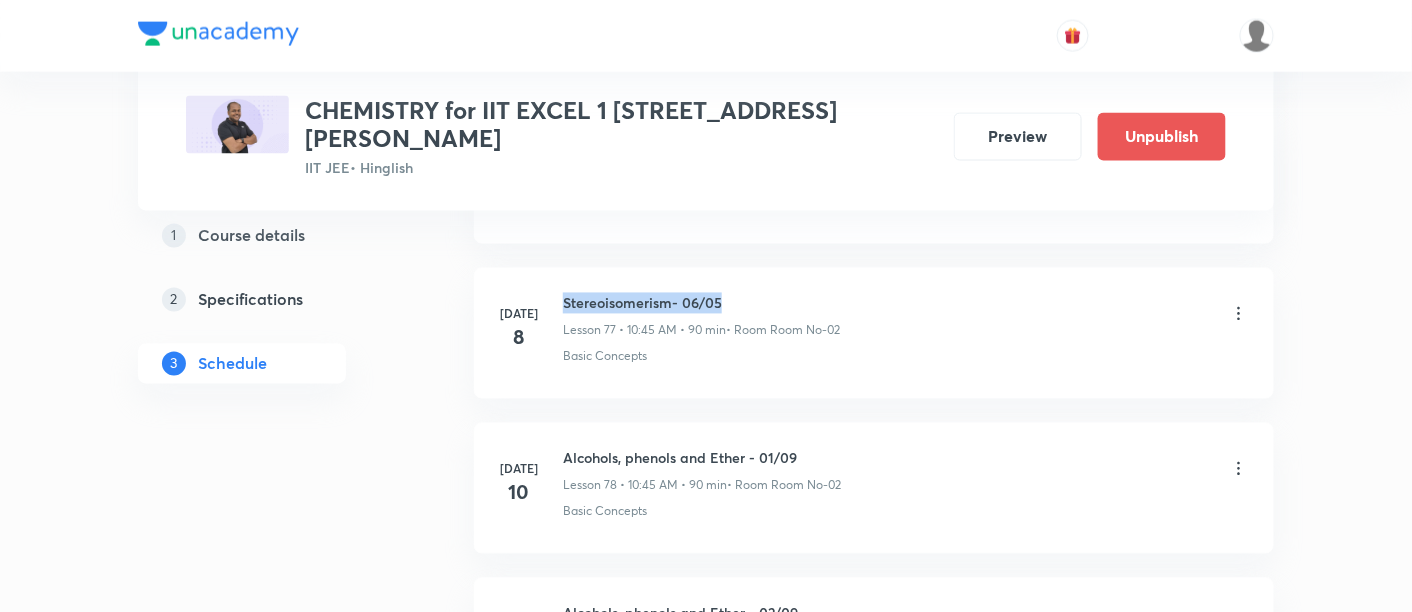 drag, startPoint x: 565, startPoint y: 226, endPoint x: 748, endPoint y: 232, distance: 183.09833 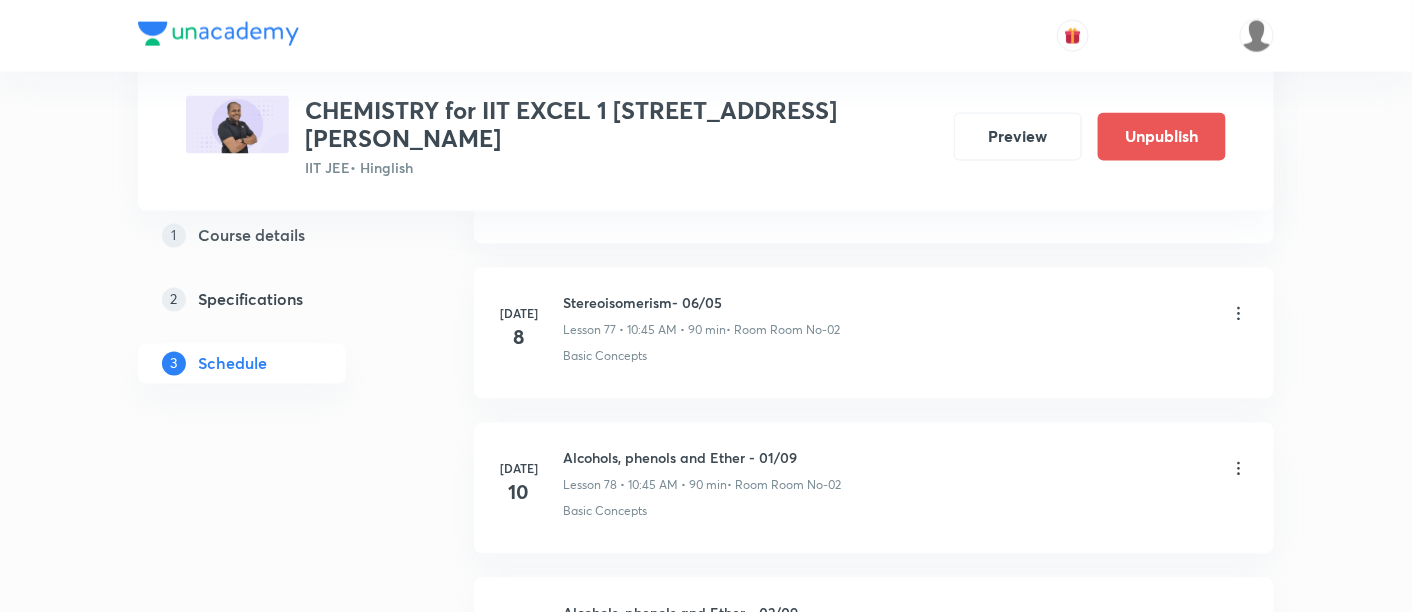 click on "[DATE] Alcohols, phenols and Ether - 01/09 Lesson 78 • 10:45 AM • 90 min  • Room Room No-02 Basic Concepts" at bounding box center (874, 488) 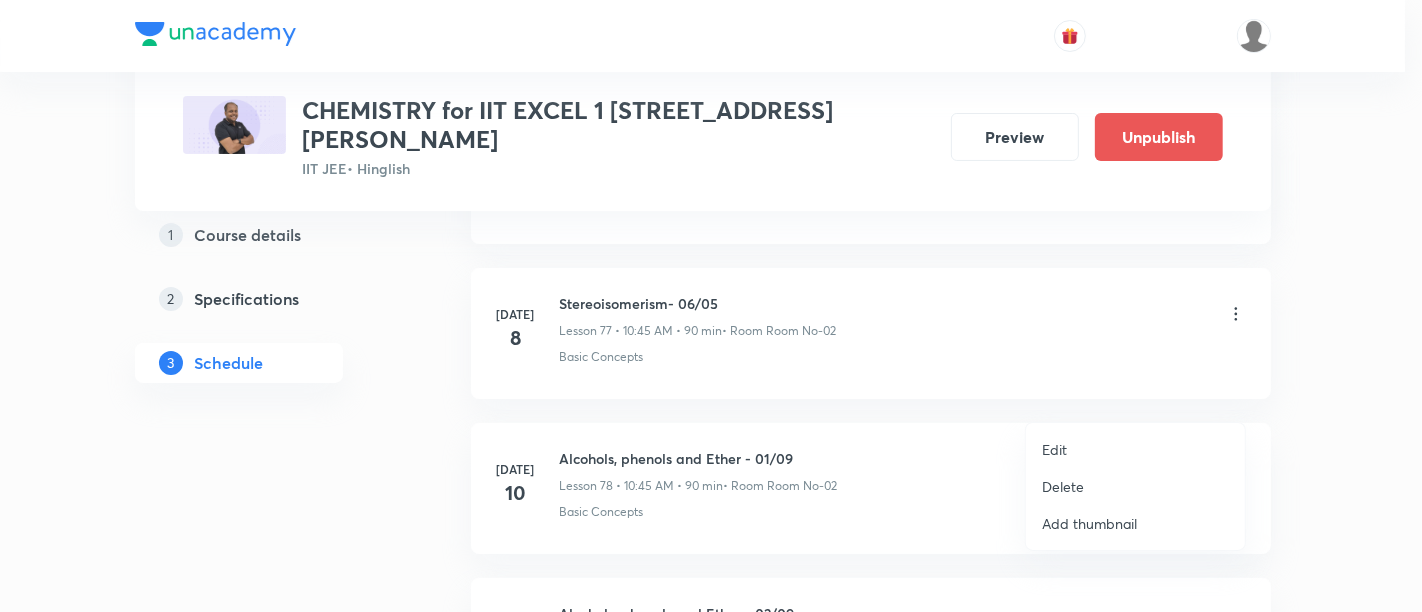 click on "Edit" at bounding box center [1054, 449] 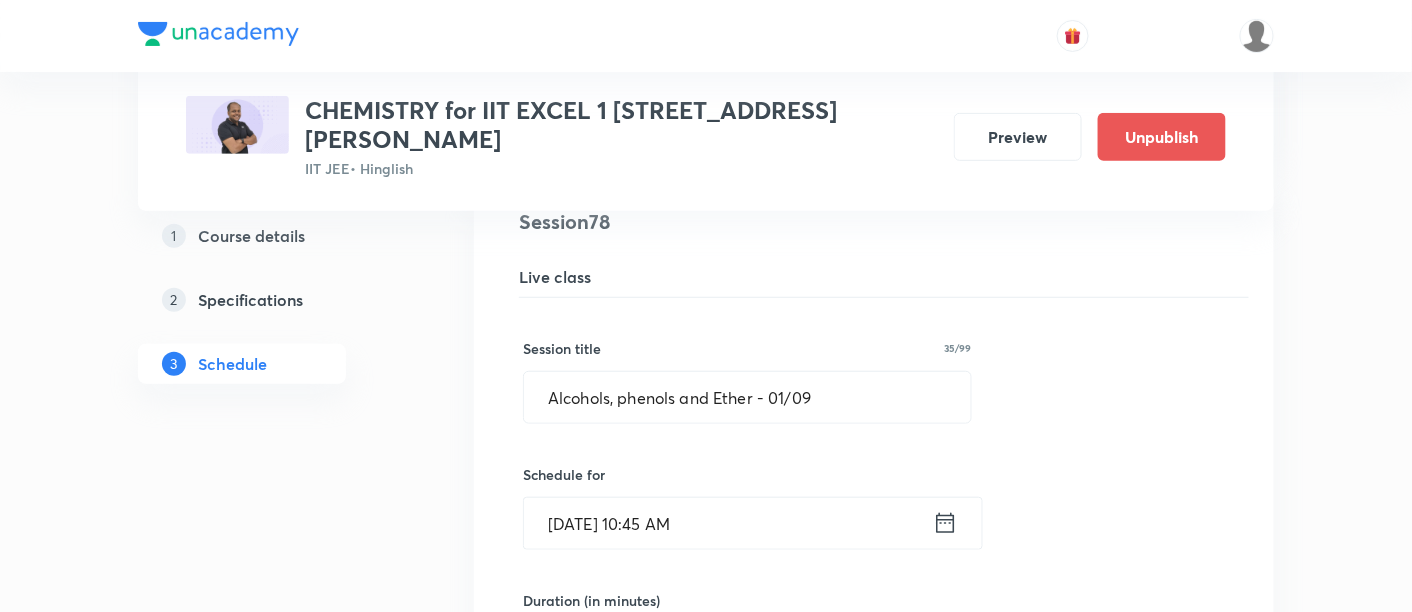 scroll, scrollTop: 12183, scrollLeft: 0, axis: vertical 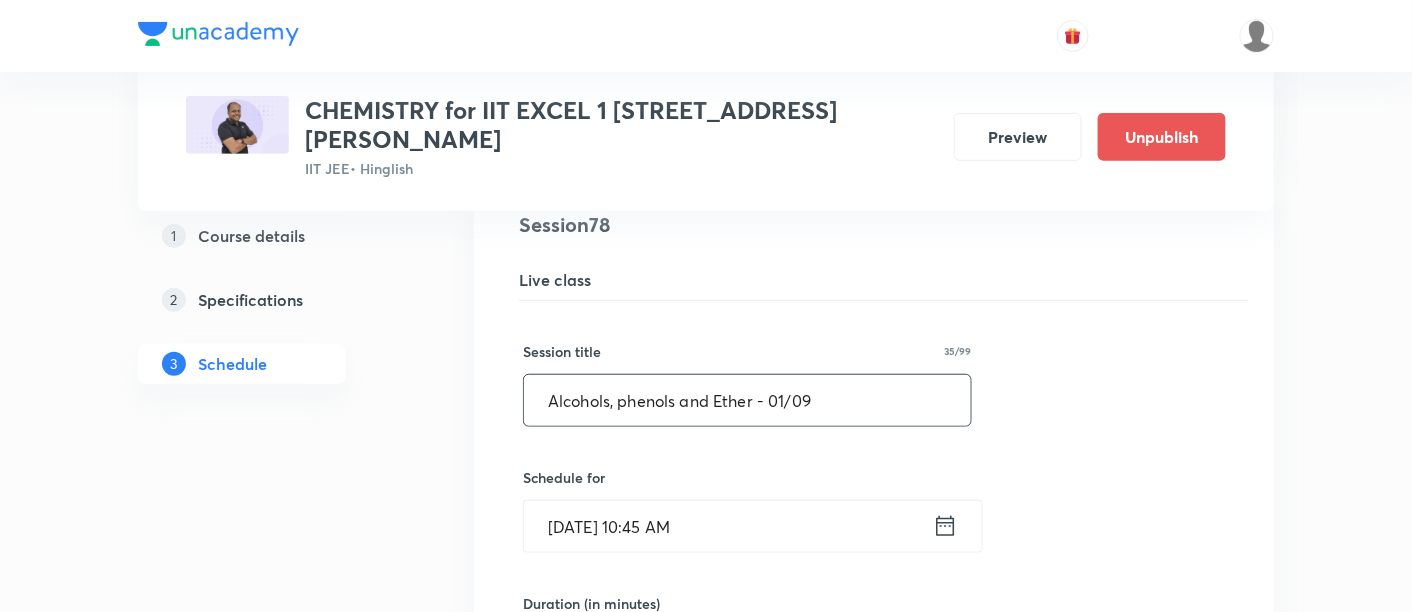 drag, startPoint x: 538, startPoint y: 323, endPoint x: 865, endPoint y: 318, distance: 327.03824 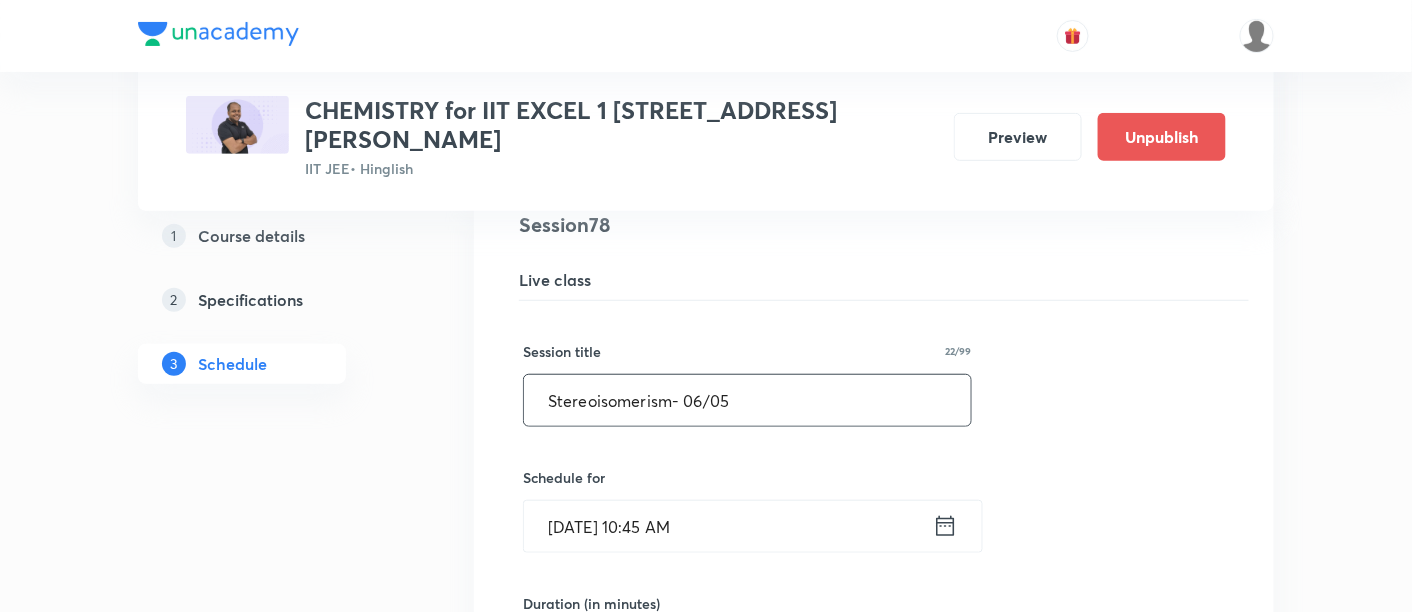 click on "Stereoisomerism- 06/05" at bounding box center (747, 400) 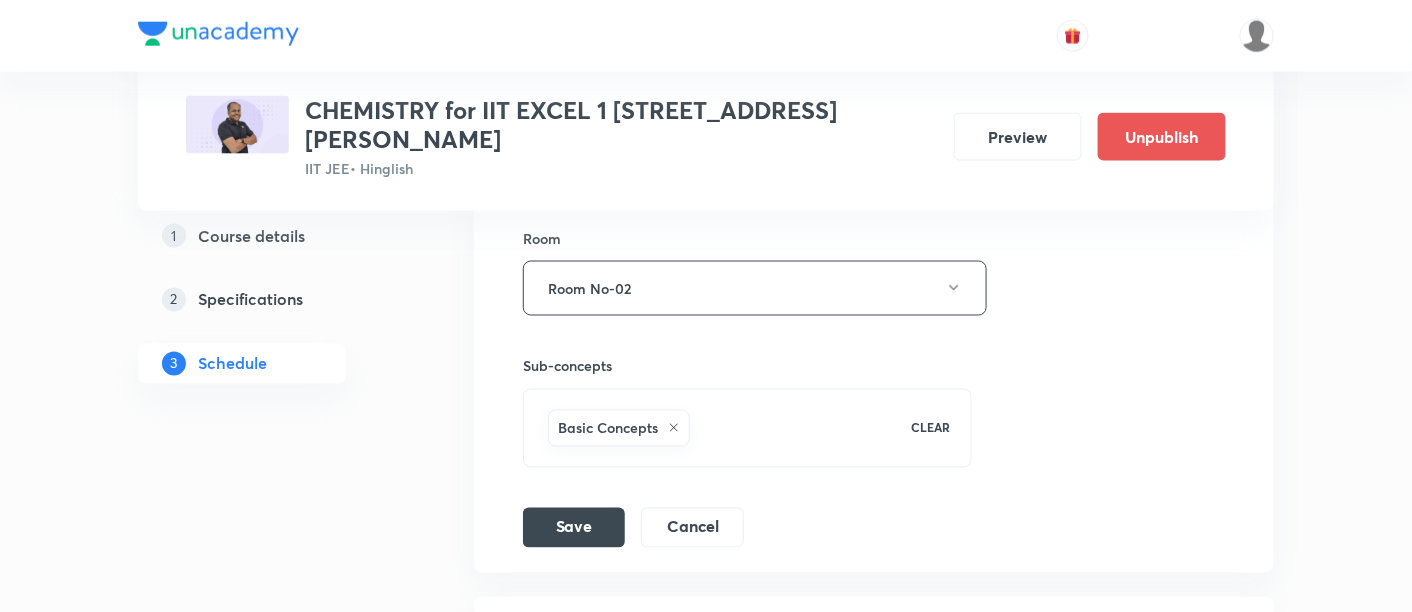 scroll, scrollTop: 12942, scrollLeft: 0, axis: vertical 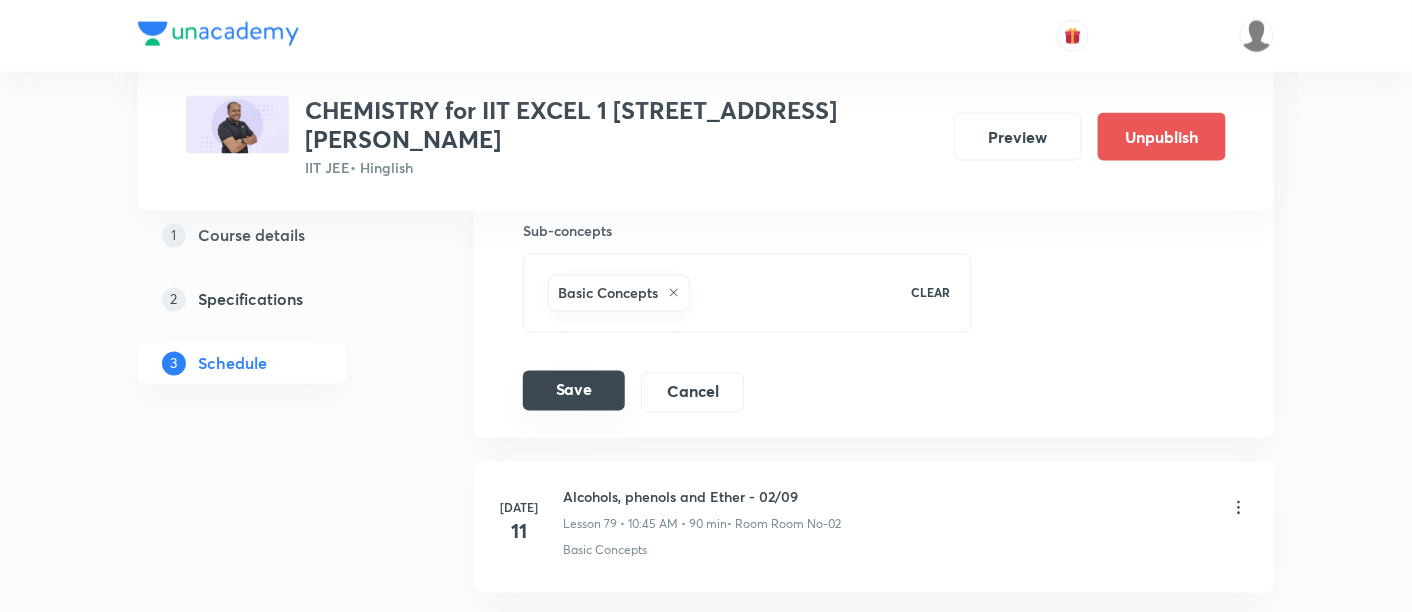 type on "Stereoisomerism- 07/05" 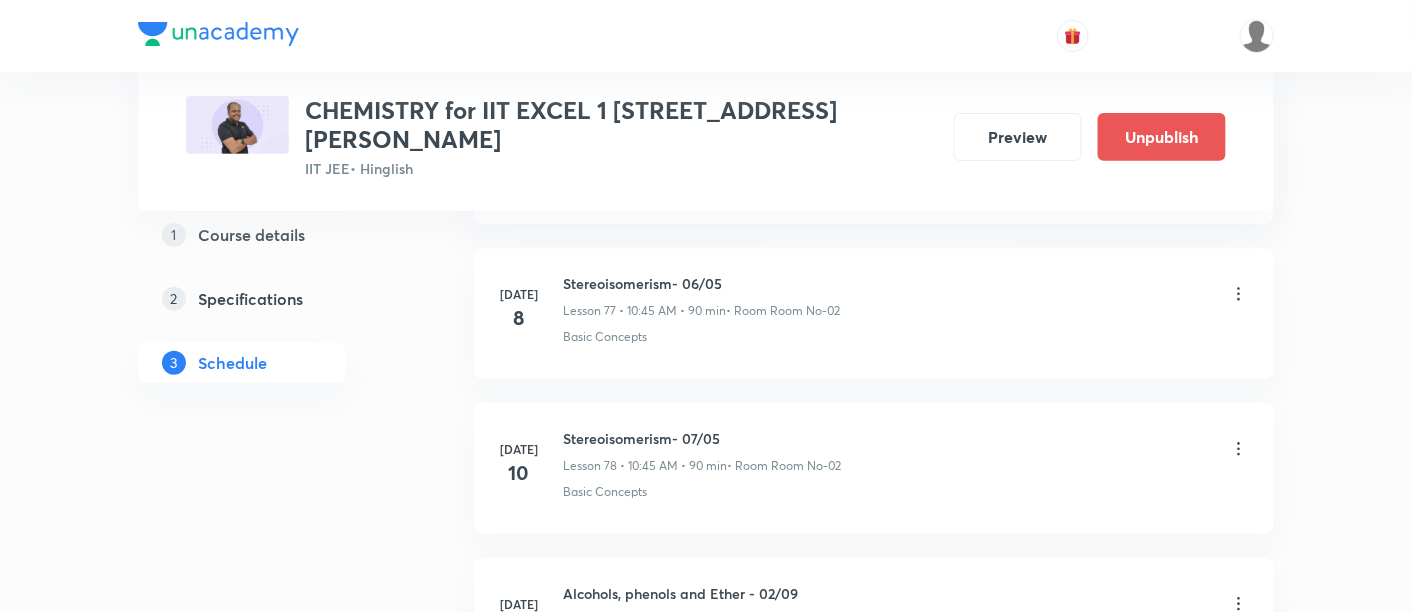 scroll, scrollTop: 12082, scrollLeft: 0, axis: vertical 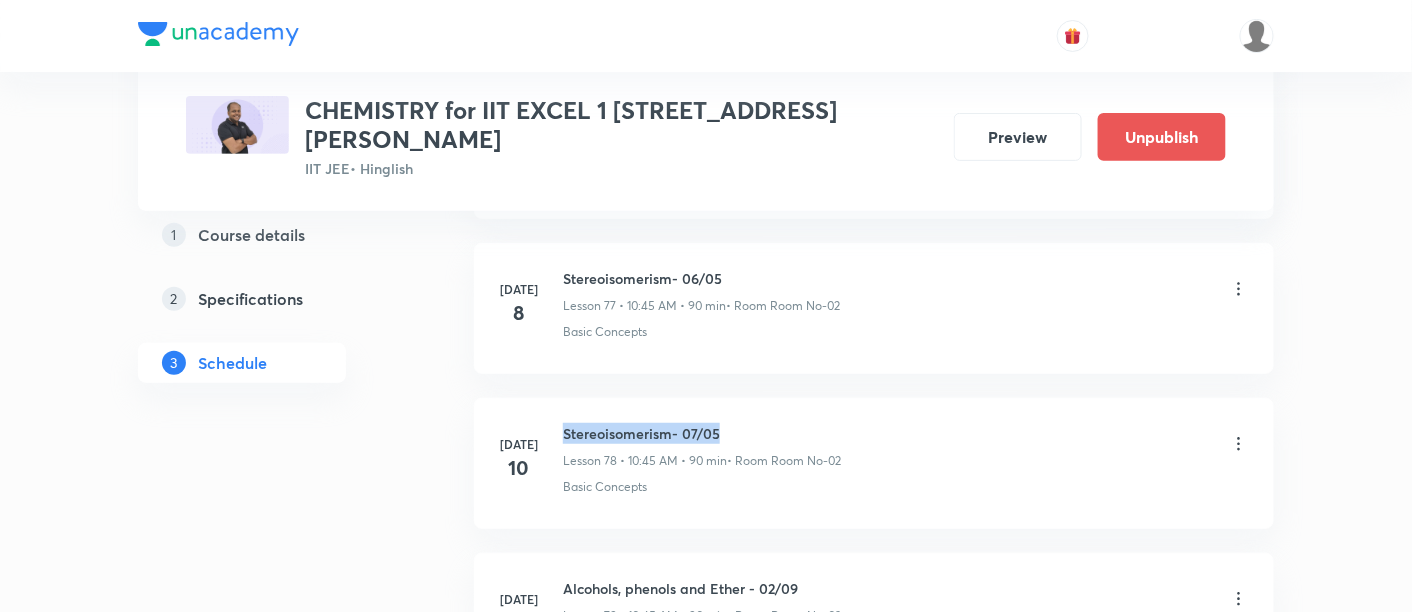 drag, startPoint x: 567, startPoint y: 364, endPoint x: 757, endPoint y: 364, distance: 190 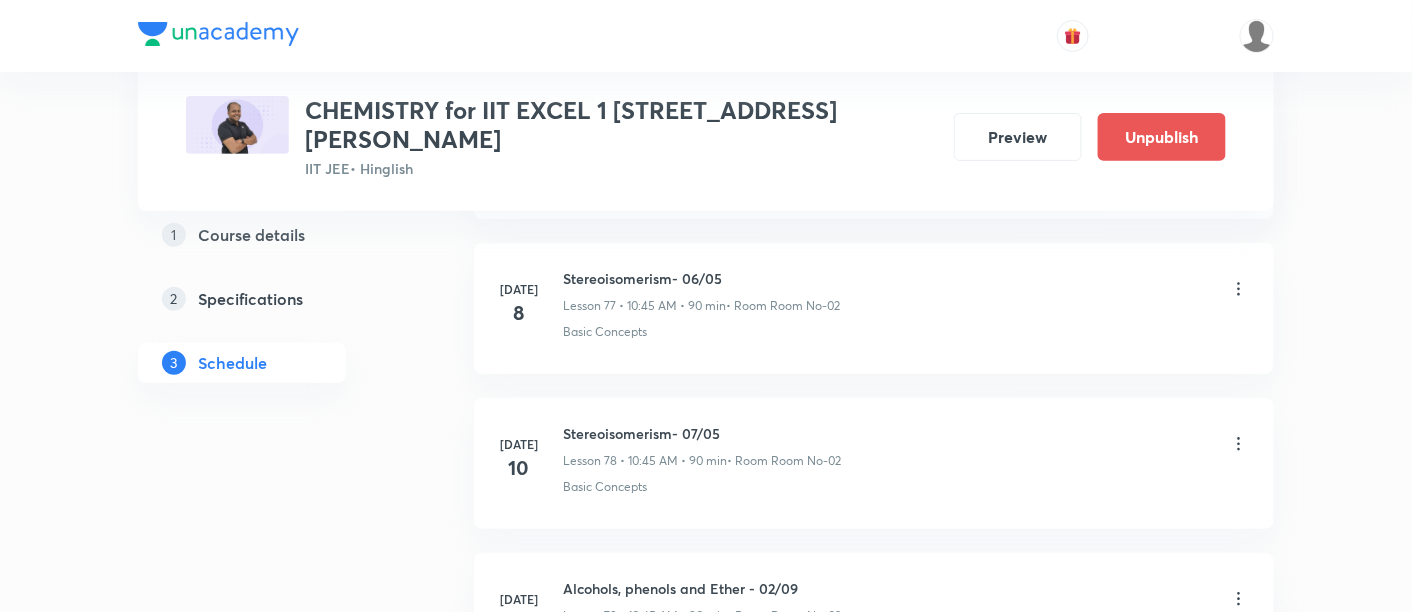 click on "Jul 10 Stereoisomerism- 07/05 Lesson 78 • 10:45 AM • 90 min  • Room Room No-02 Basic Concepts" at bounding box center (874, 463) 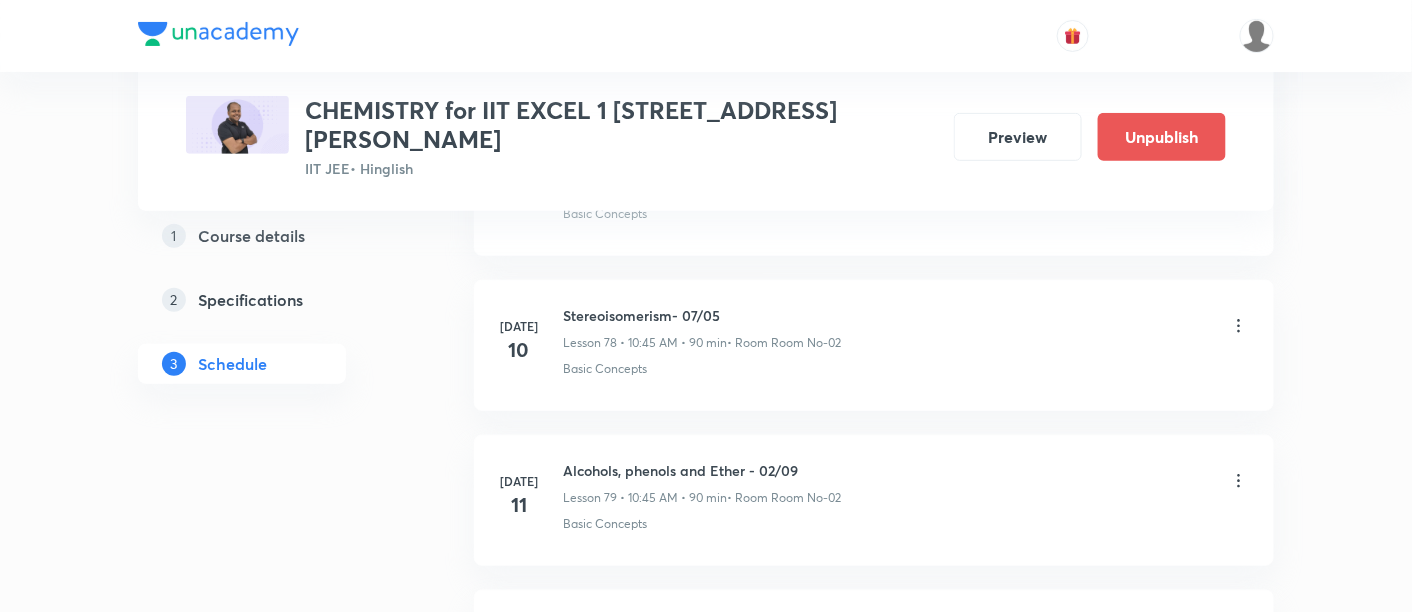 scroll, scrollTop: 12204, scrollLeft: 0, axis: vertical 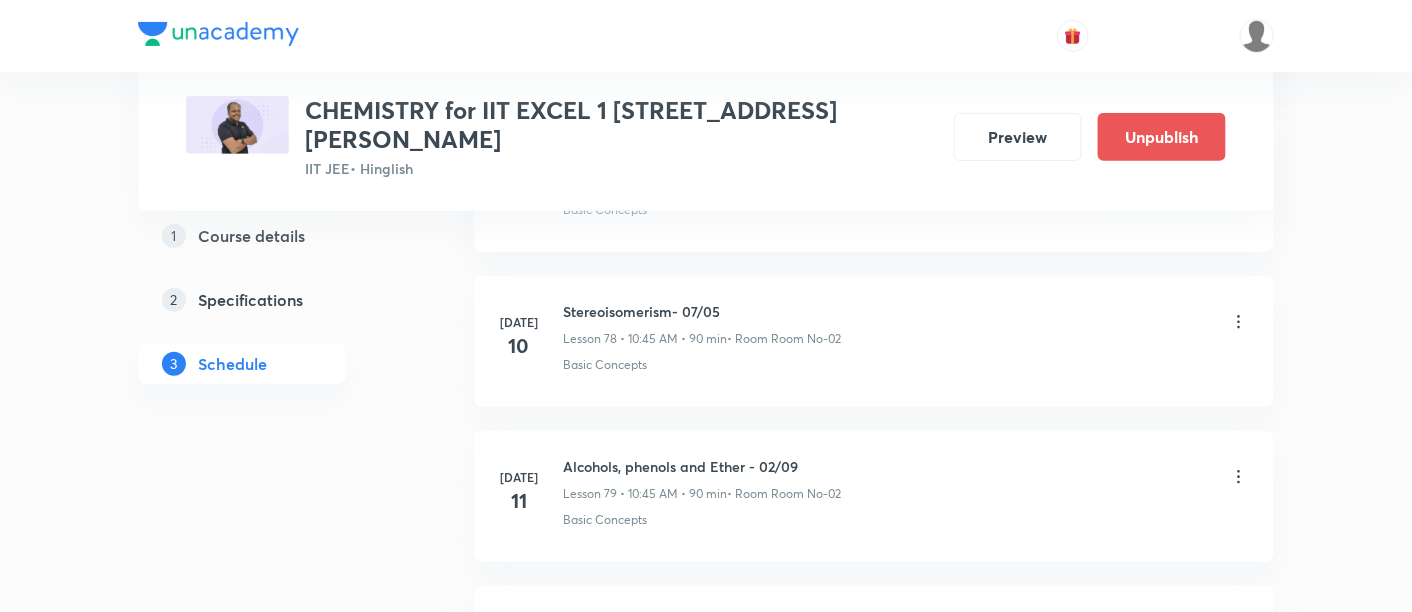 click 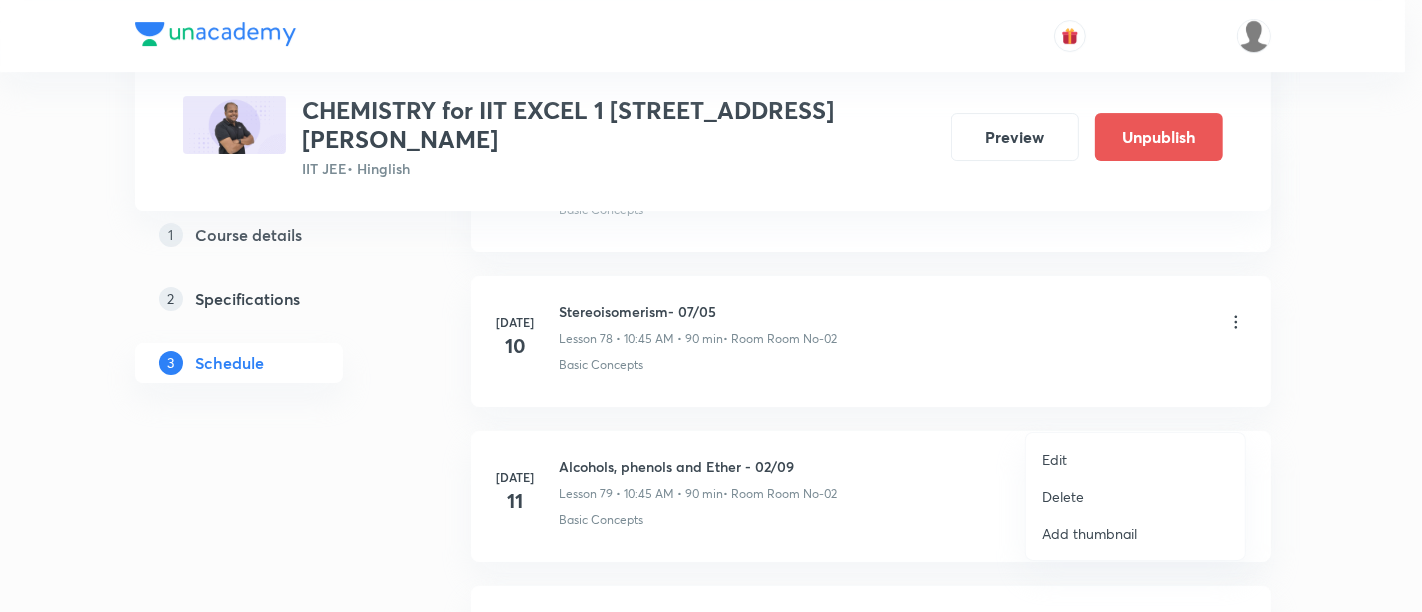 click on "Edit" at bounding box center [1054, 459] 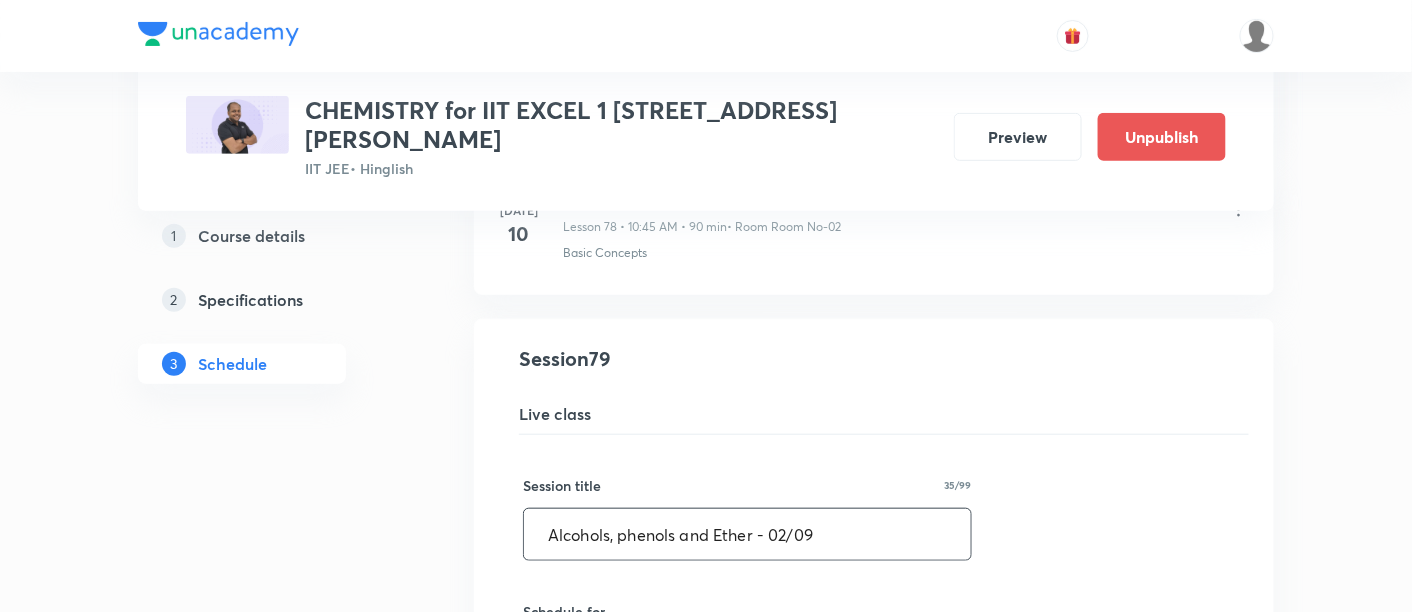drag, startPoint x: 540, startPoint y: 460, endPoint x: 981, endPoint y: 462, distance: 441.00455 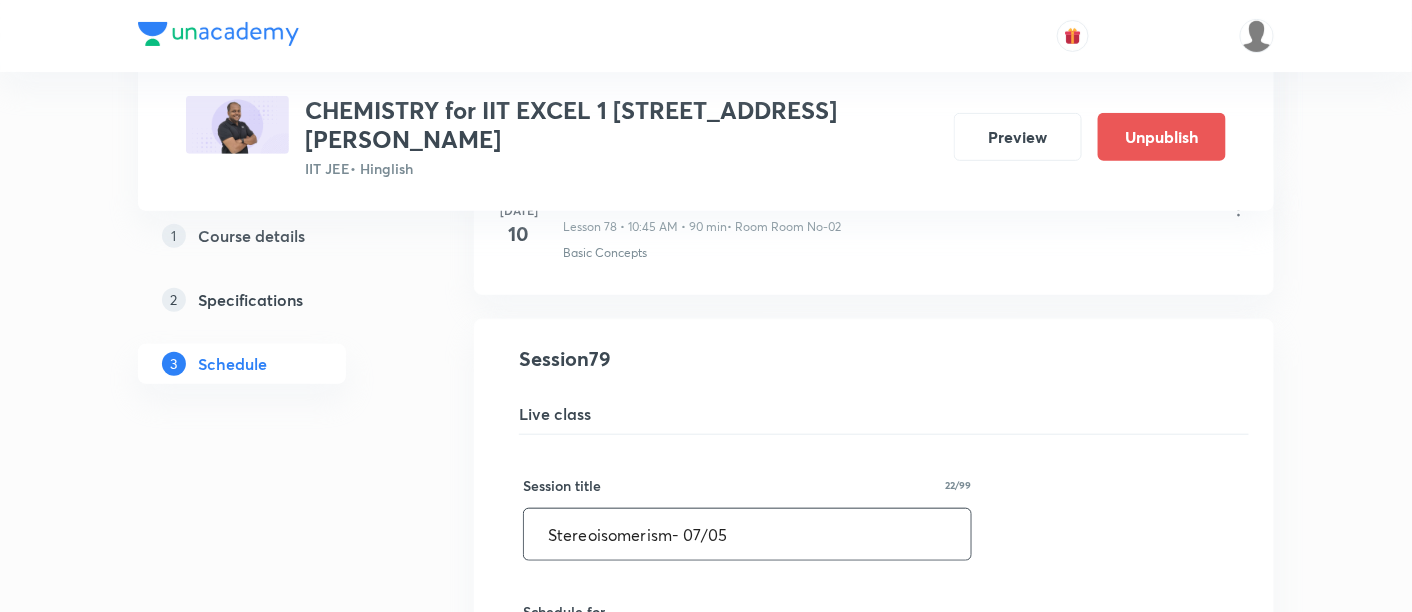 click on "Stereoisomerism- 07/05" at bounding box center [747, 534] 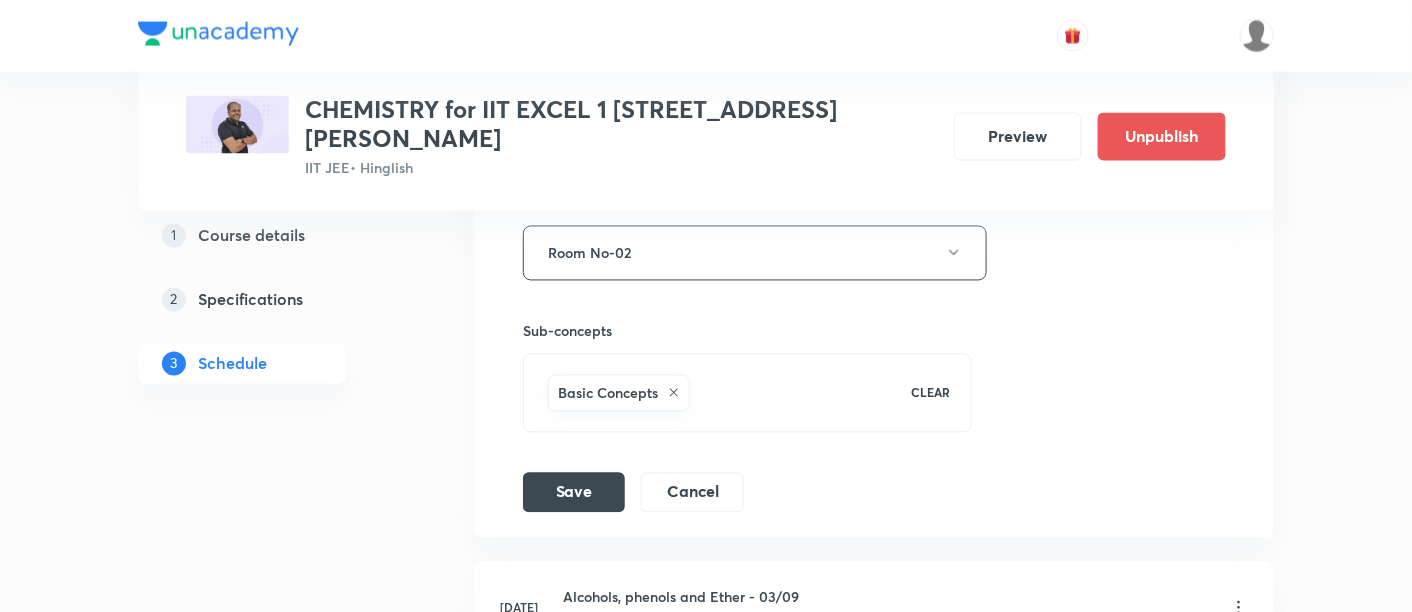 scroll, scrollTop: 13026, scrollLeft: 0, axis: vertical 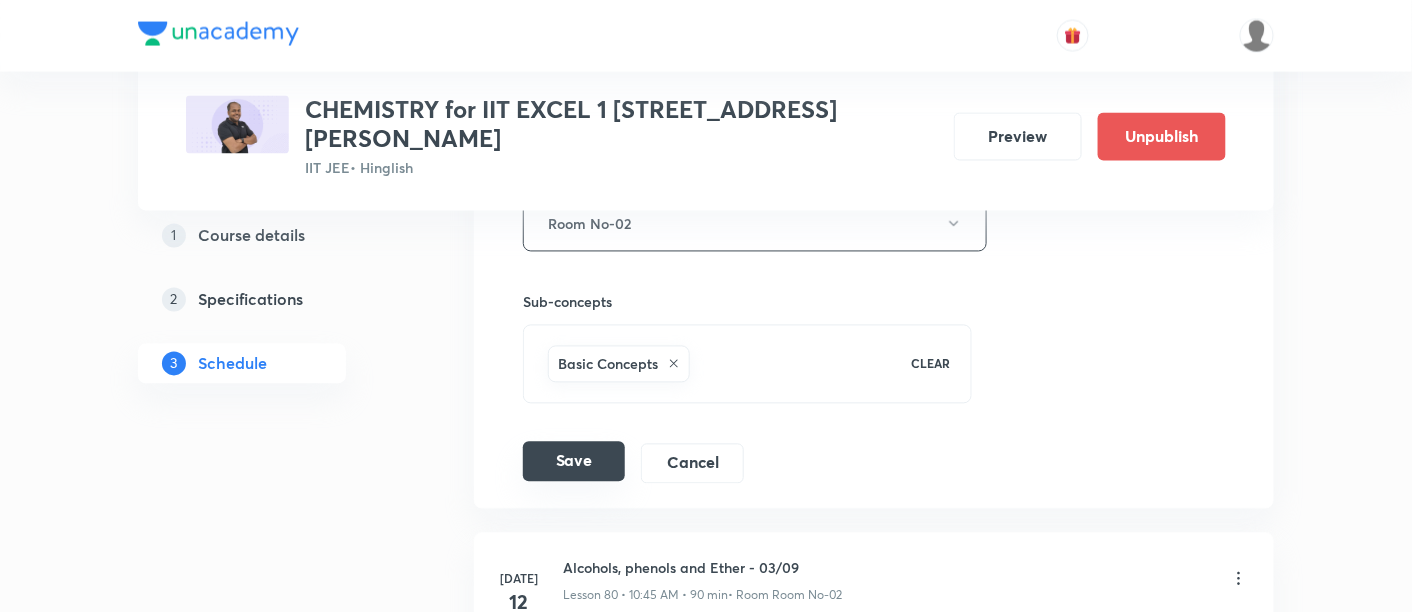 type on "Stereoisomerism- 08/05" 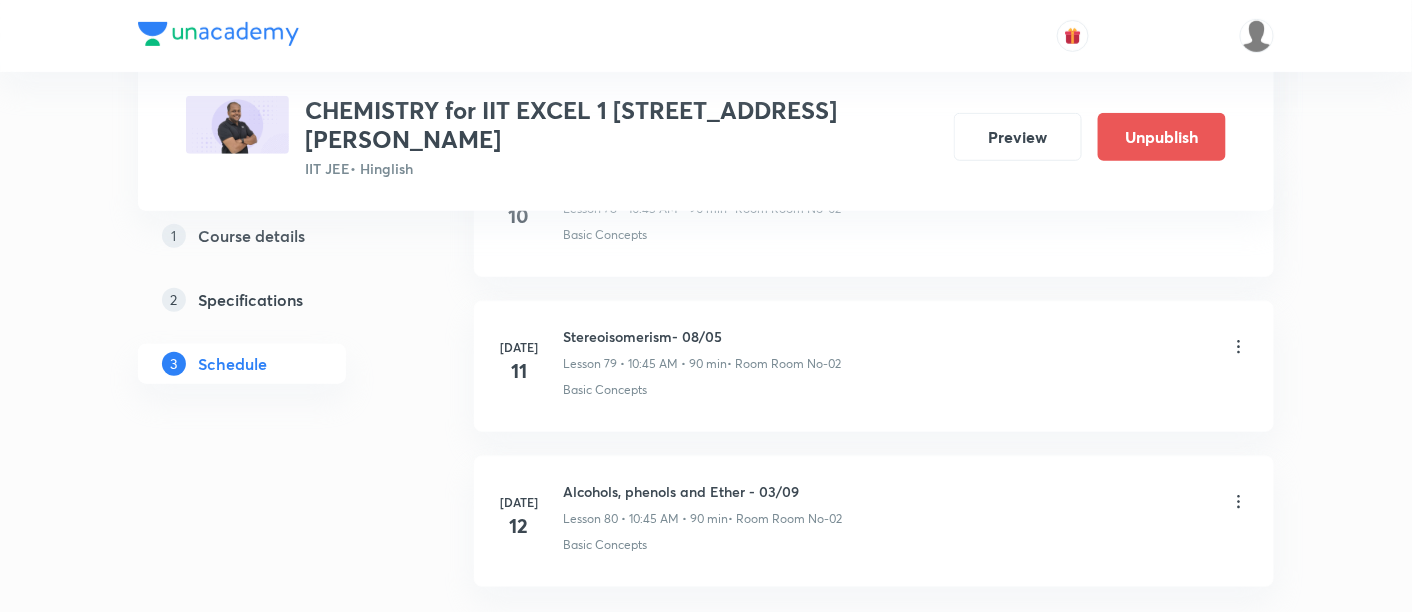 scroll, scrollTop: 12341, scrollLeft: 0, axis: vertical 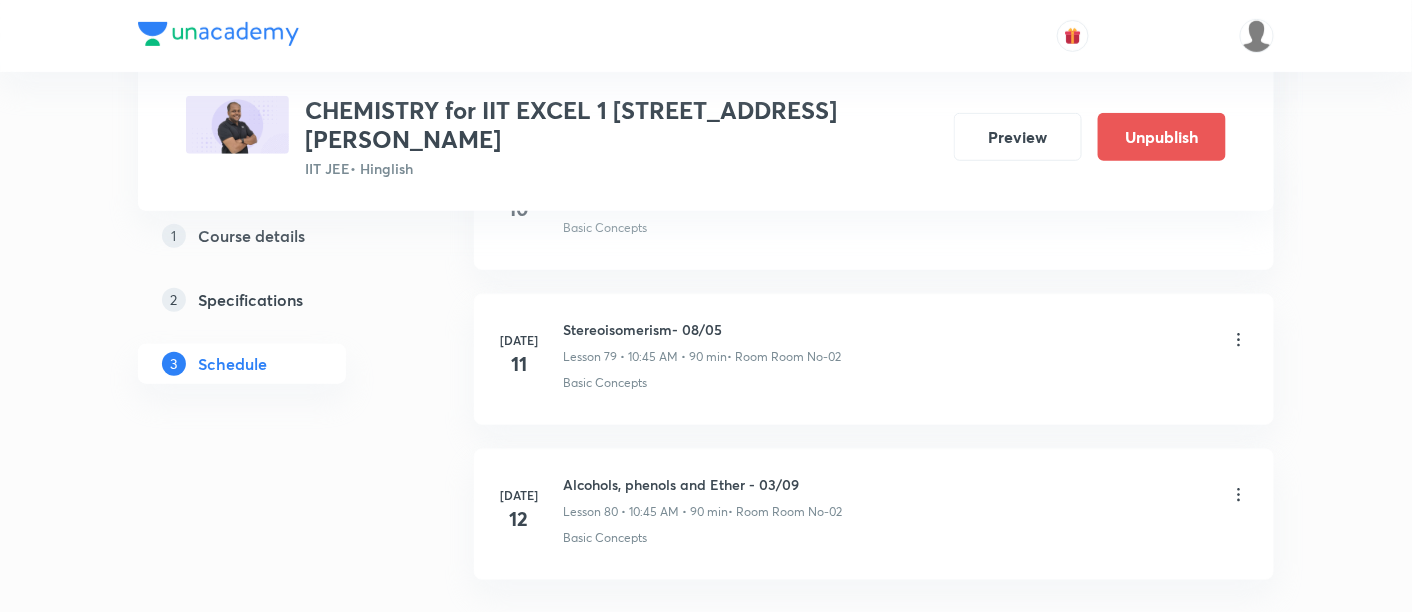 click 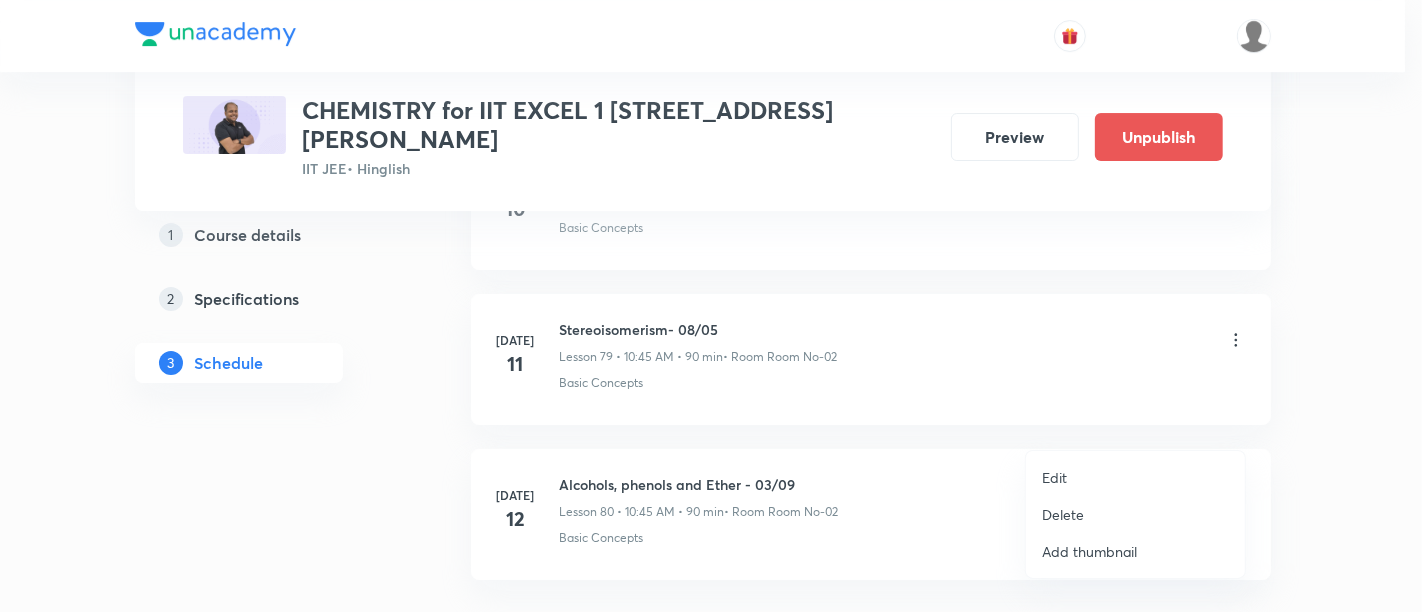 click on "Edit" at bounding box center (1054, 477) 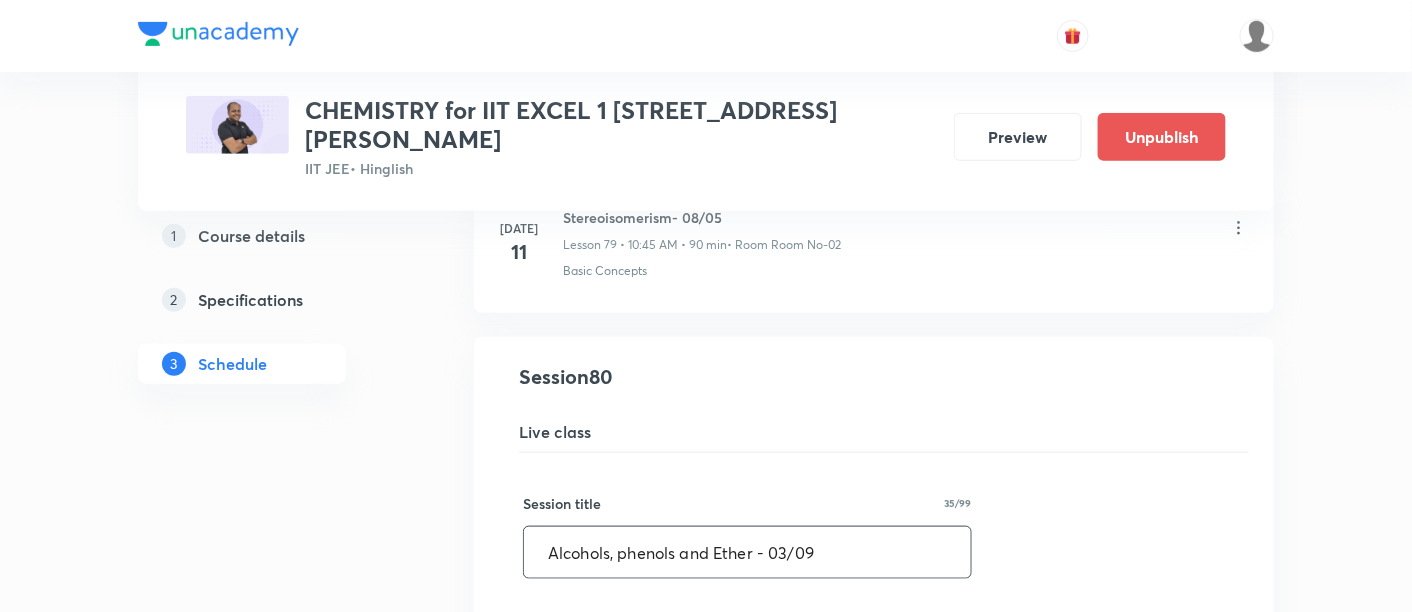 click on "Alcohols, phenols and Ether - 03/09" at bounding box center (747, 552) 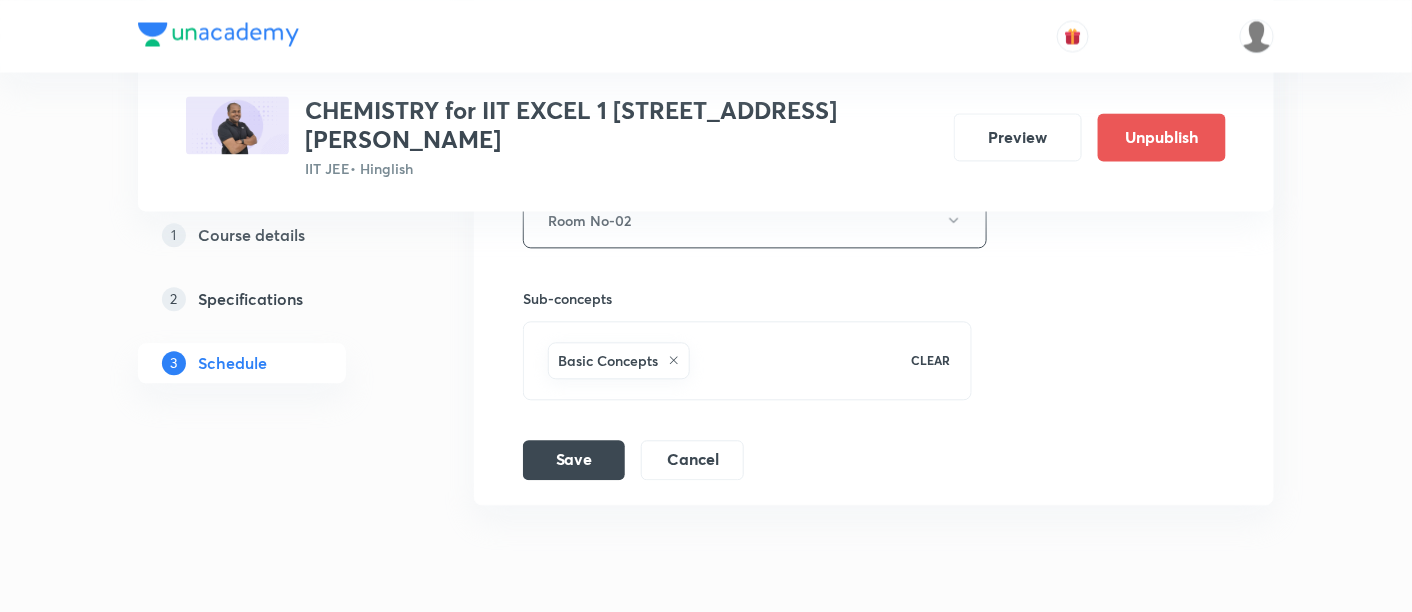 scroll, scrollTop: 13192, scrollLeft: 0, axis: vertical 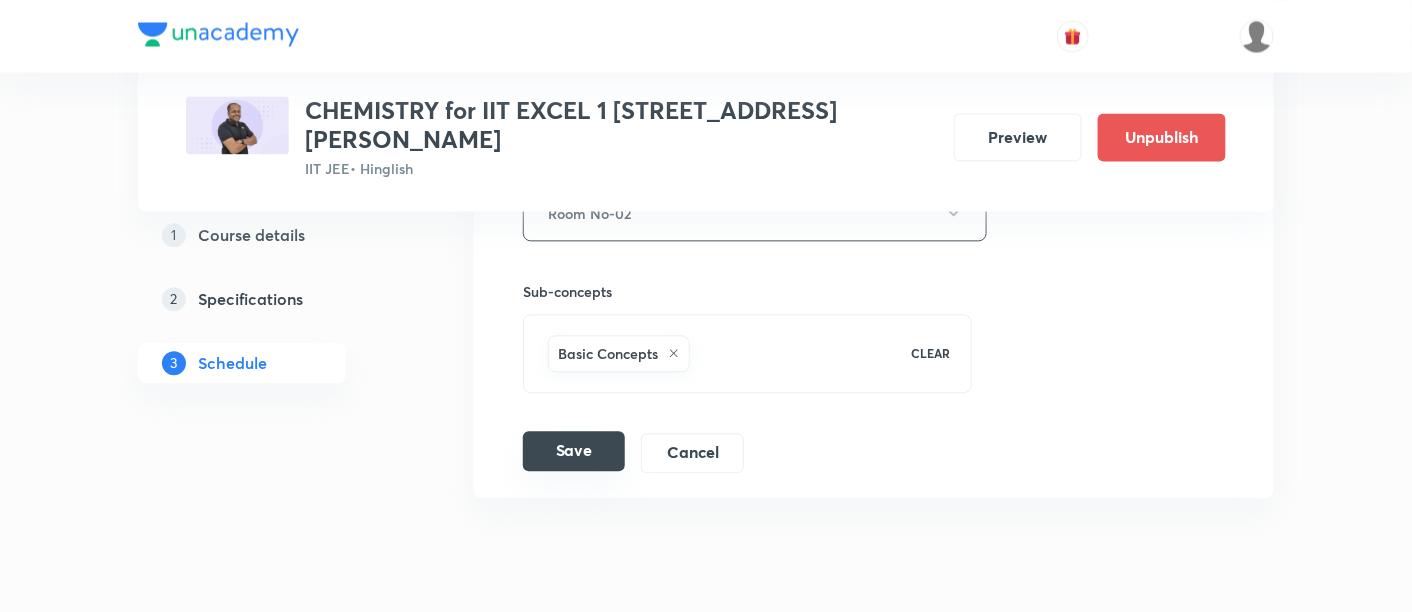 type on "Alcohols, phenols and Ether - 01/09" 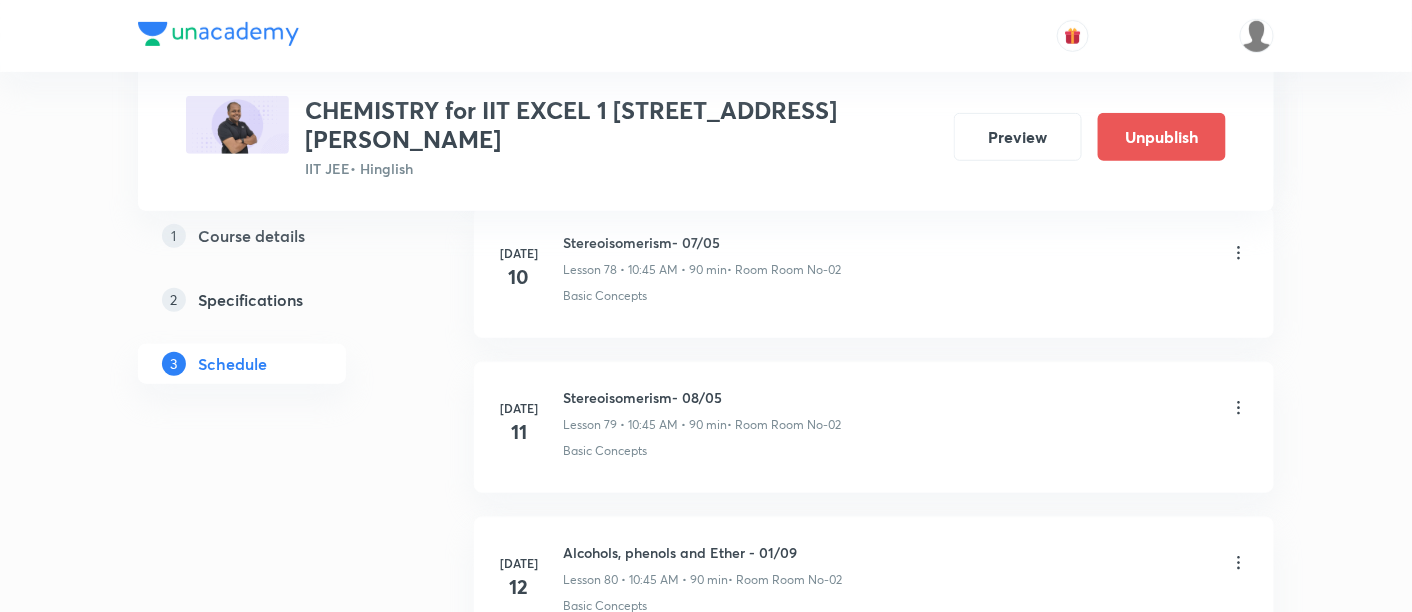 scroll, scrollTop: 12289, scrollLeft: 0, axis: vertical 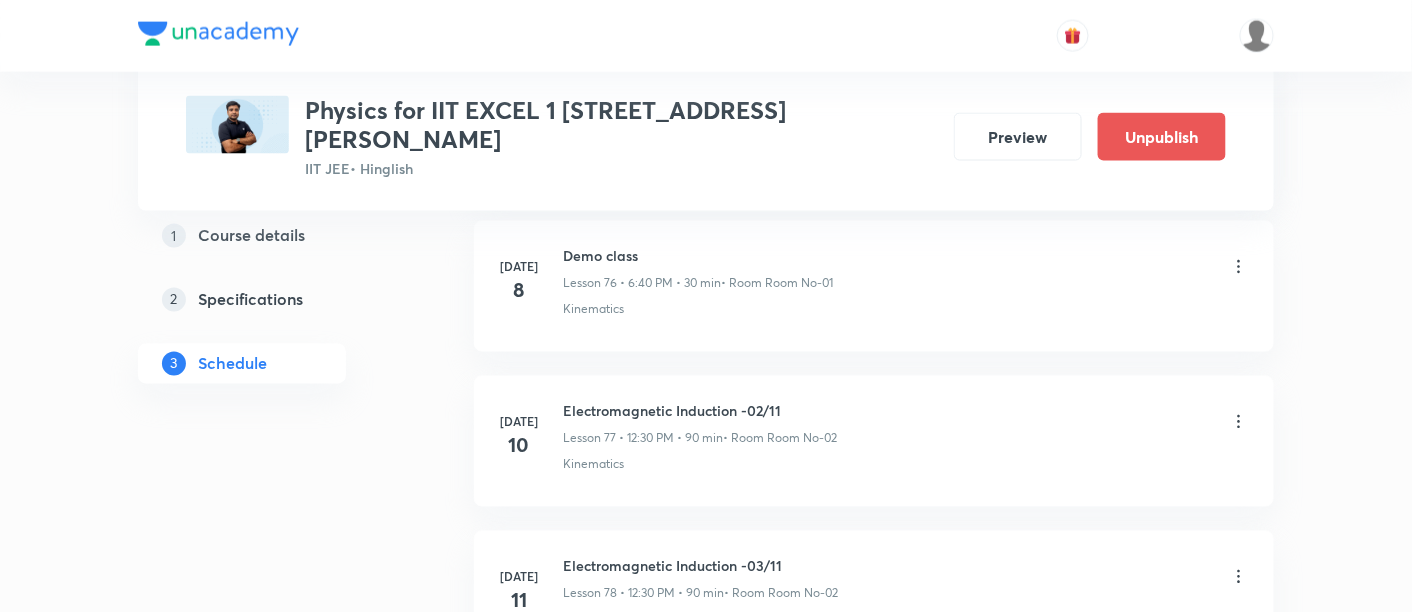 click 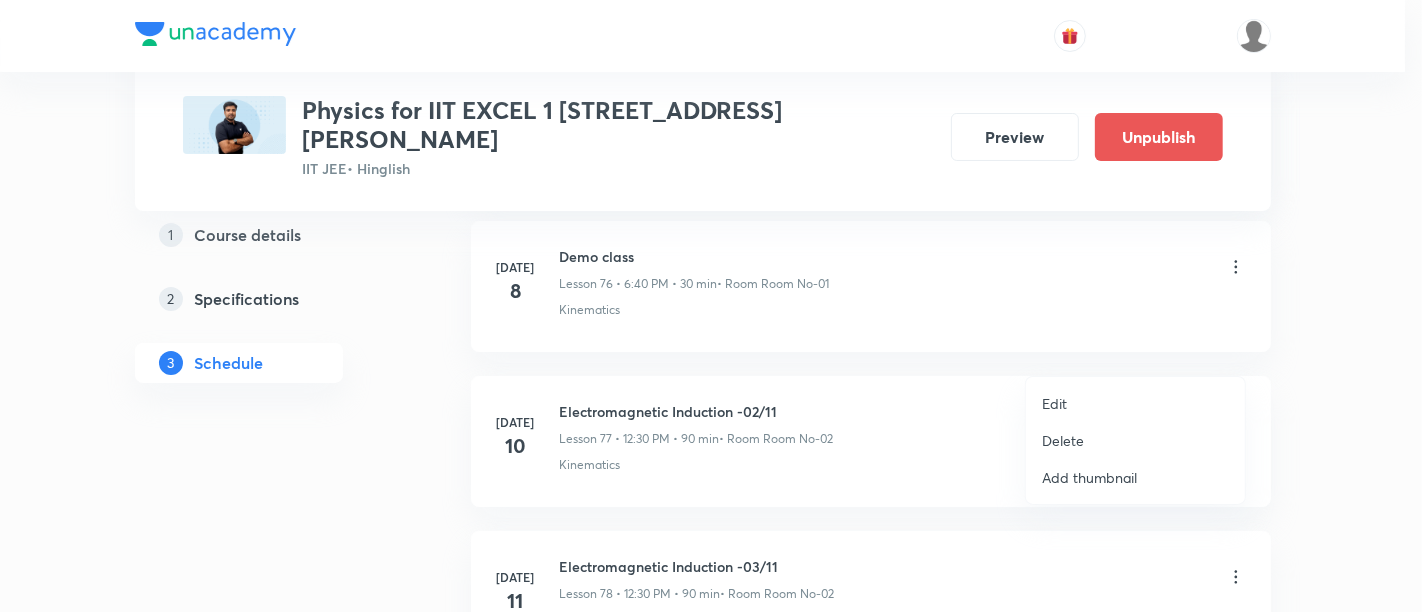 click on "Edit" at bounding box center [1054, 403] 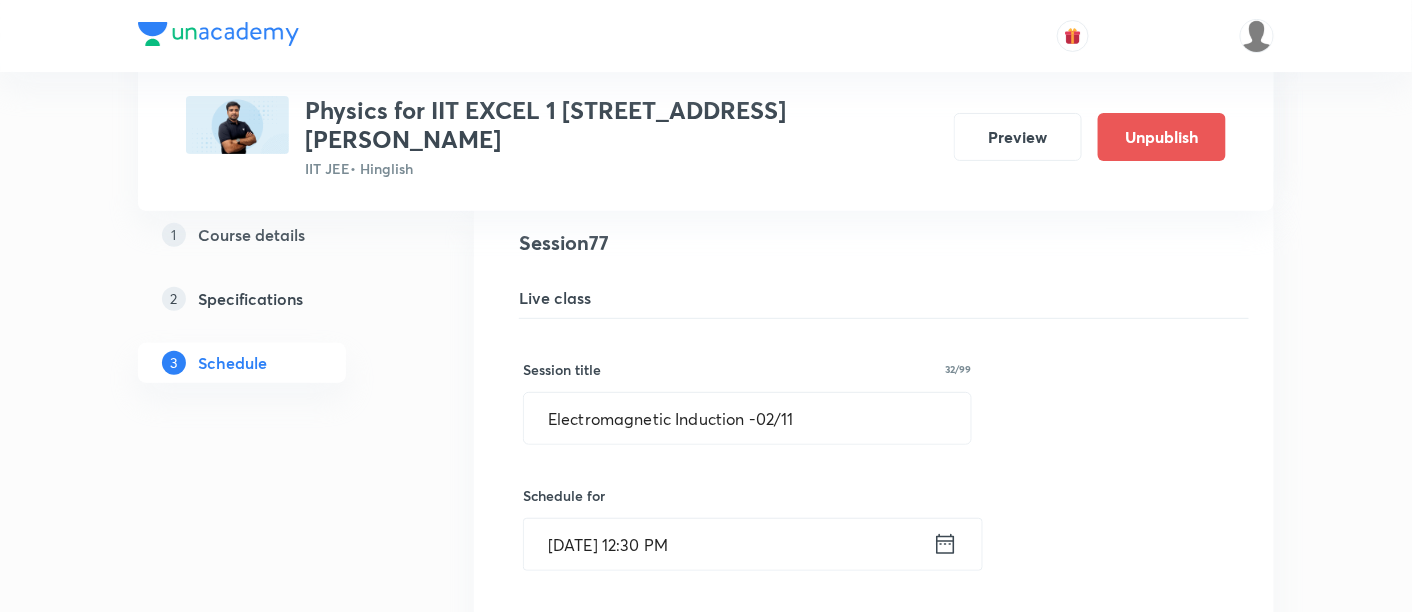 scroll, scrollTop: 12008, scrollLeft: 0, axis: vertical 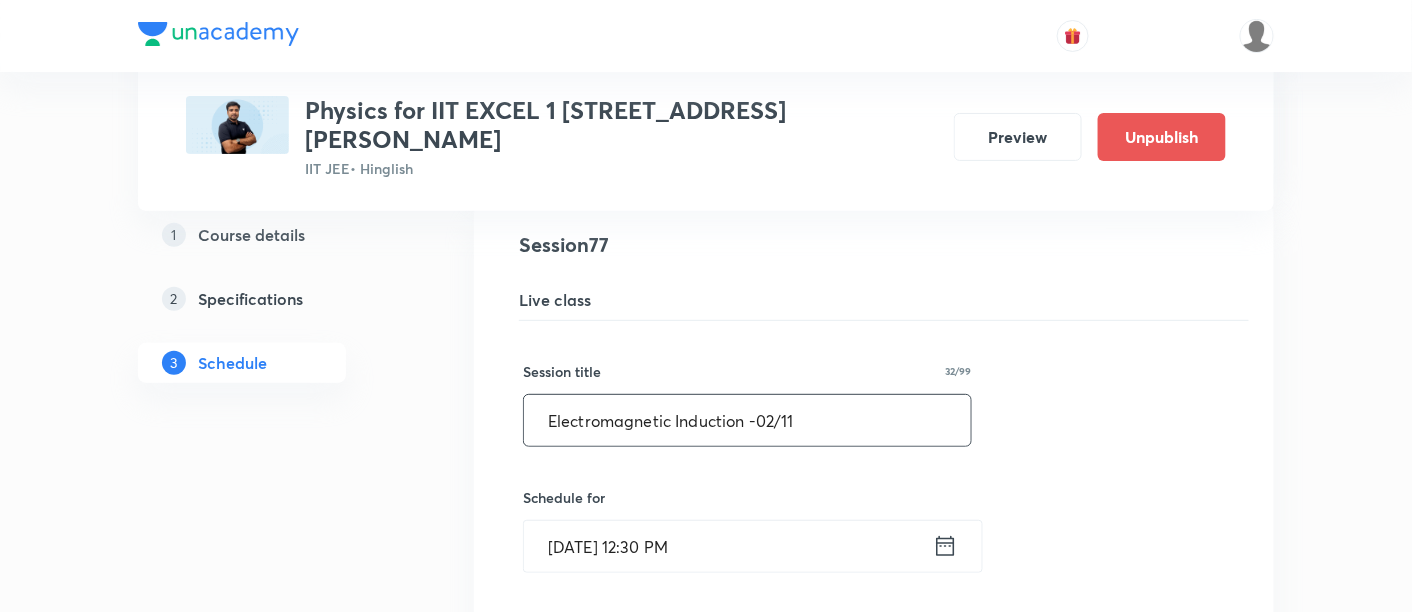 click on "Electromagnetic Induction -02/11" at bounding box center [747, 420] 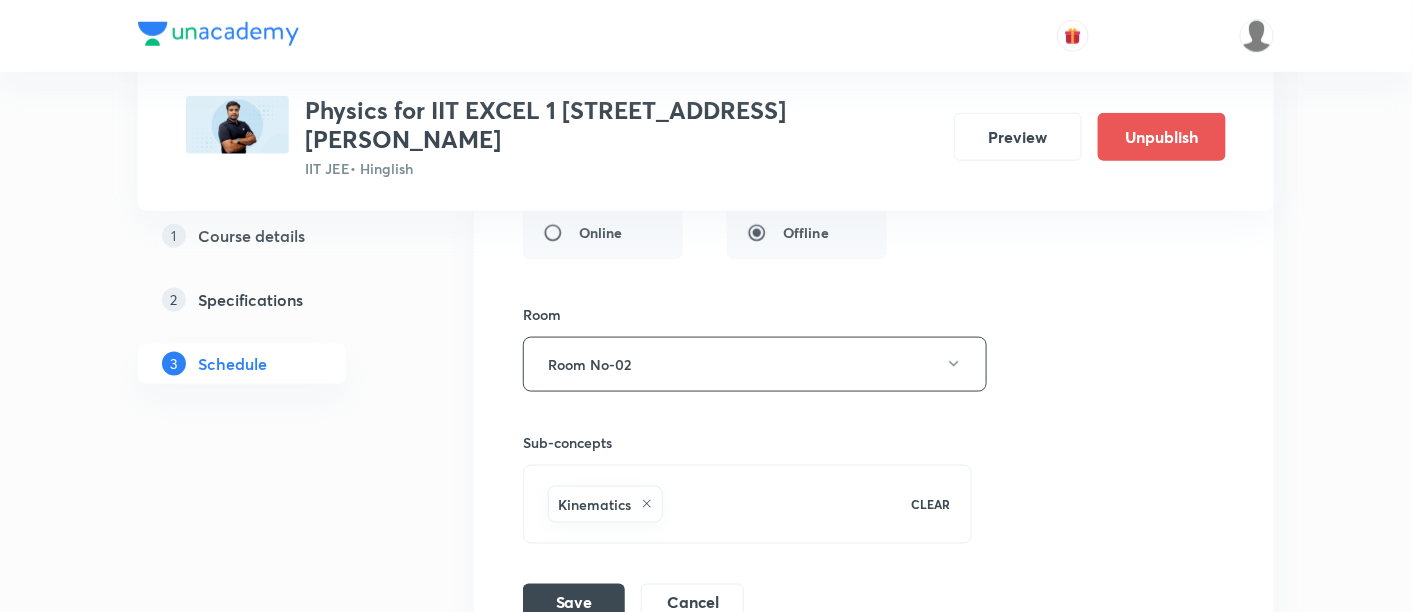 scroll, scrollTop: 12705, scrollLeft: 0, axis: vertical 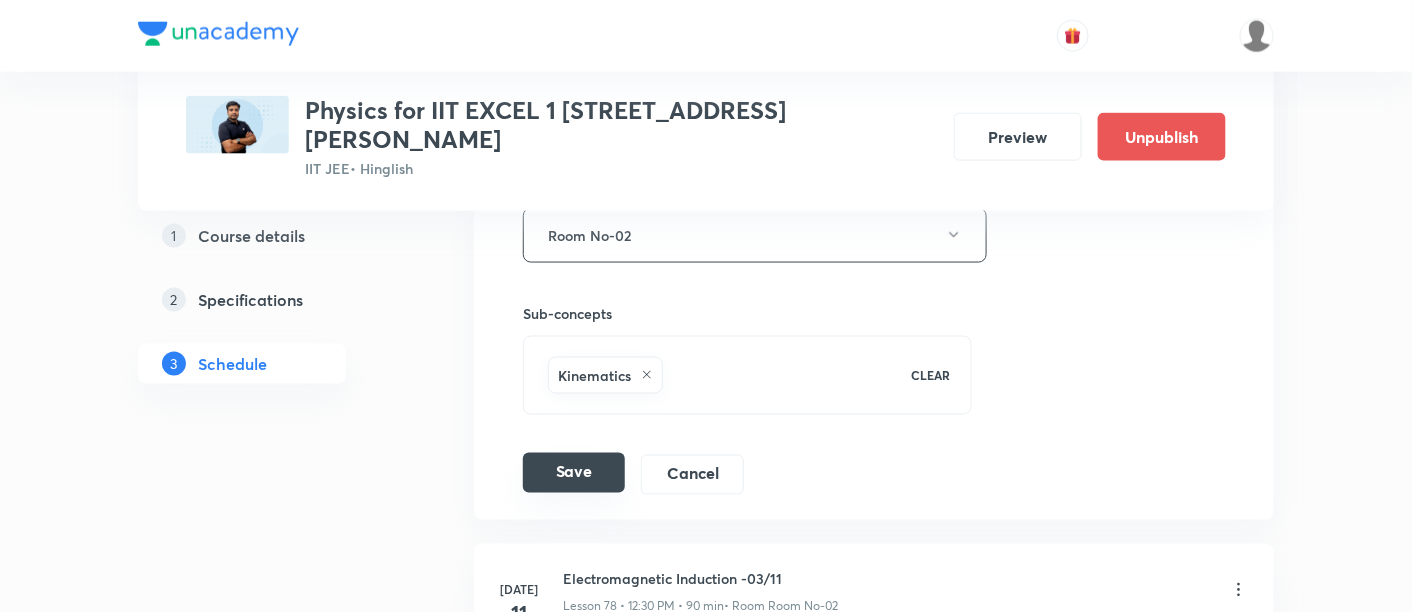 type on "Electromagnetic Induction -01/11" 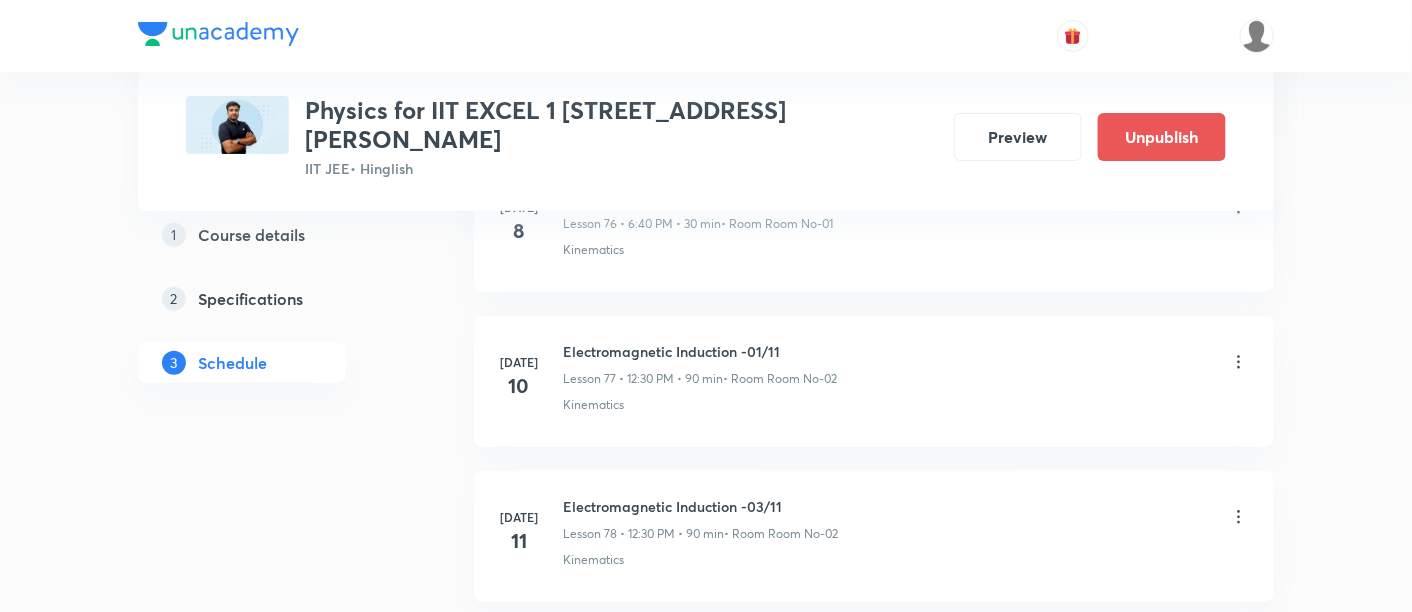scroll, scrollTop: 12020, scrollLeft: 0, axis: vertical 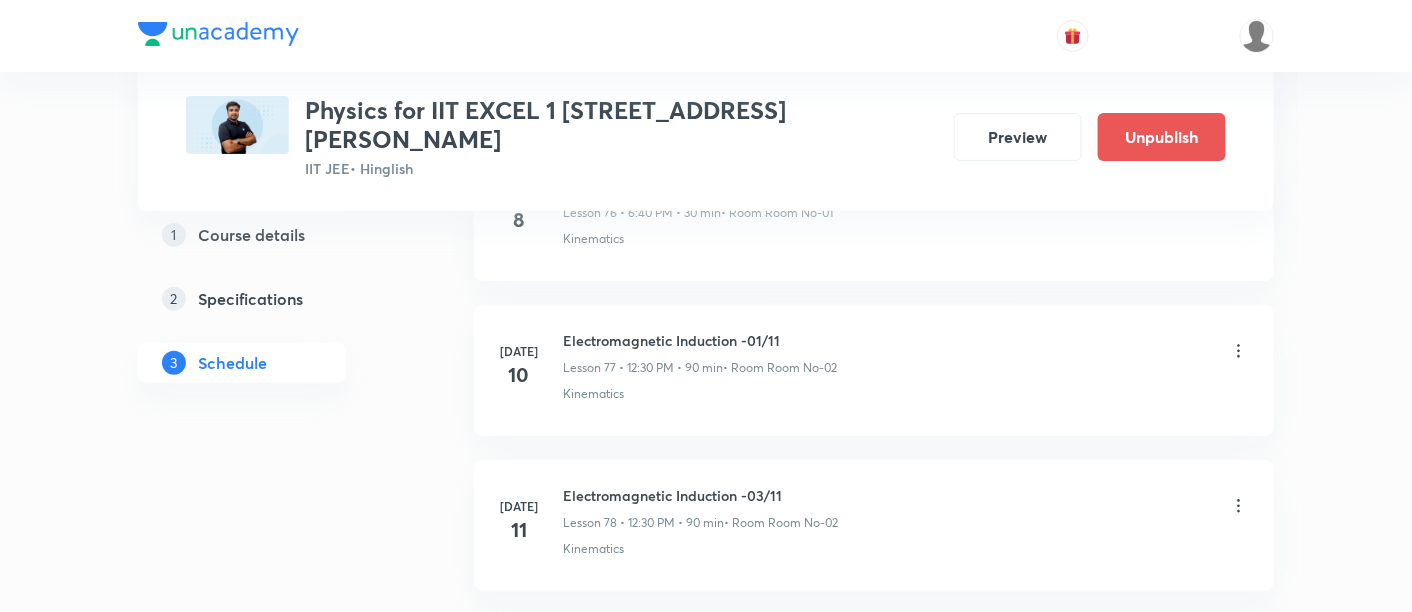 click 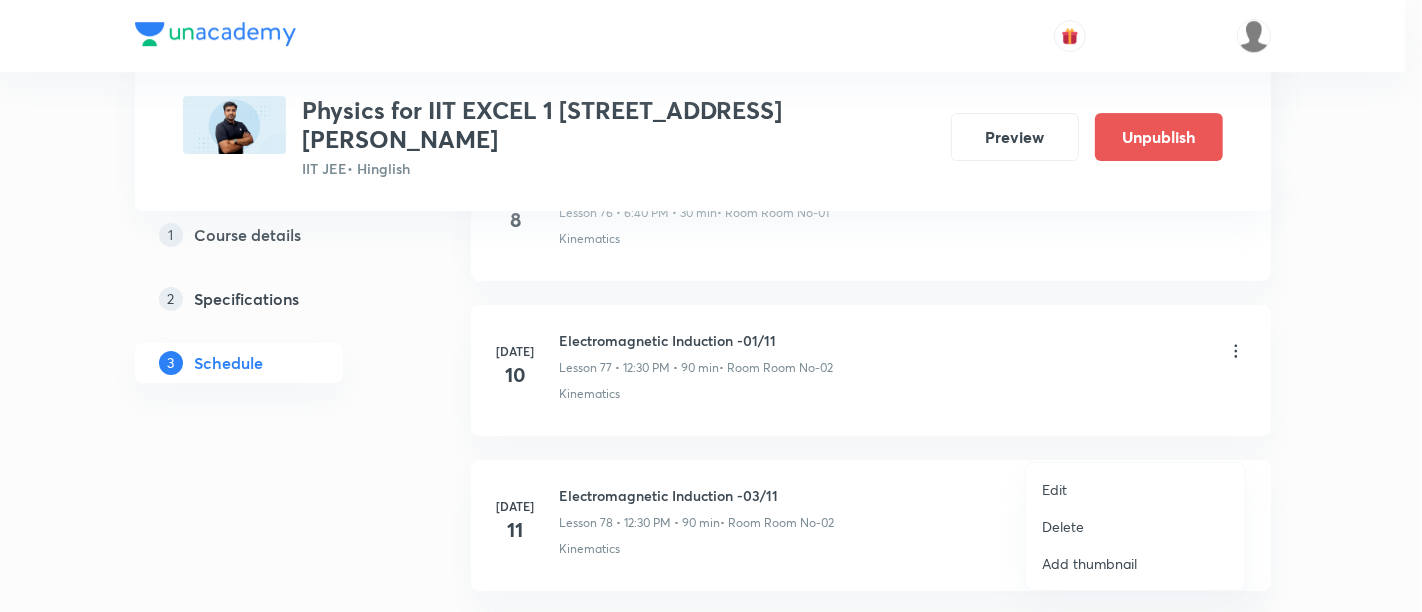 click on "Edit" at bounding box center (1054, 489) 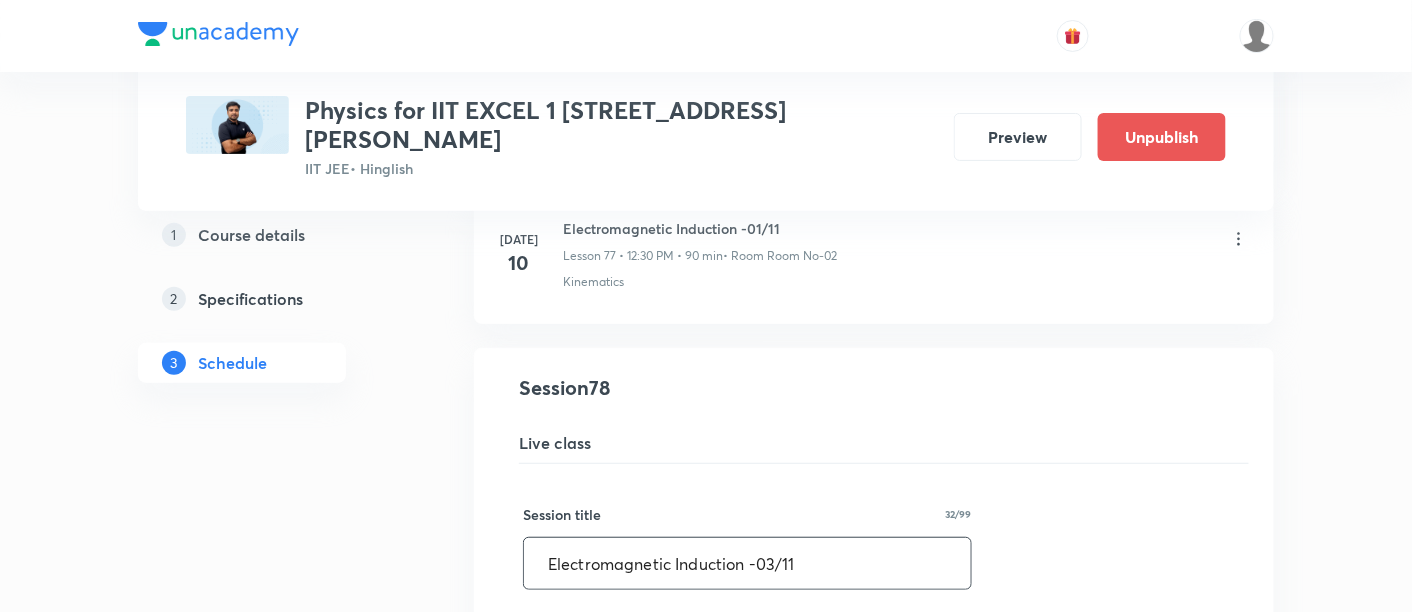 click on "Electromagnetic Induction -03/11" at bounding box center (747, 563) 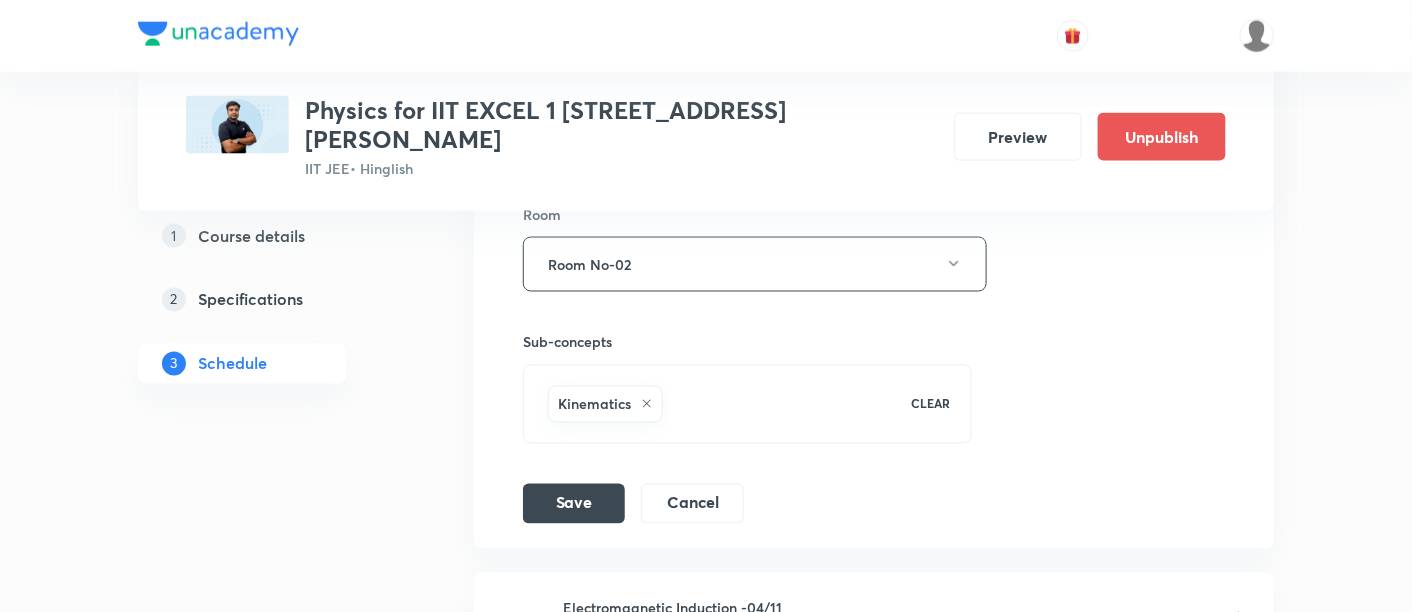 scroll, scrollTop: 12842, scrollLeft: 0, axis: vertical 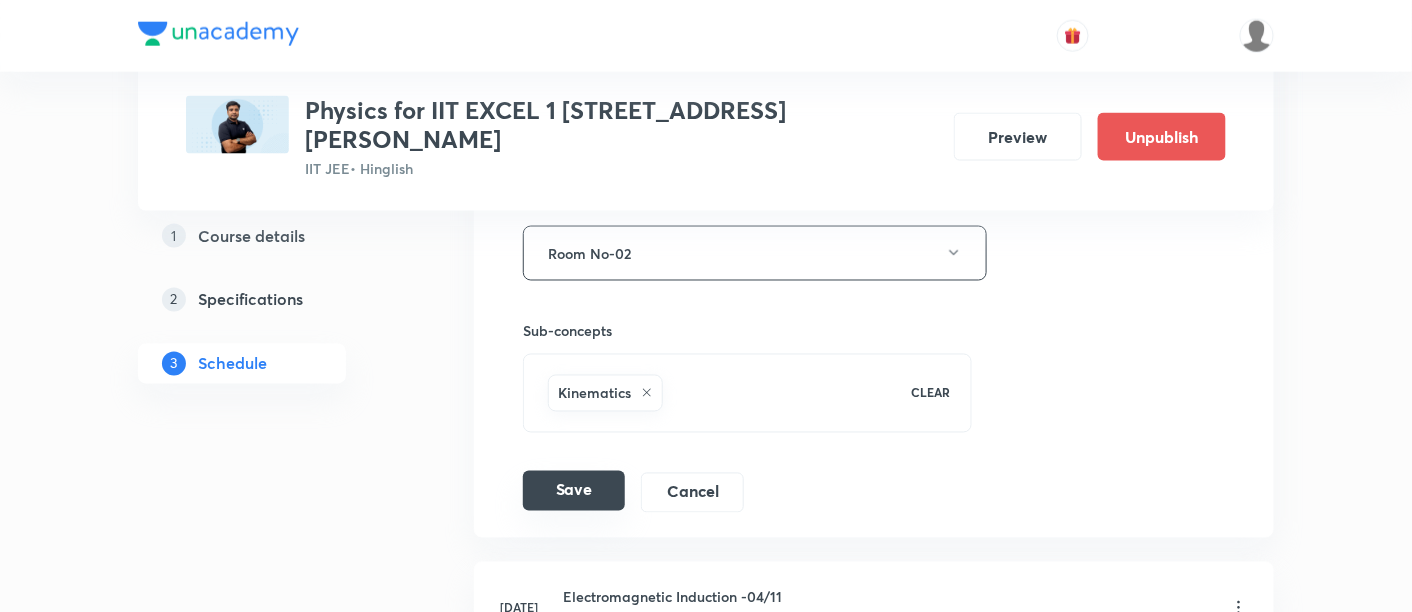 type on "Electromagnetic Induction -02/11" 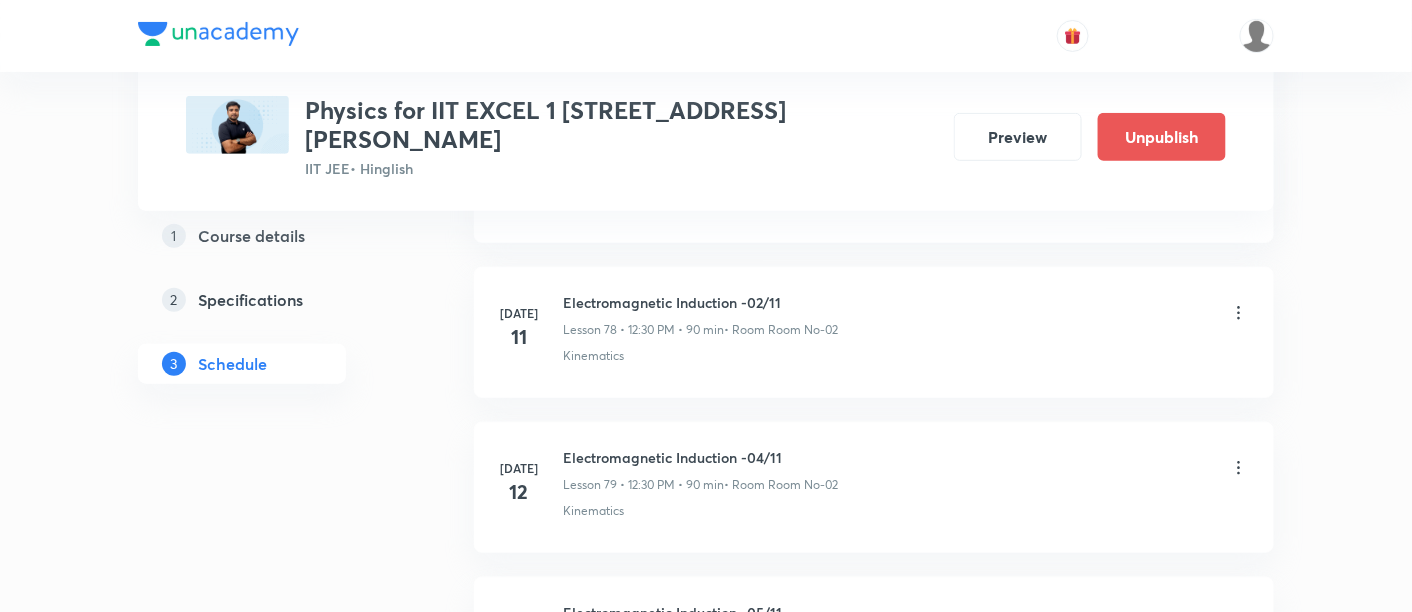 scroll, scrollTop: 12234, scrollLeft: 0, axis: vertical 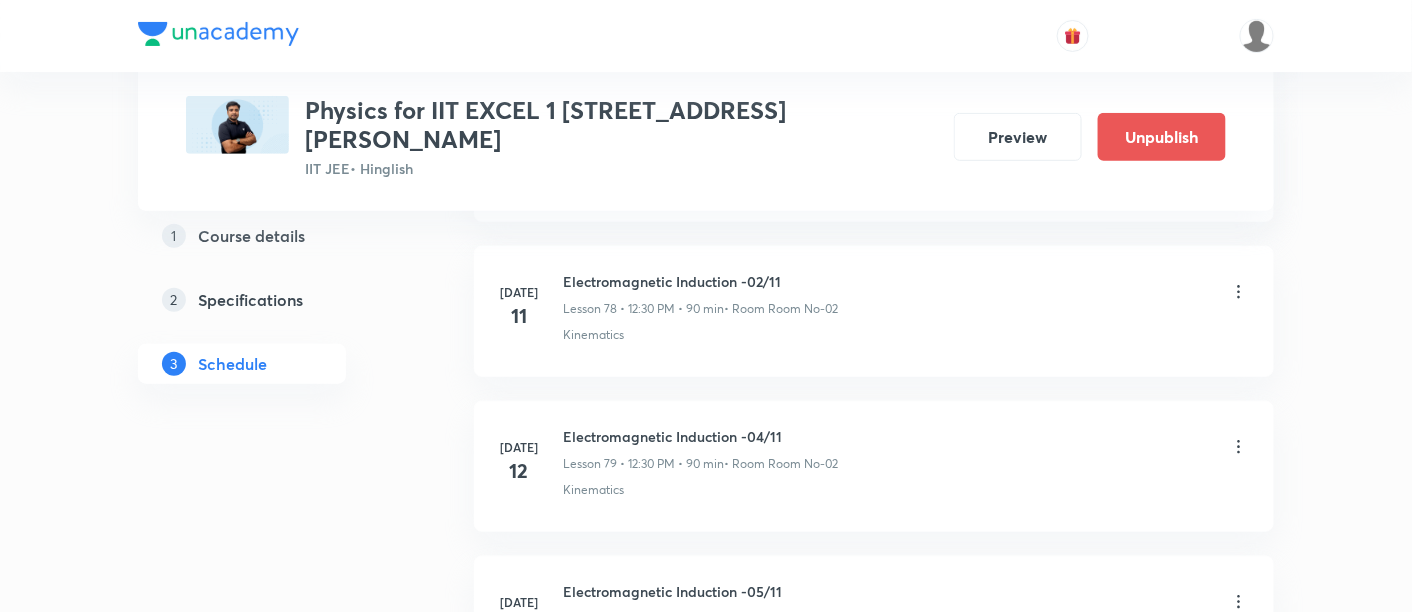 click 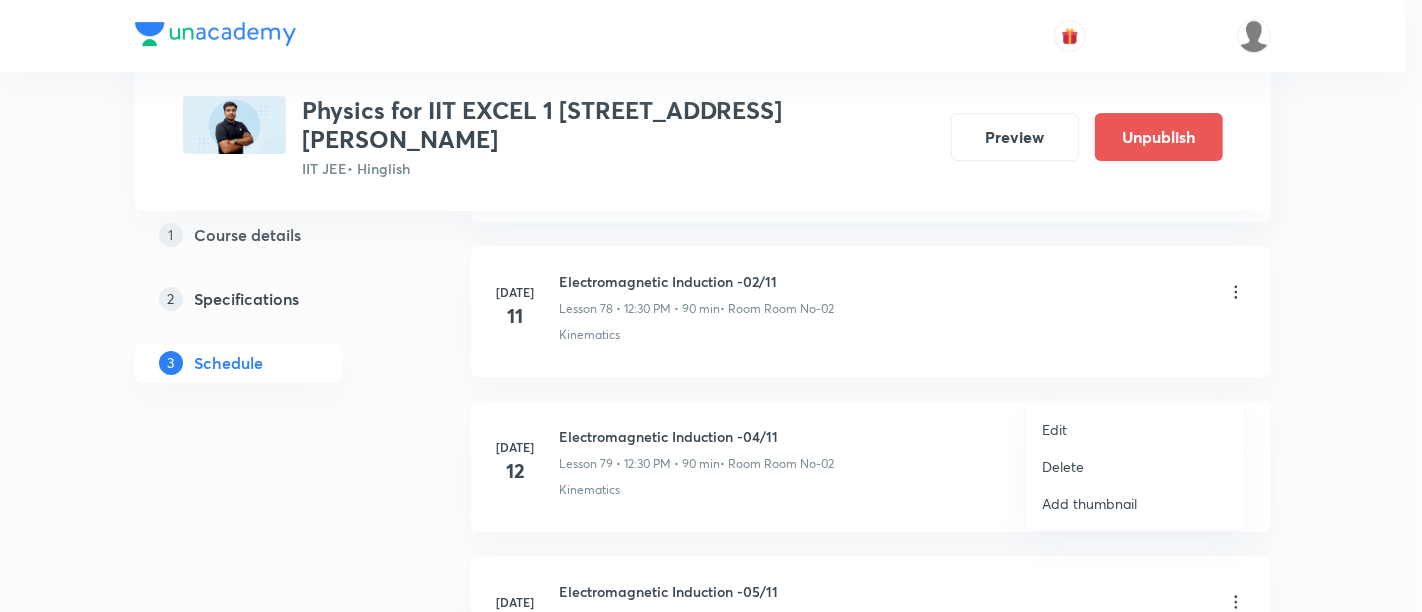 click on "Edit" at bounding box center (1054, 429) 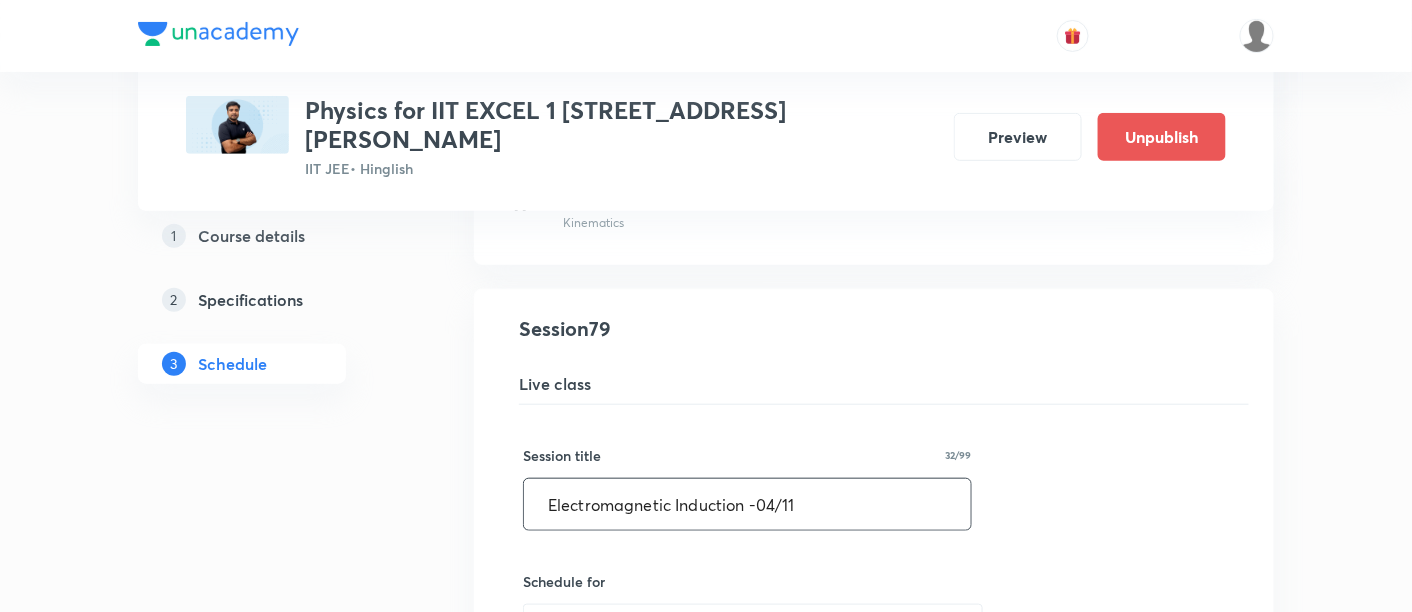 click on "Electromagnetic Induction -04/11" at bounding box center (747, 504) 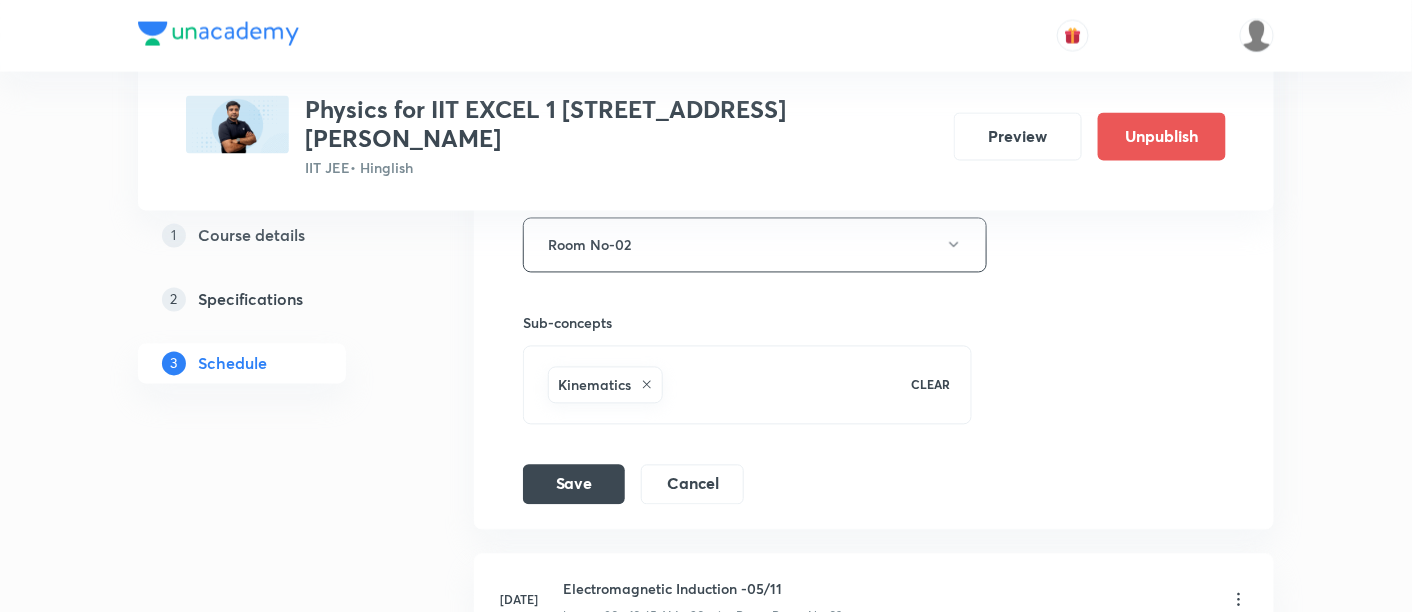 scroll, scrollTop: 13079, scrollLeft: 0, axis: vertical 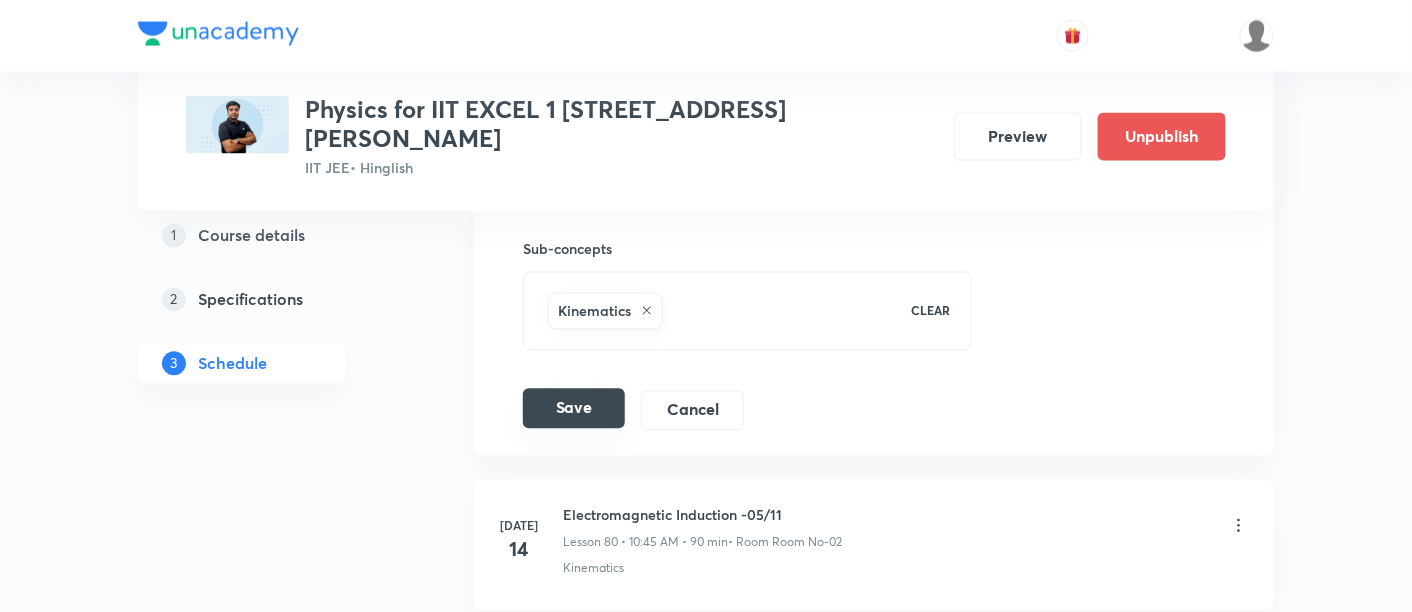 type on "Electromagnetic Induction -03/11" 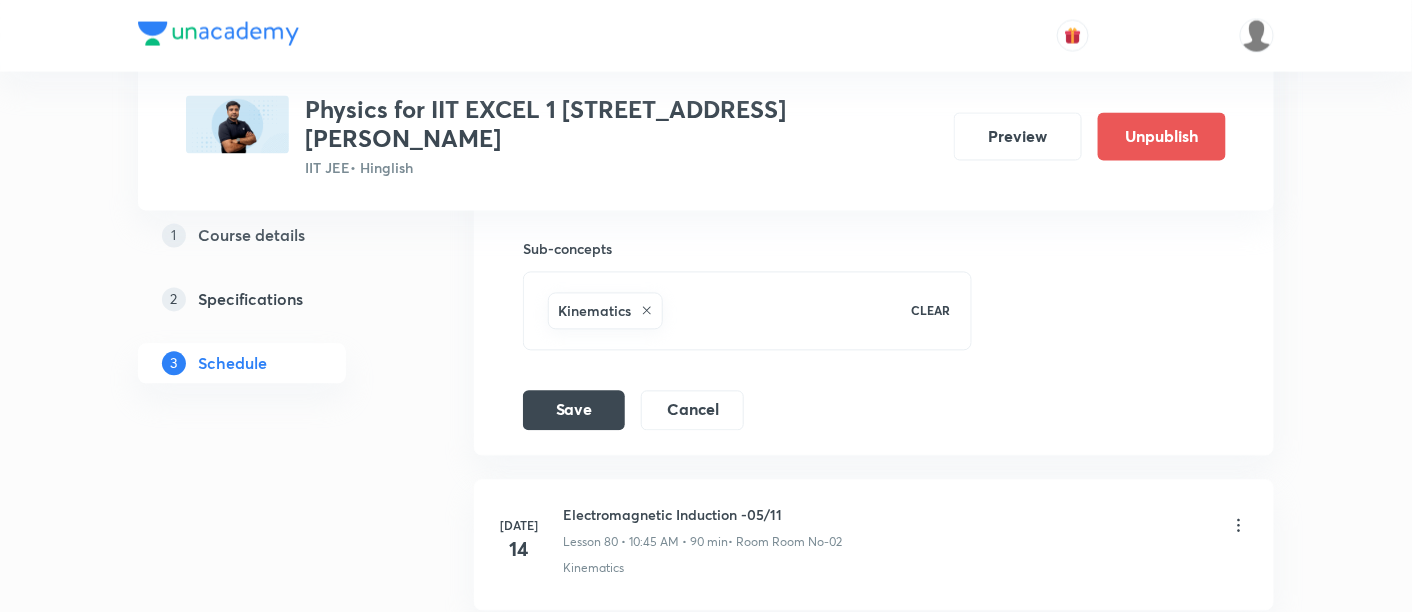 drag, startPoint x: 576, startPoint y: 337, endPoint x: 833, endPoint y: 571, distance: 347.57013 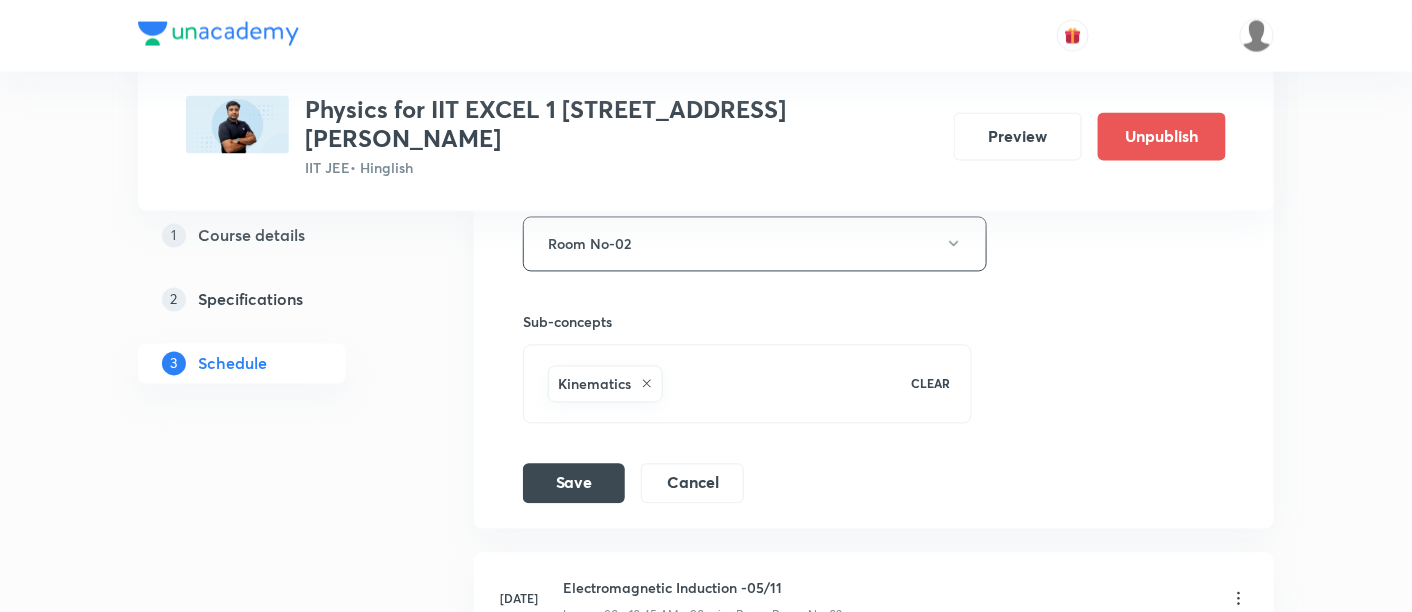 scroll, scrollTop: 13012, scrollLeft: 0, axis: vertical 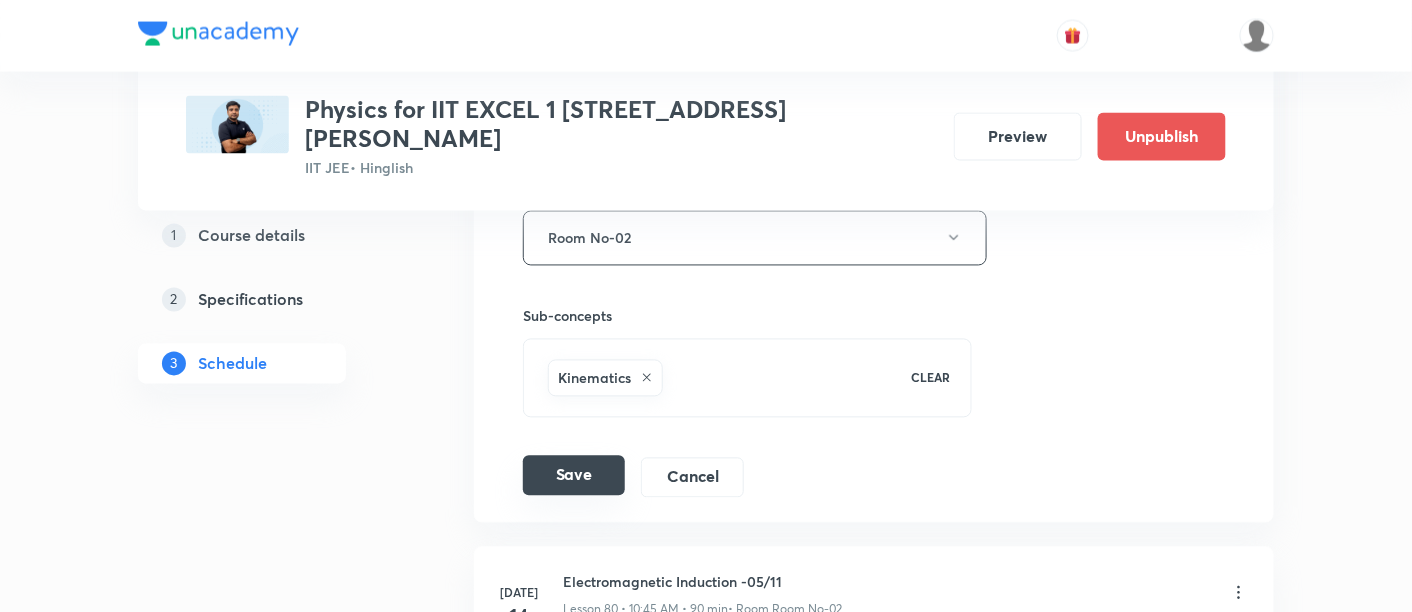 click on "Save" at bounding box center [574, 476] 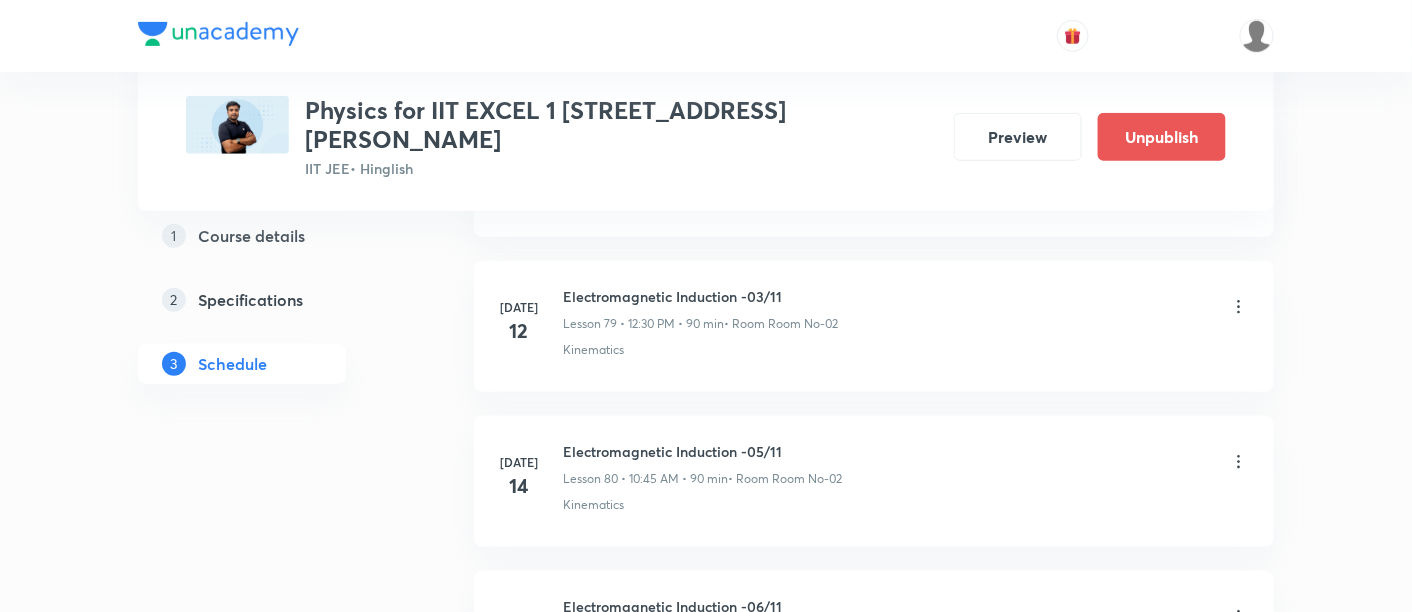 scroll, scrollTop: 12386, scrollLeft: 0, axis: vertical 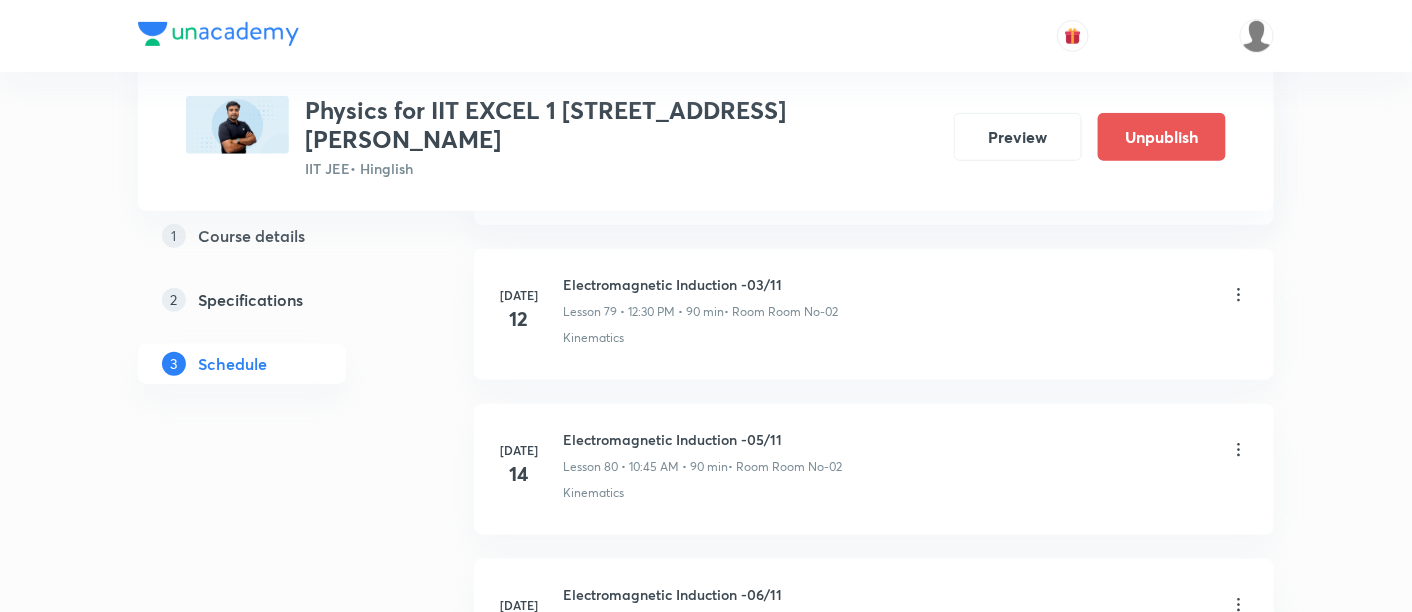 click 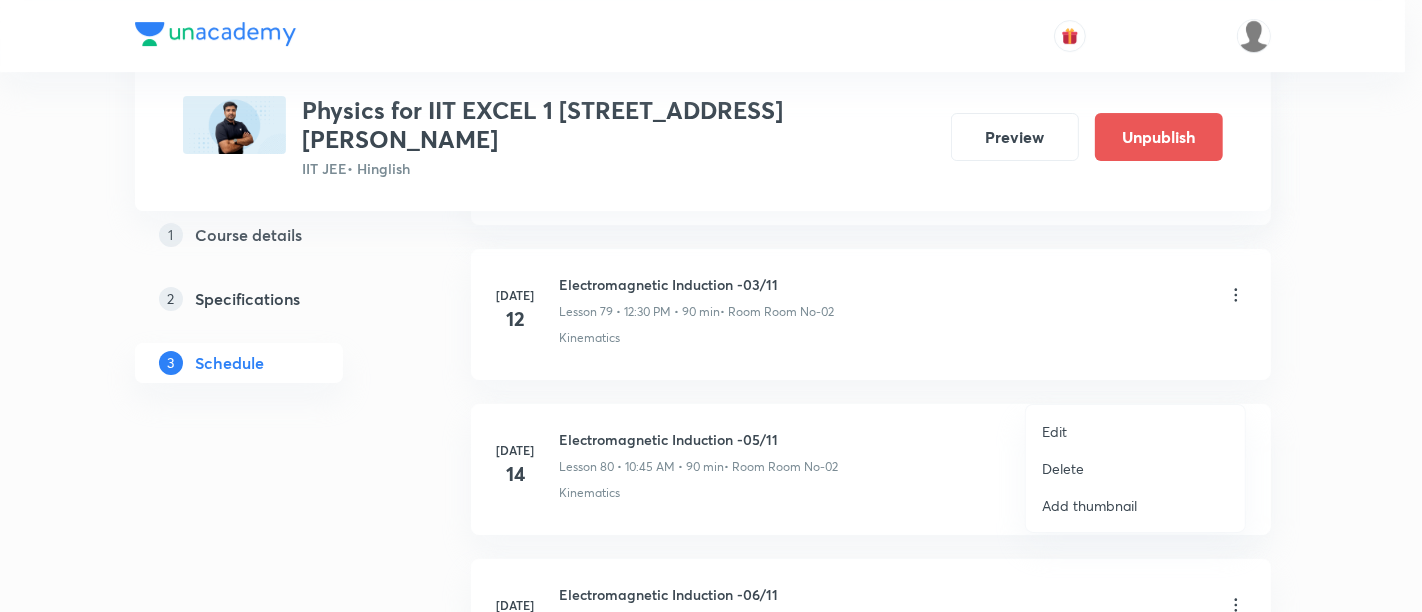 click on "Edit" at bounding box center (1054, 431) 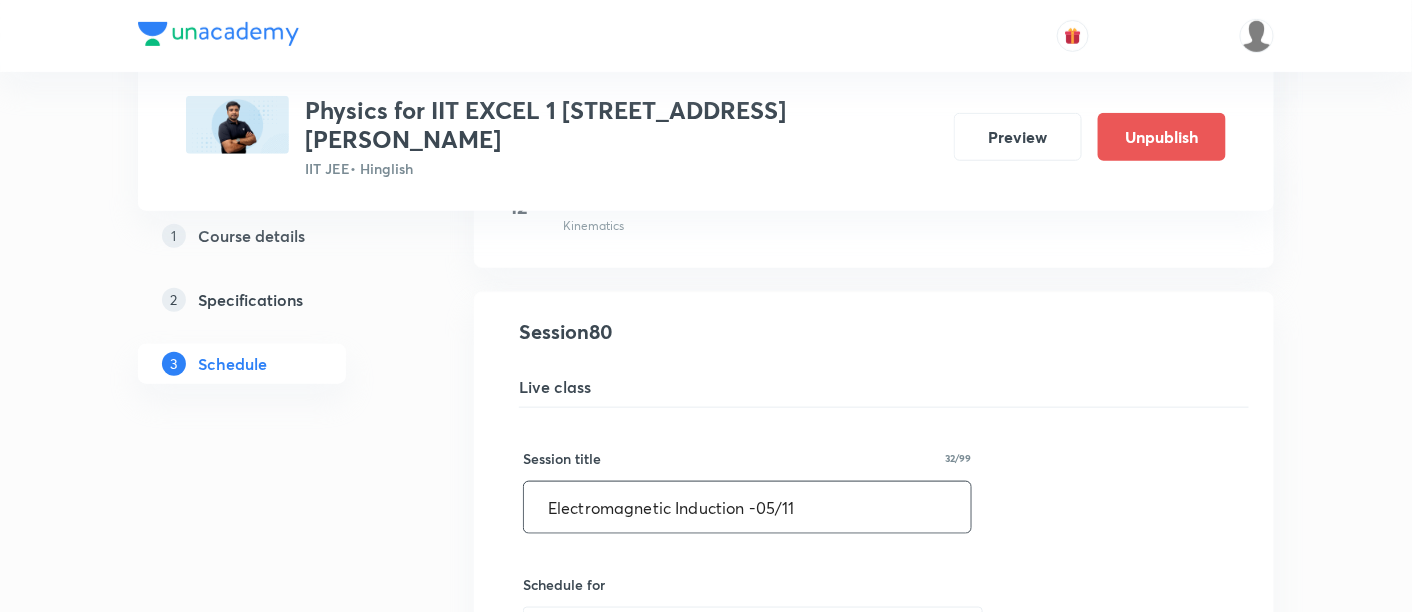 click on "Electromagnetic Induction -05/11" at bounding box center (747, 507) 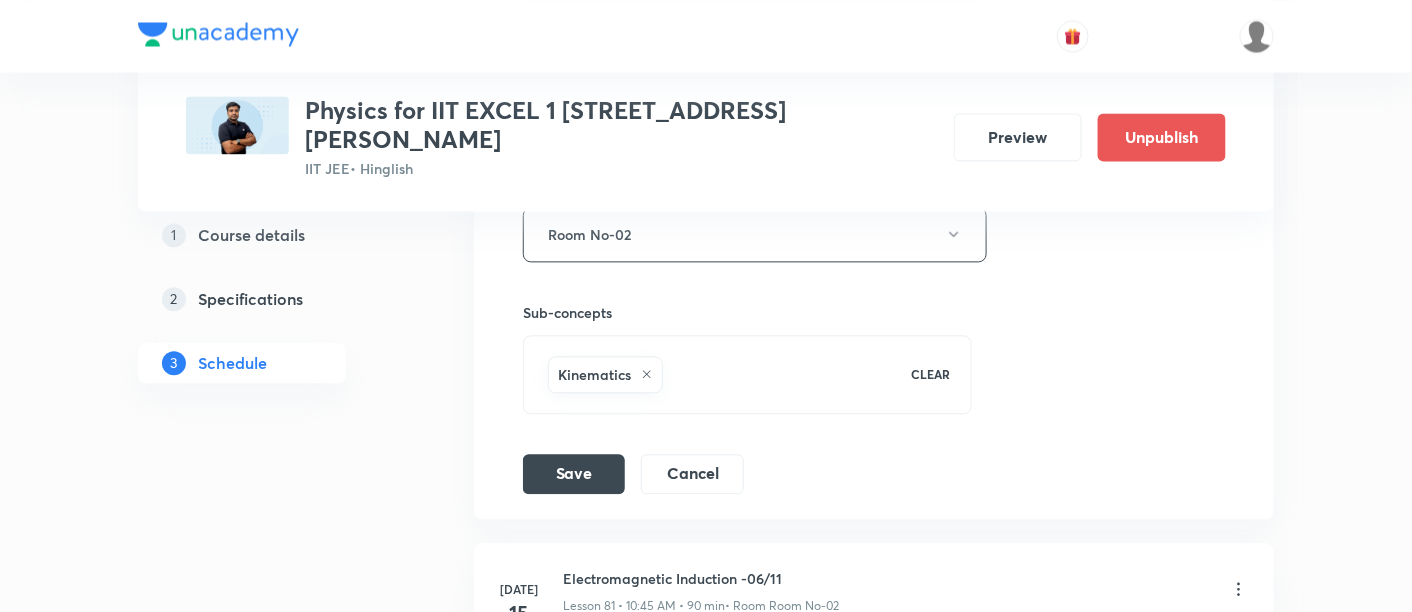 scroll, scrollTop: 13171, scrollLeft: 0, axis: vertical 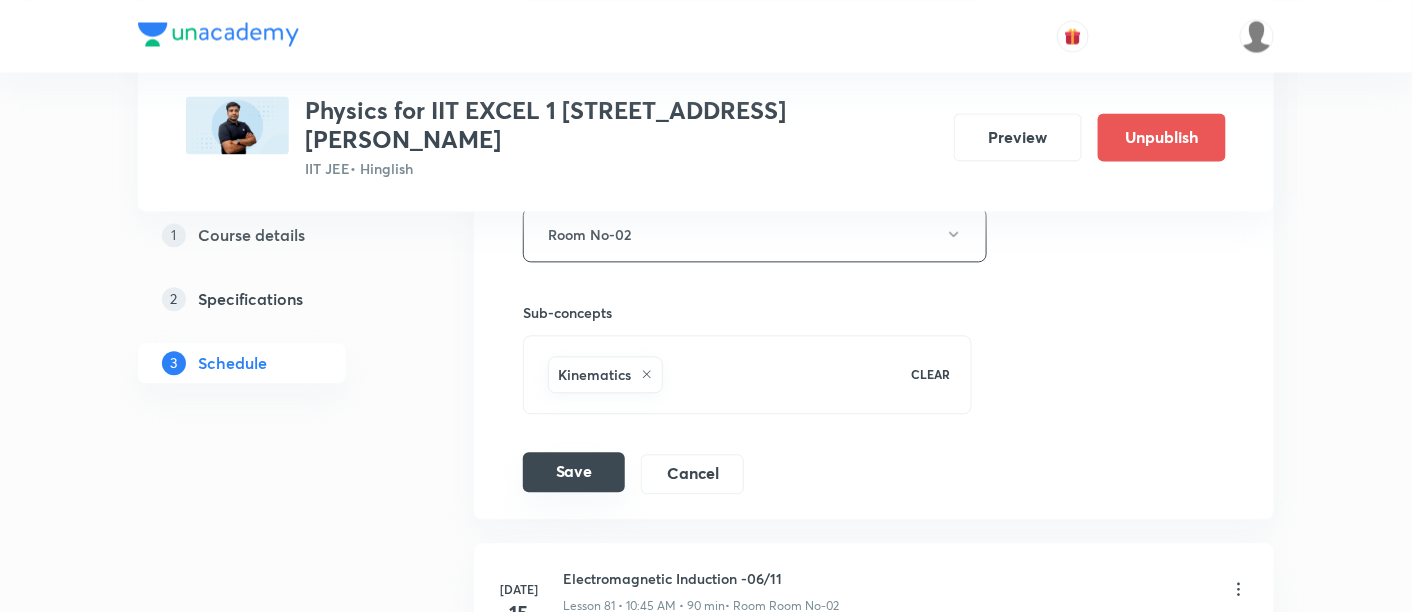 type on "Electromagnetic Induction -04/11" 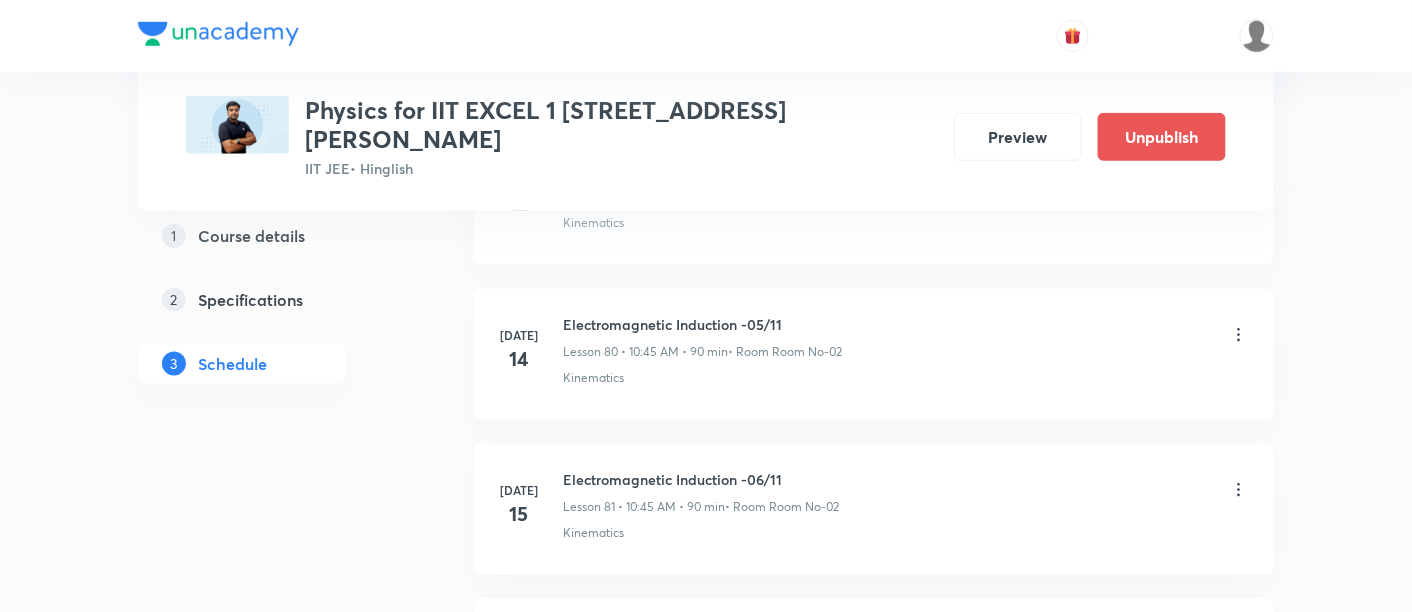 scroll, scrollTop: 12500, scrollLeft: 0, axis: vertical 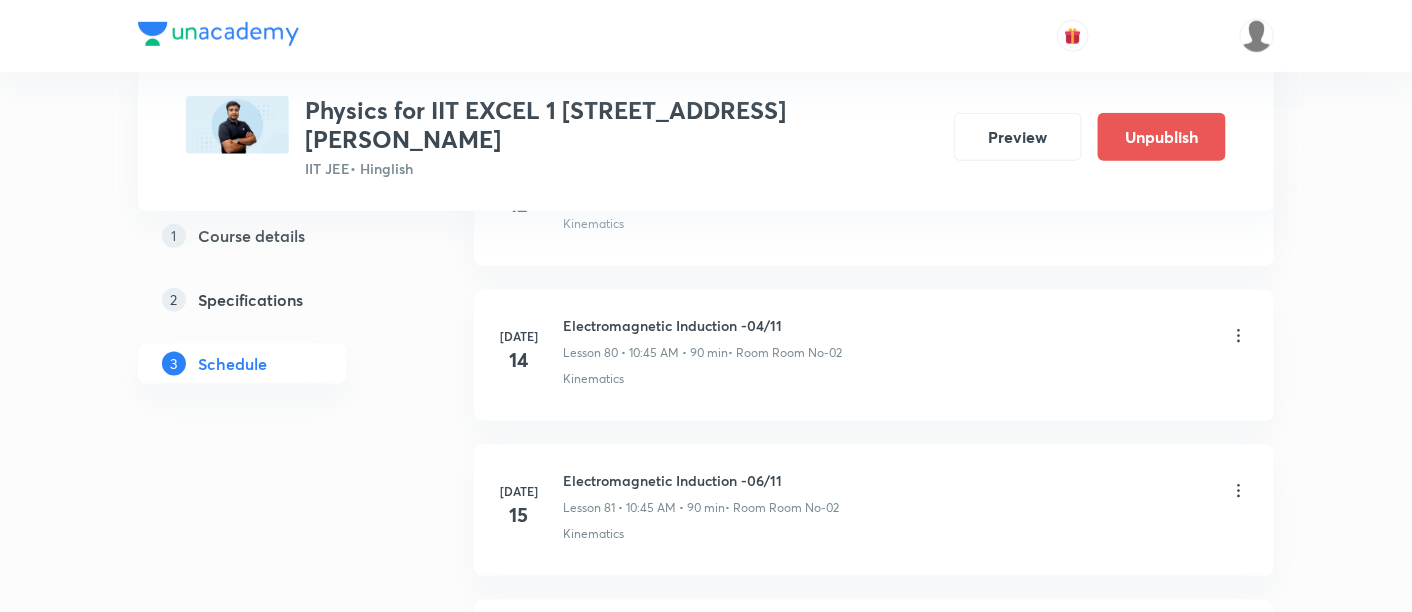 click 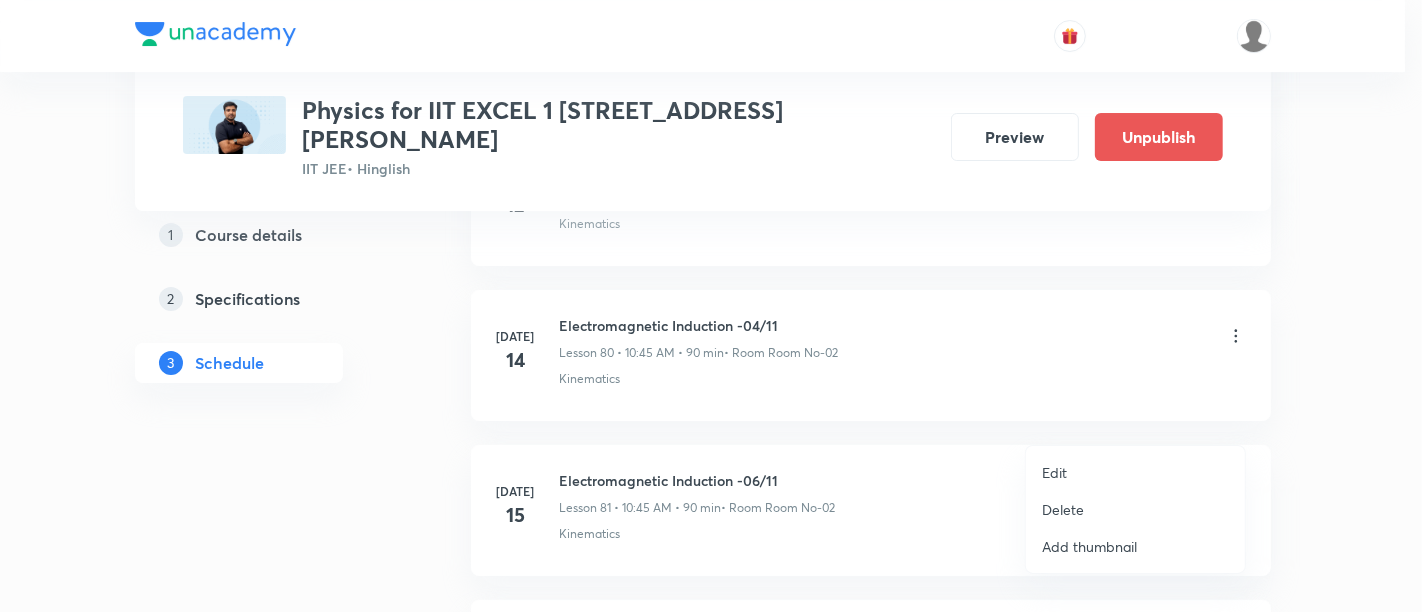 click on "Edit" at bounding box center (1054, 472) 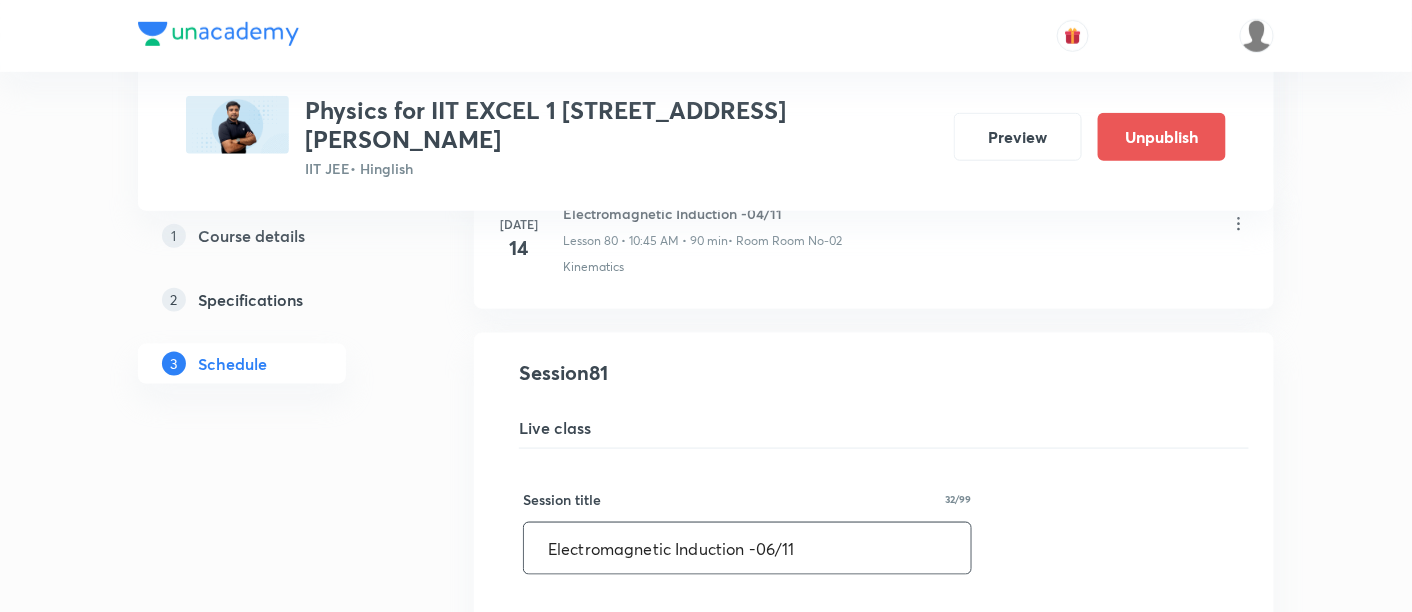 click on "Electromagnetic Induction -06/11" at bounding box center (747, 548) 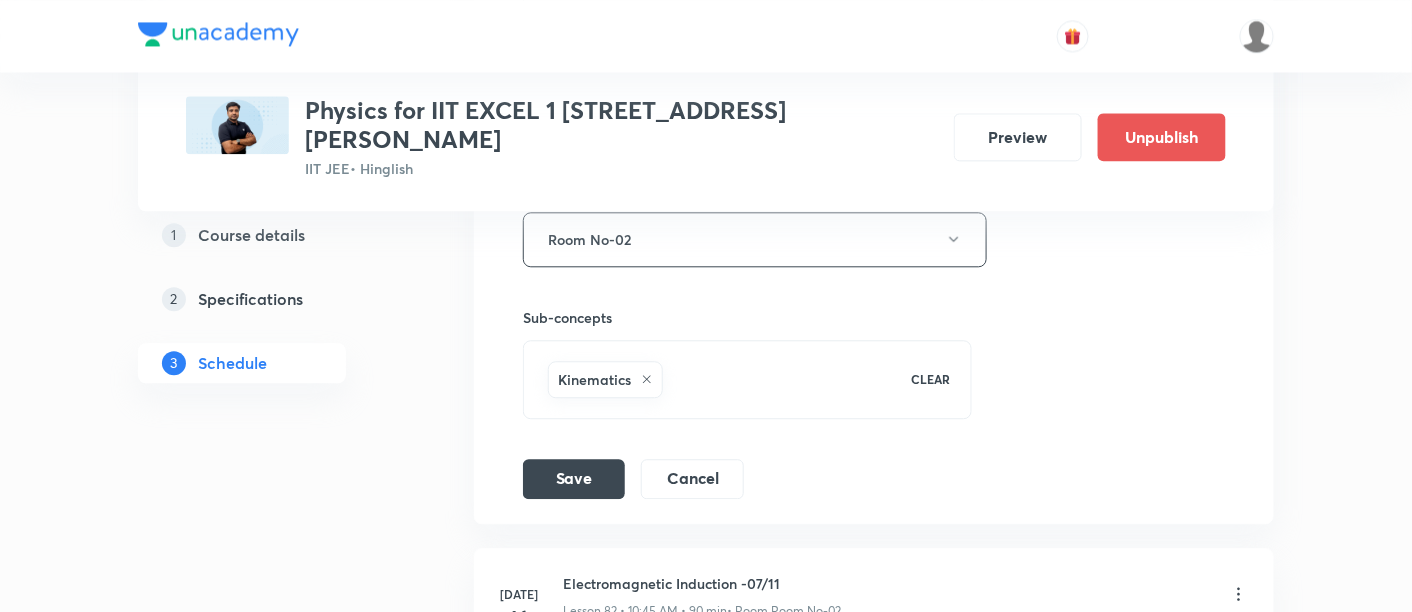 scroll, scrollTop: 13325, scrollLeft: 0, axis: vertical 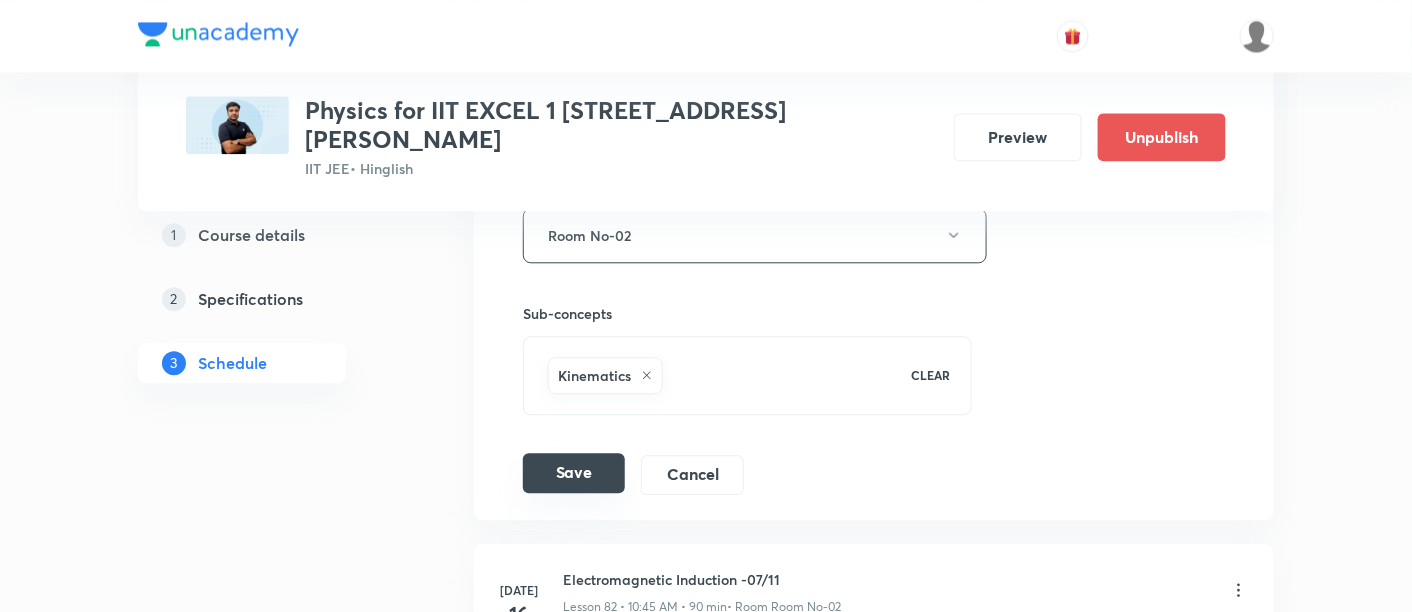 type on "Electromagnetic Induction -05/11" 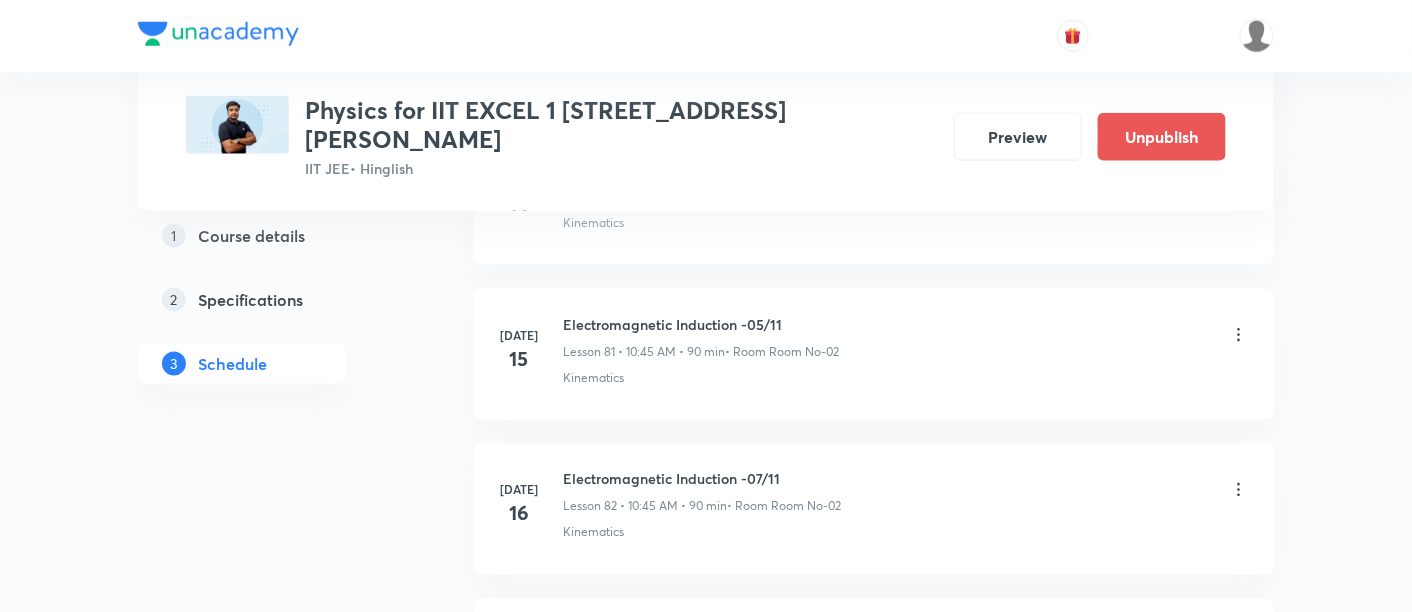 scroll, scrollTop: 12662, scrollLeft: 0, axis: vertical 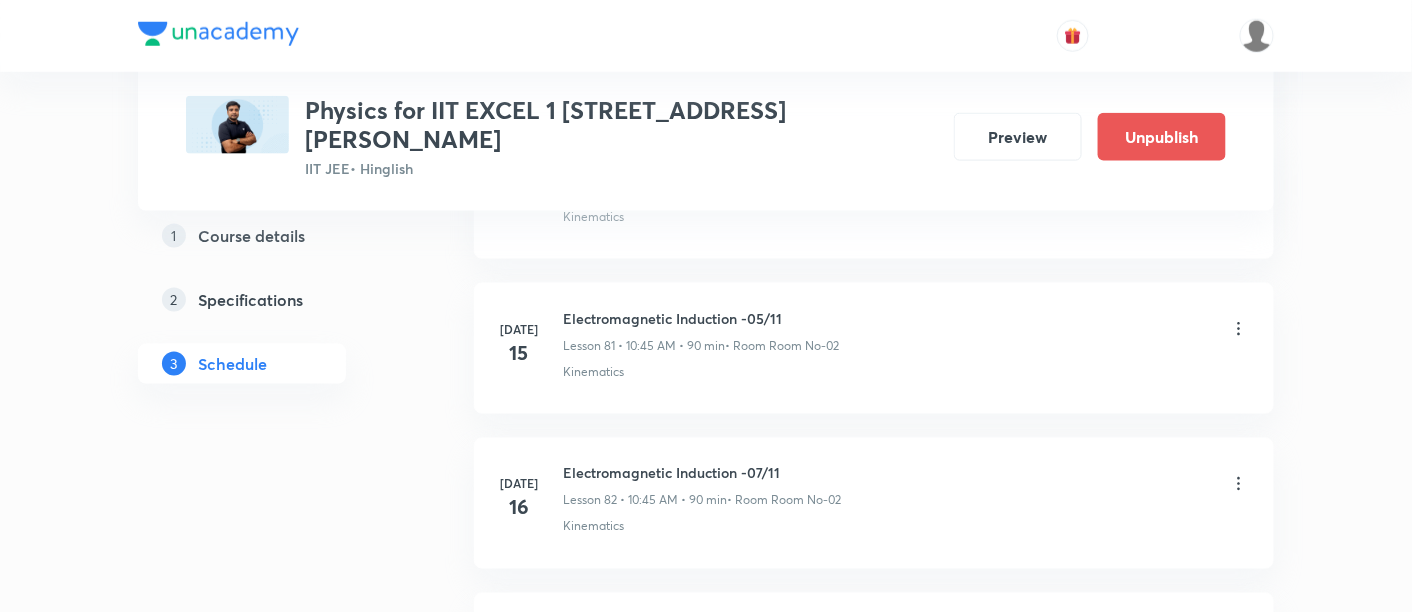 click 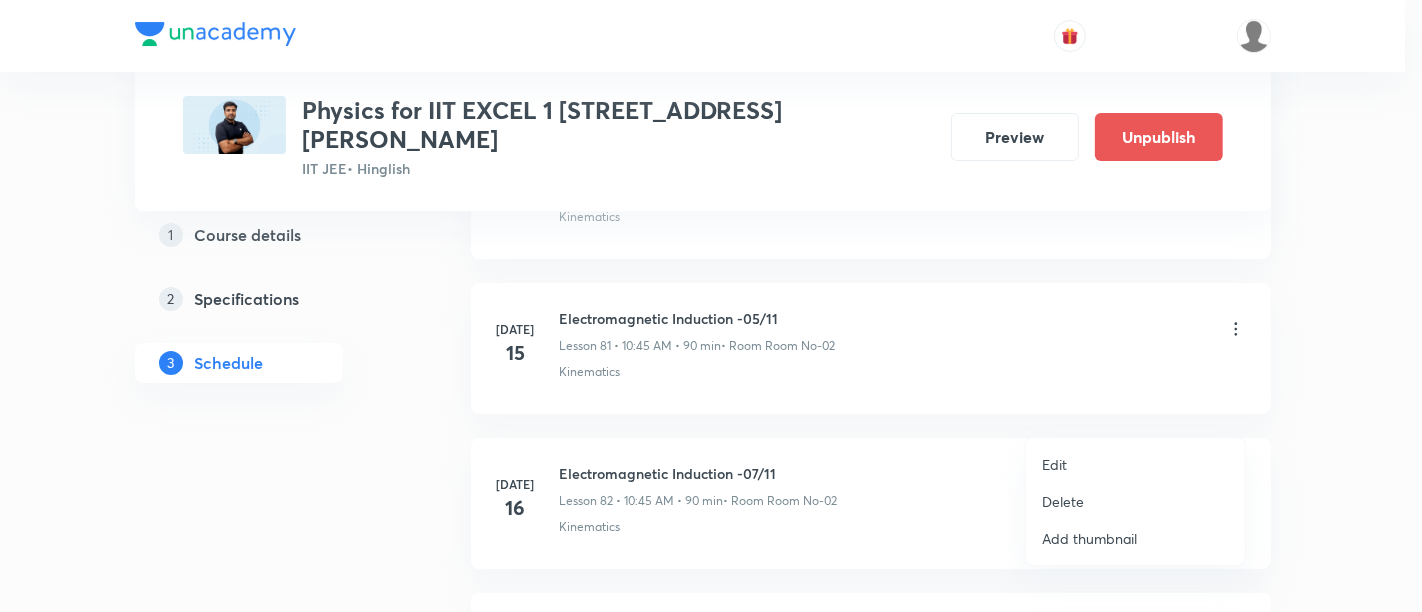 click on "Edit" at bounding box center (1054, 464) 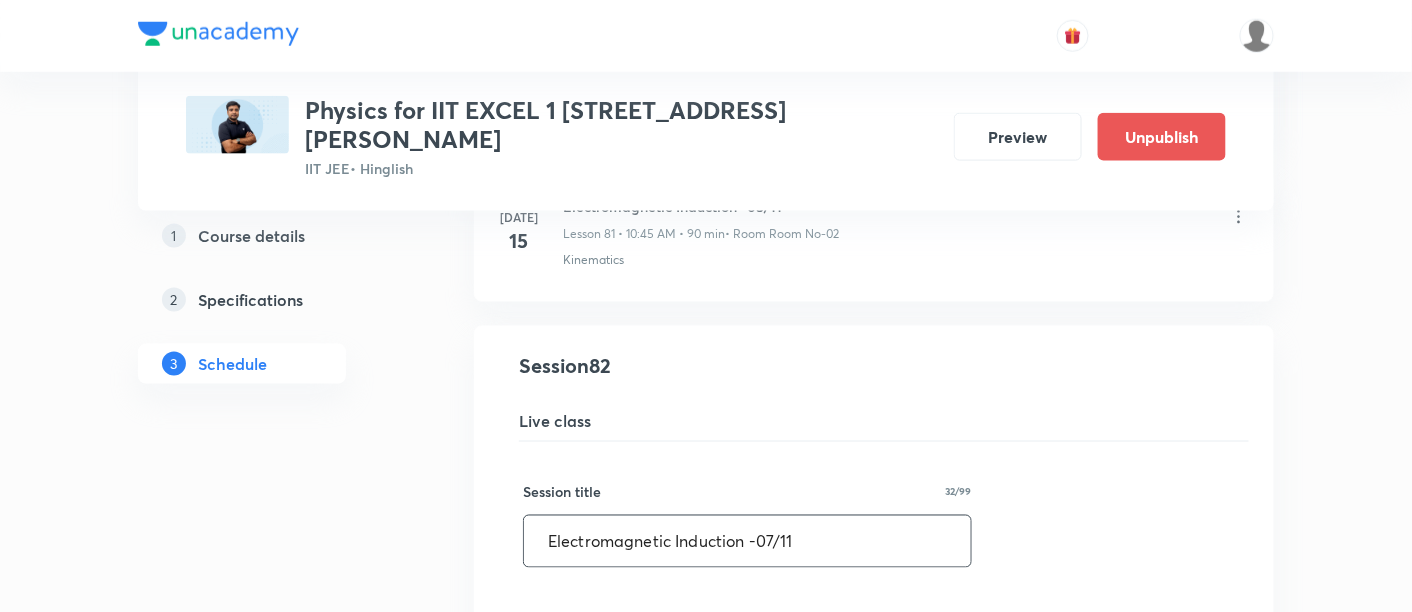 click on "Electromagnetic Induction -07/11" at bounding box center [747, 541] 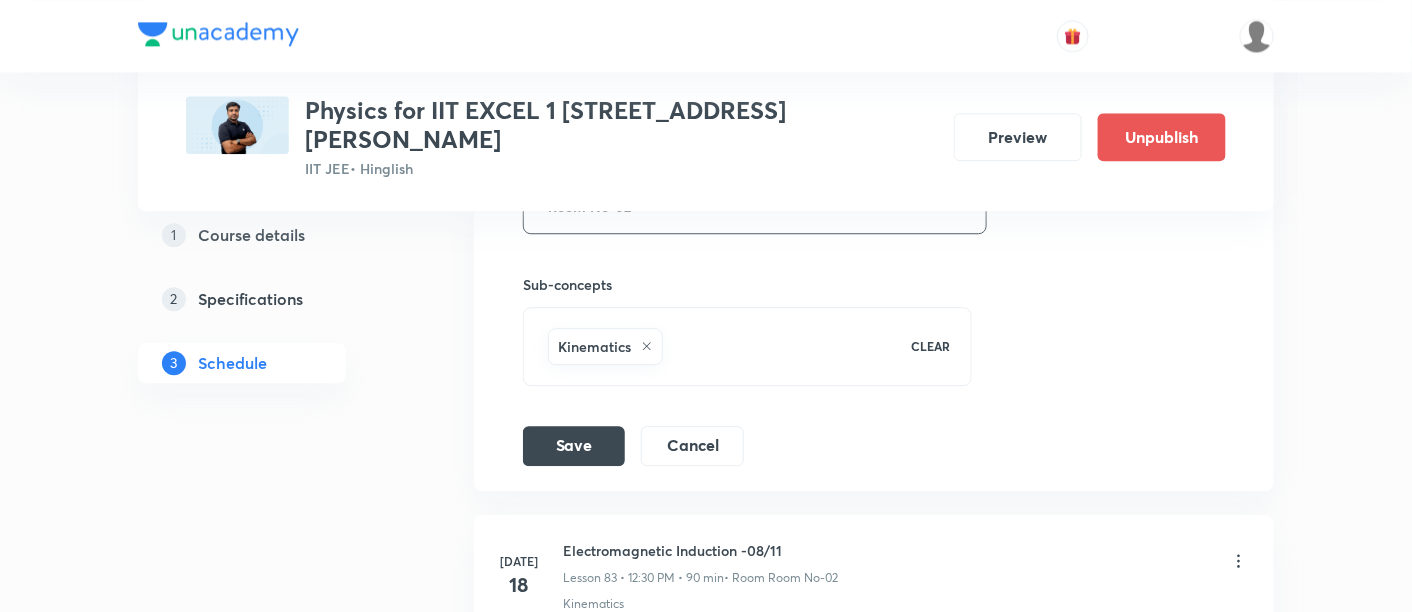 scroll, scrollTop: 13514, scrollLeft: 0, axis: vertical 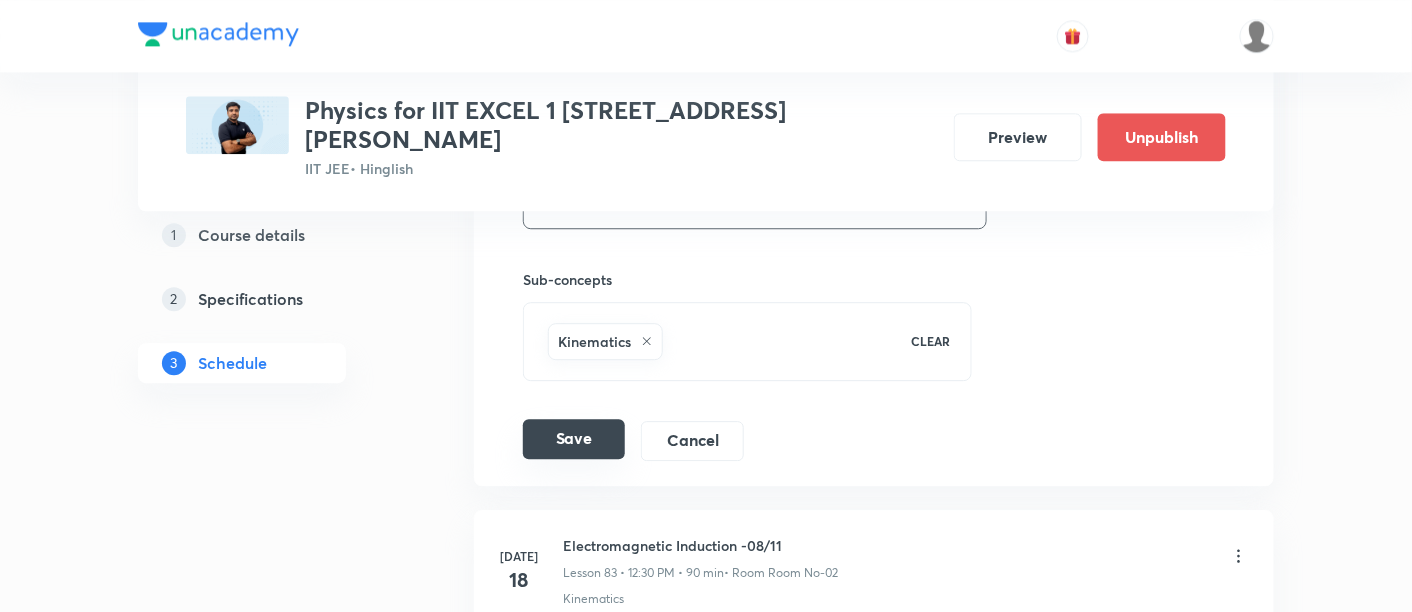type on "Electromagnetic Induction -06/11" 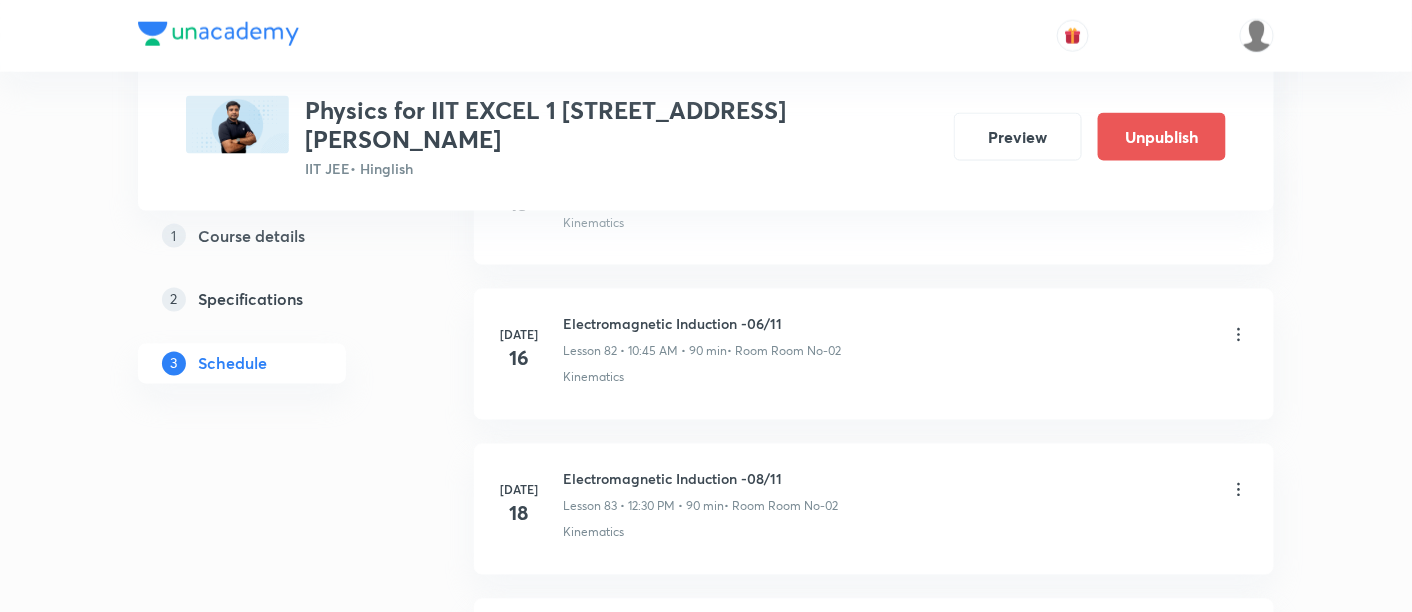 scroll, scrollTop: 12851, scrollLeft: 0, axis: vertical 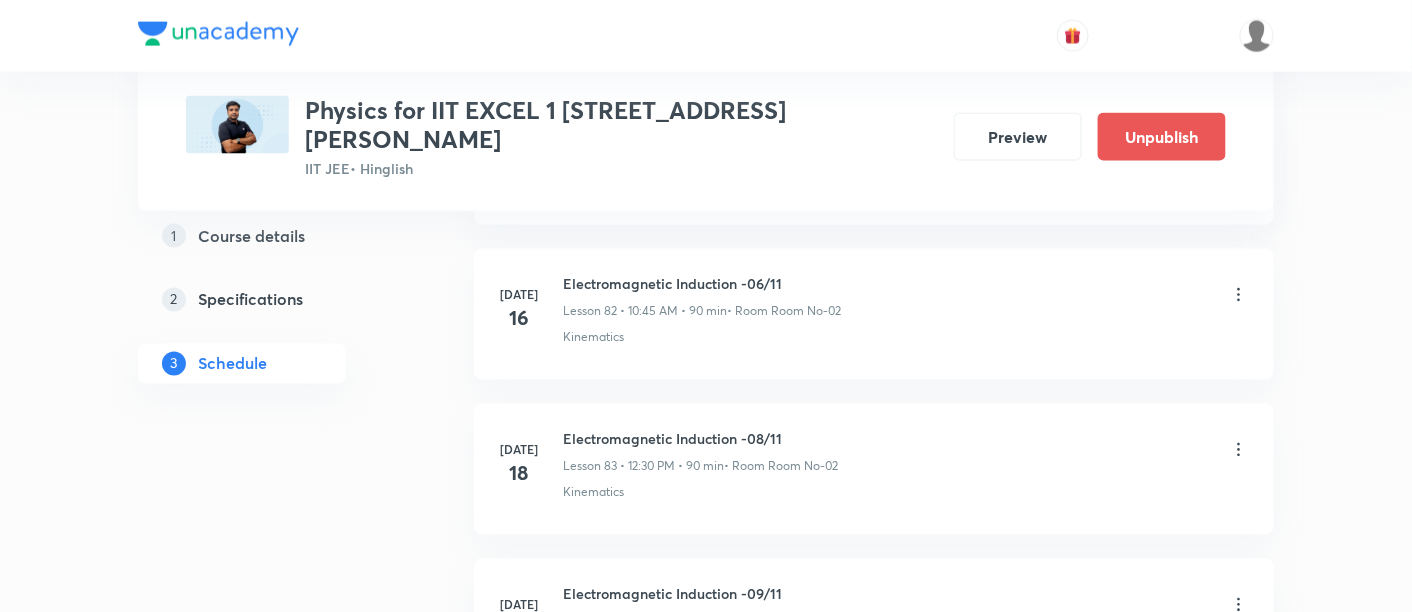 click 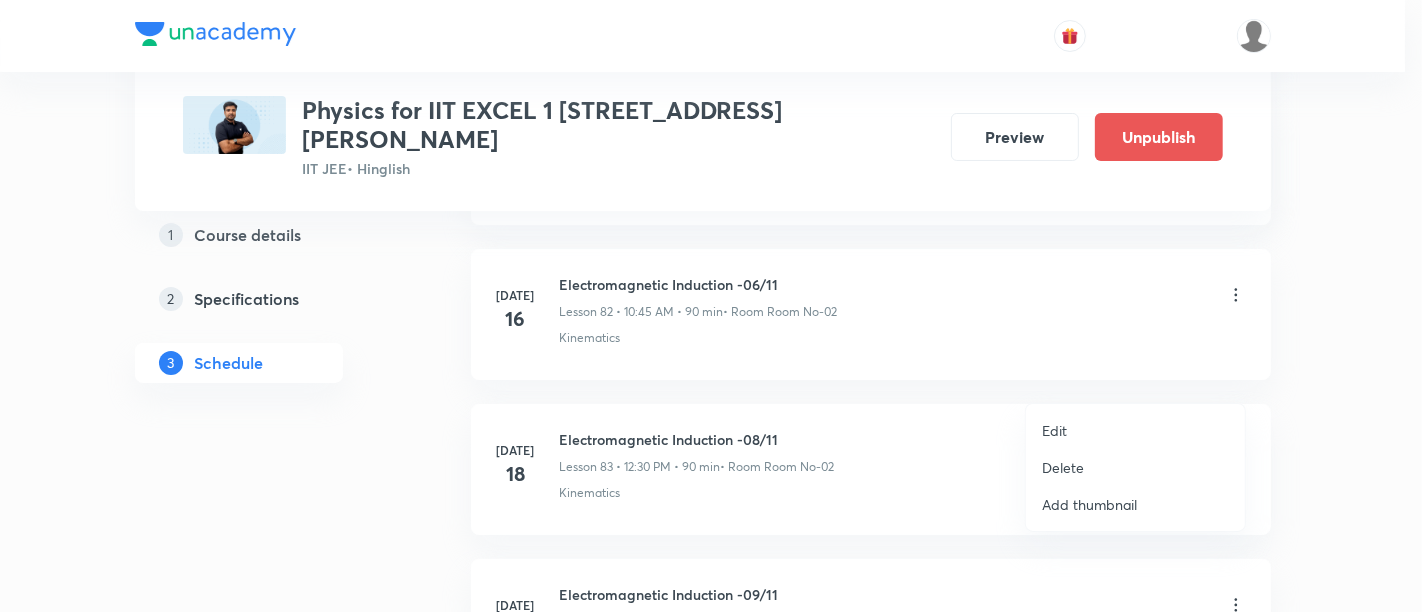 click on "Edit" at bounding box center (1054, 430) 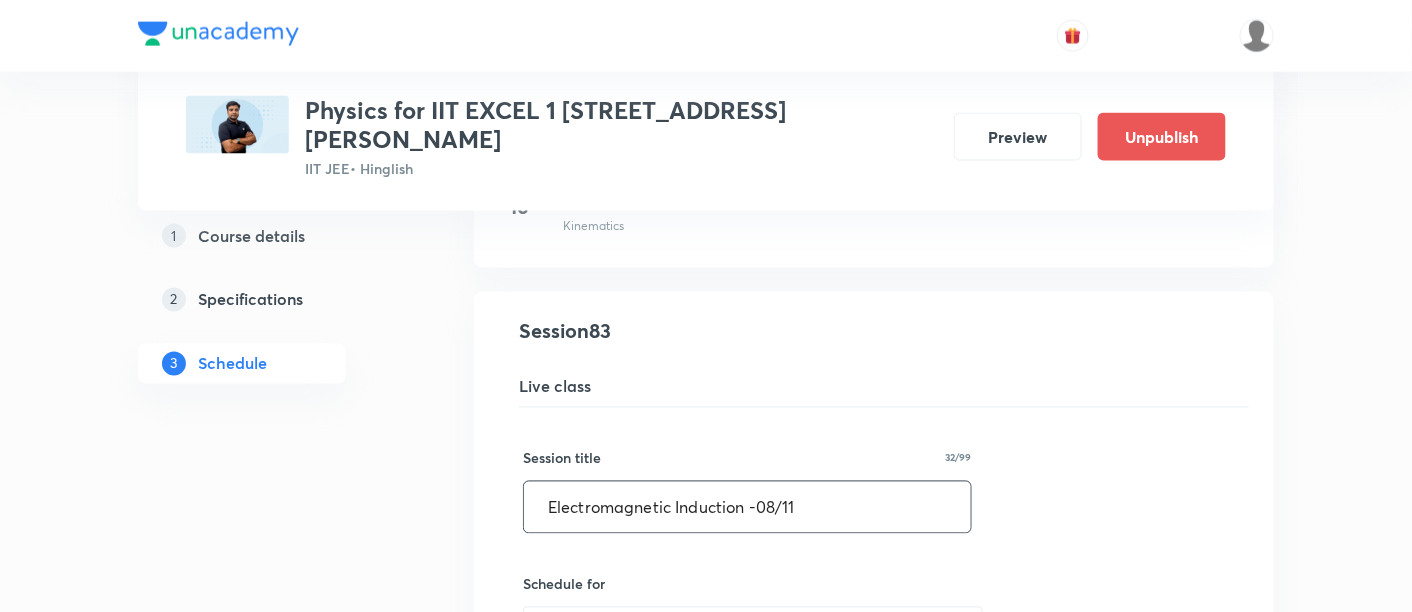 click on "Electromagnetic Induction -08/11" at bounding box center (747, 507) 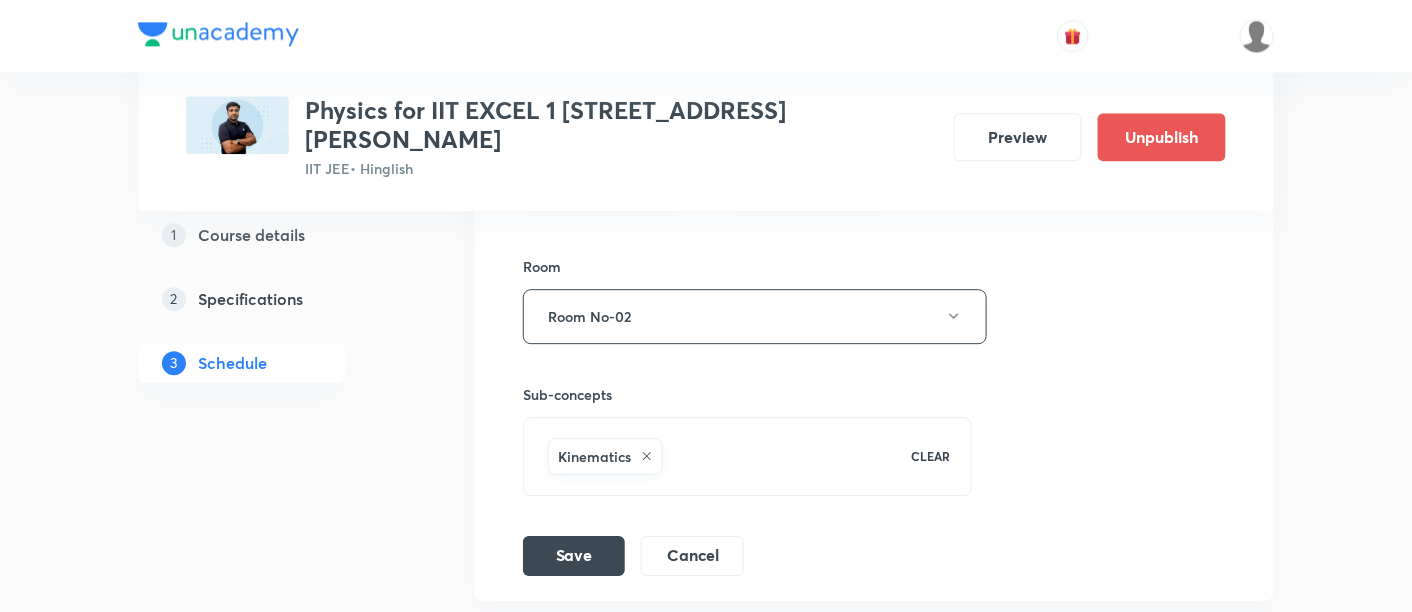 scroll, scrollTop: 13562, scrollLeft: 0, axis: vertical 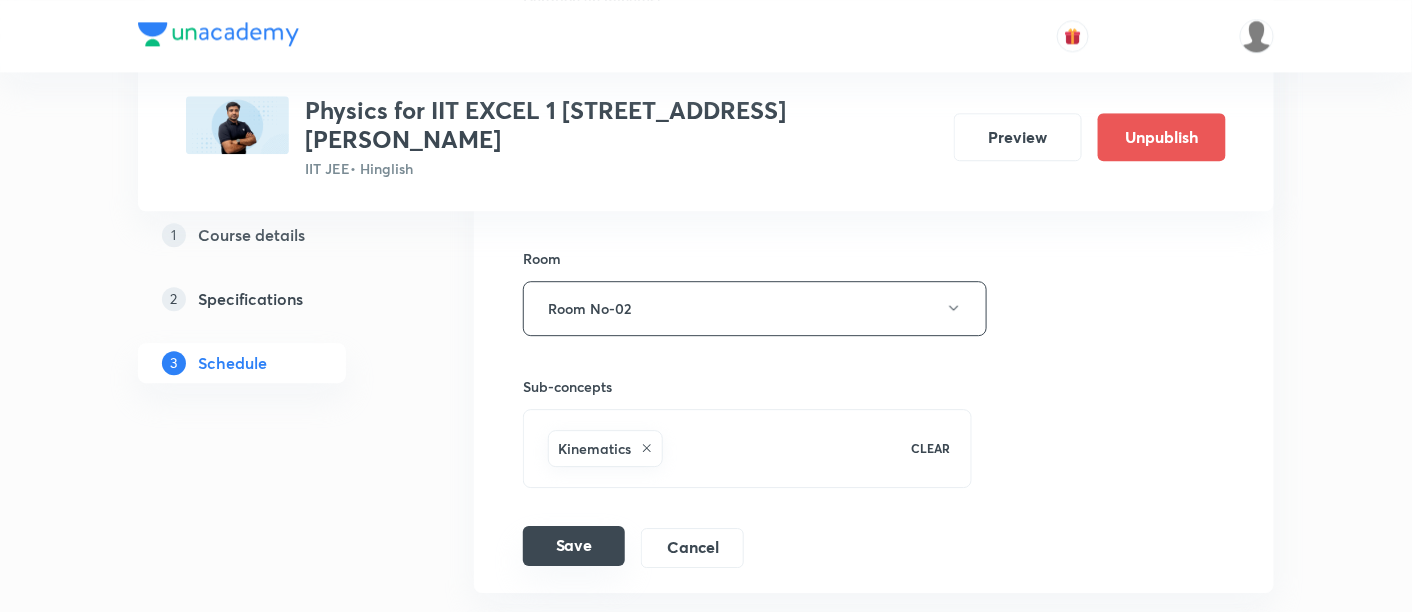 type on "Electromagnetic Induction -07/11" 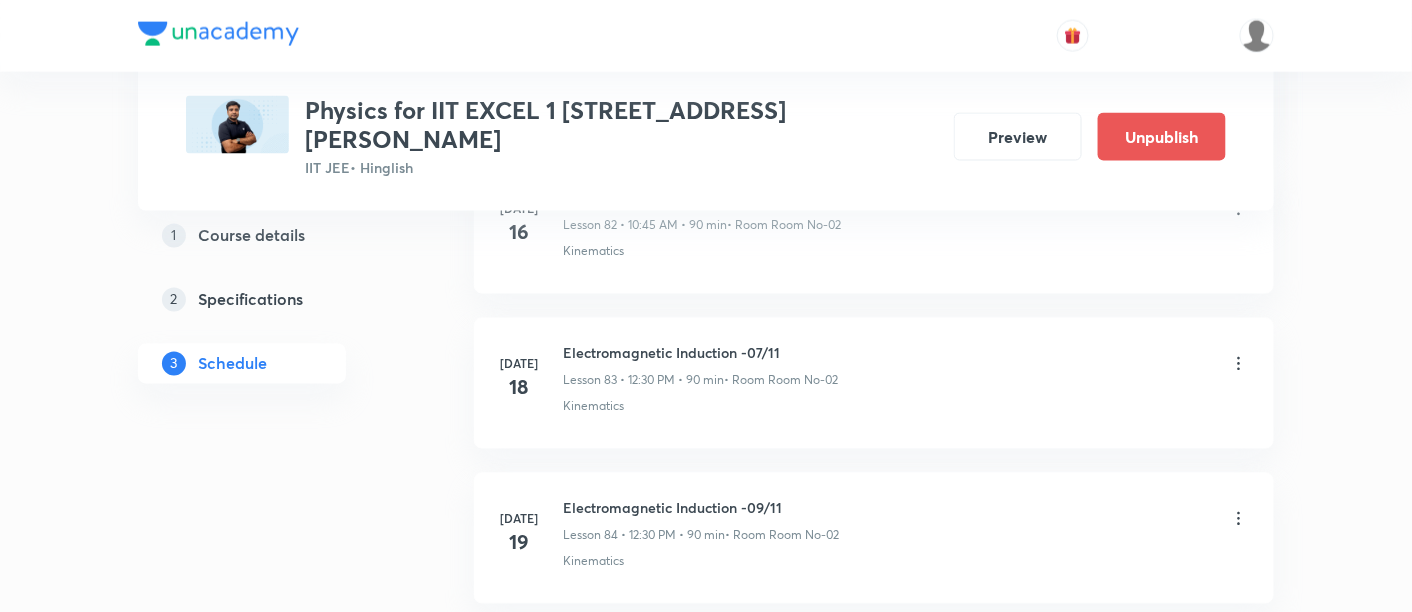 scroll, scrollTop: 12970, scrollLeft: 0, axis: vertical 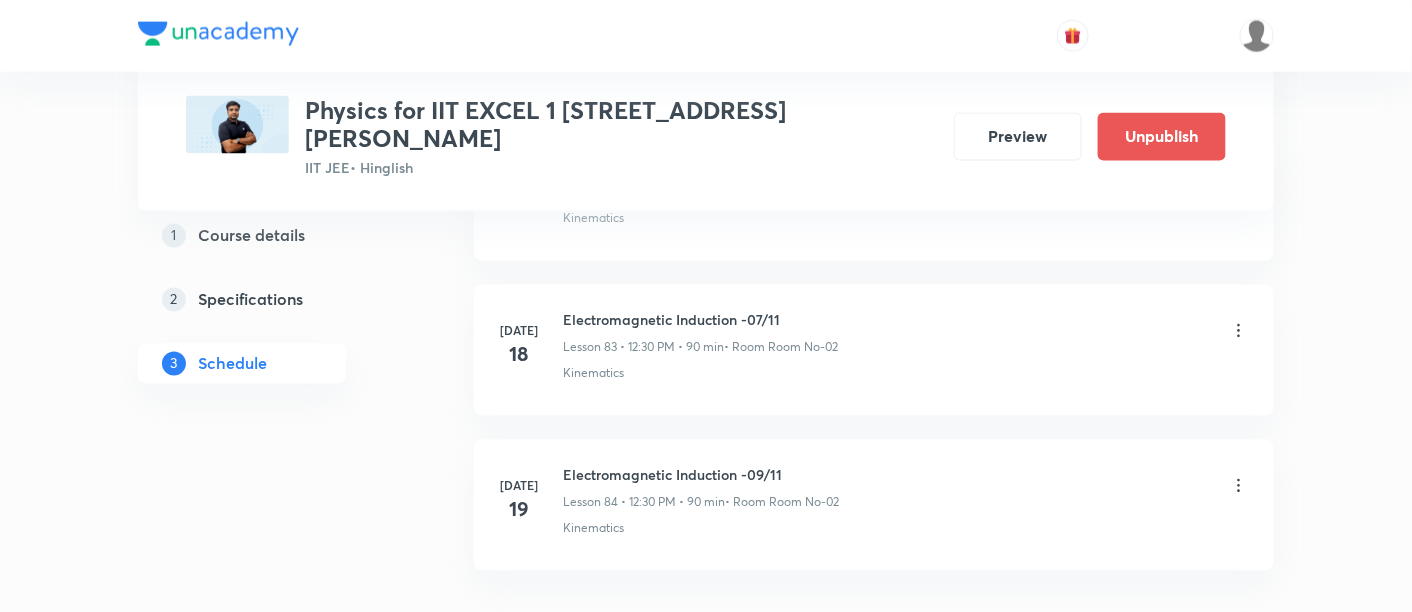 click 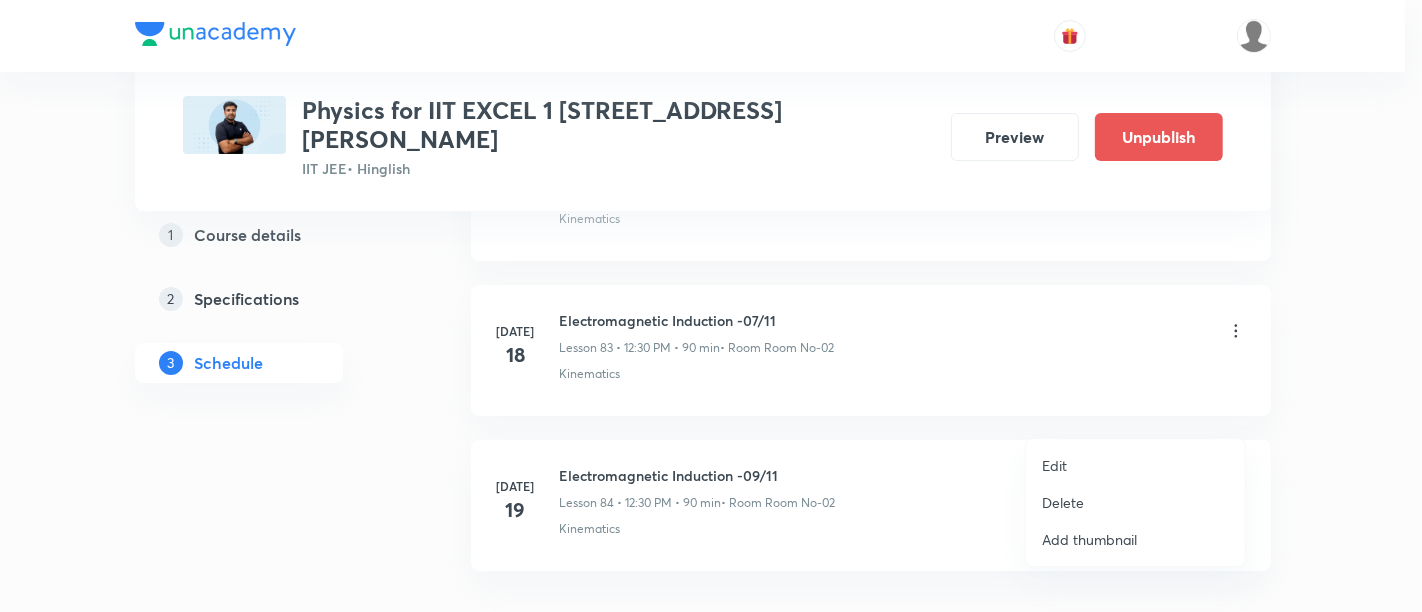 click on "Edit" at bounding box center [1054, 465] 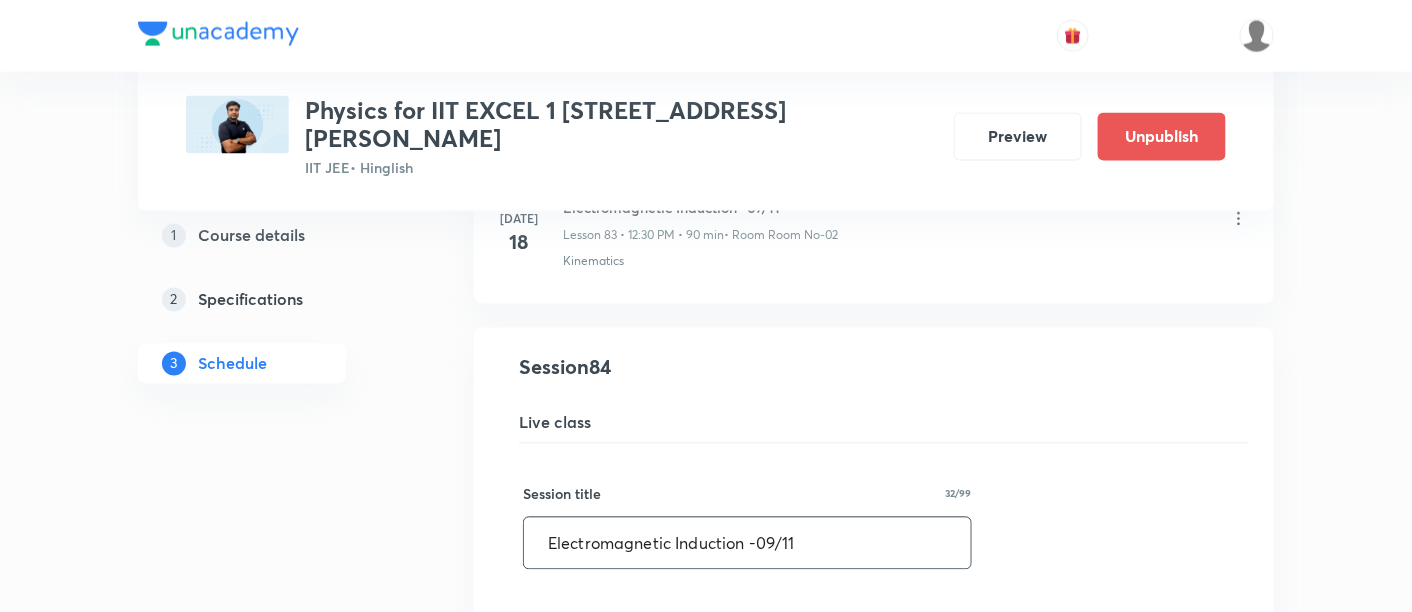 click on "Electromagnetic Induction -09/11" at bounding box center [747, 543] 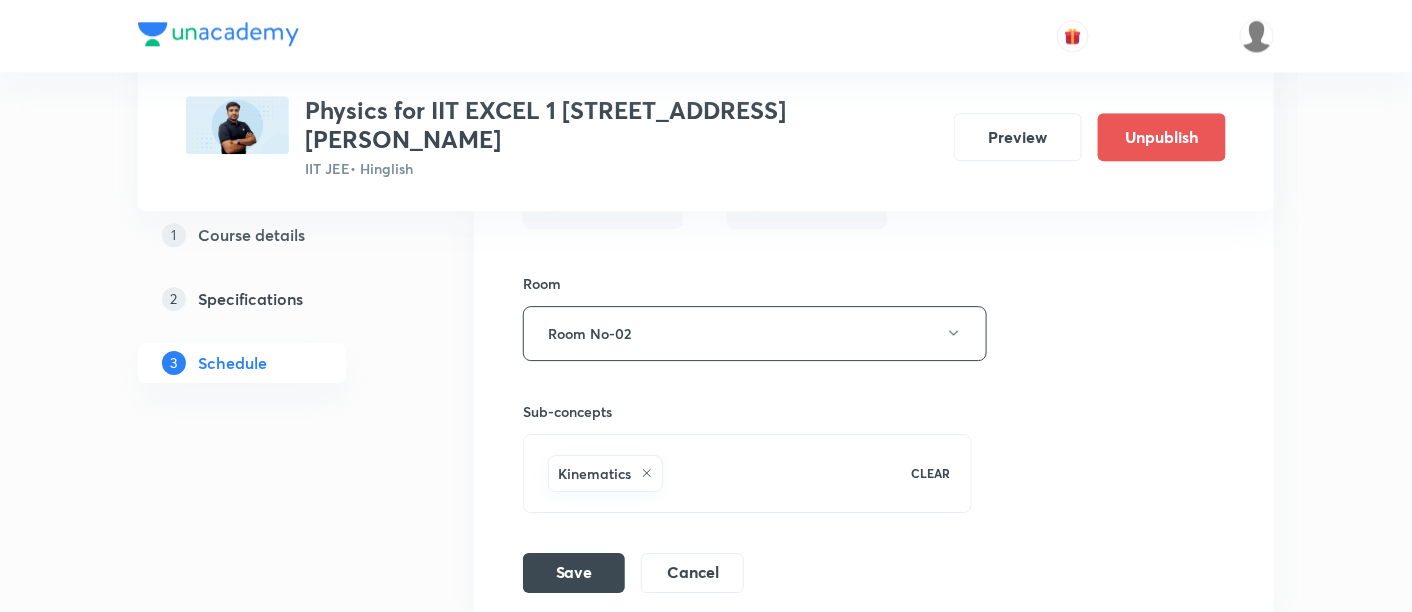 scroll, scrollTop: 13810, scrollLeft: 0, axis: vertical 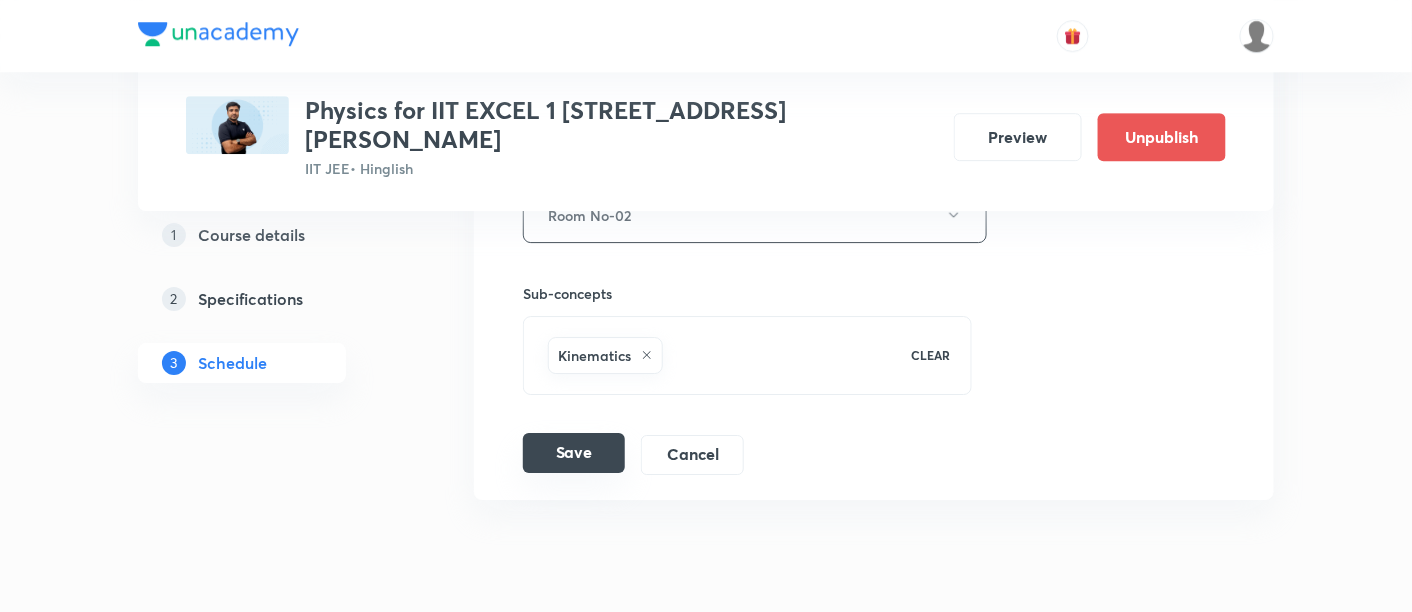 type on "Electromagnetic Induction -08/11" 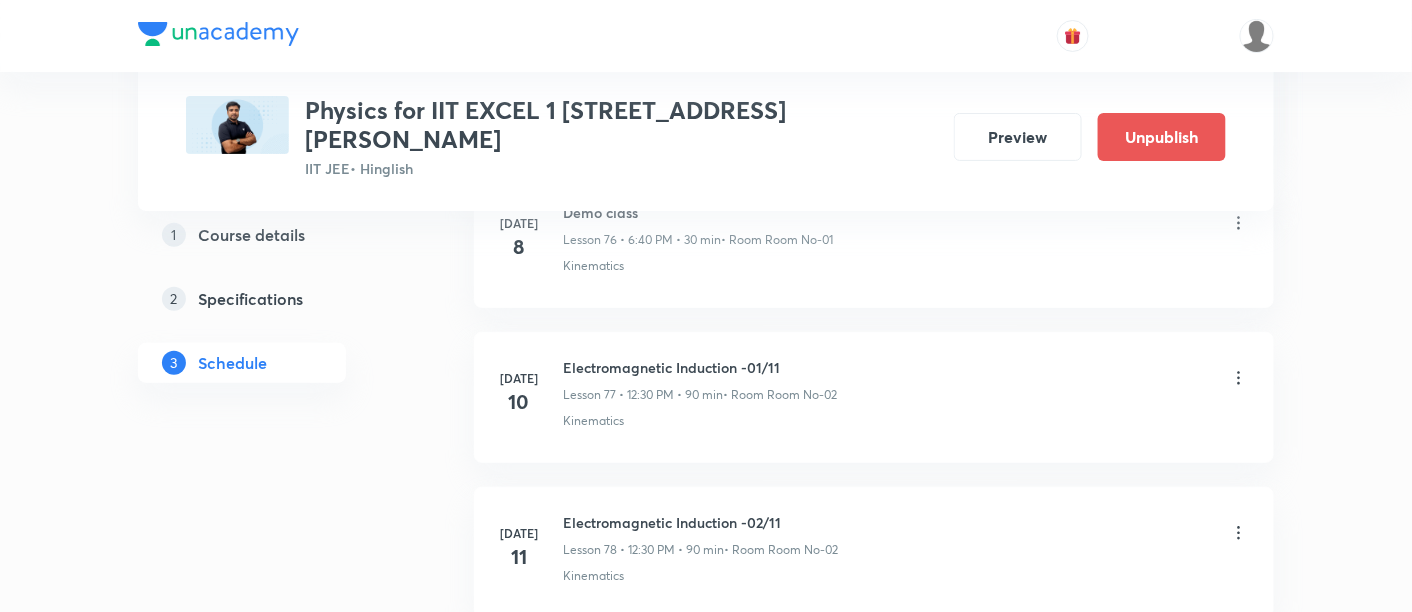 scroll, scrollTop: 11992, scrollLeft: 0, axis: vertical 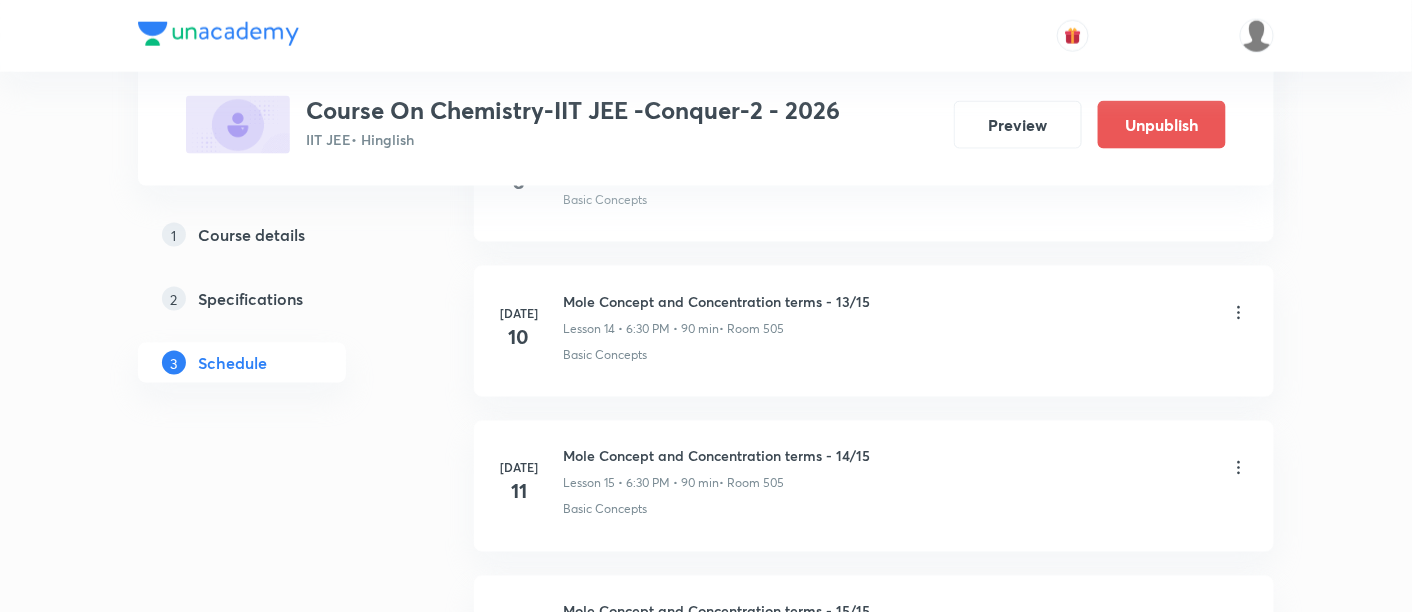 click 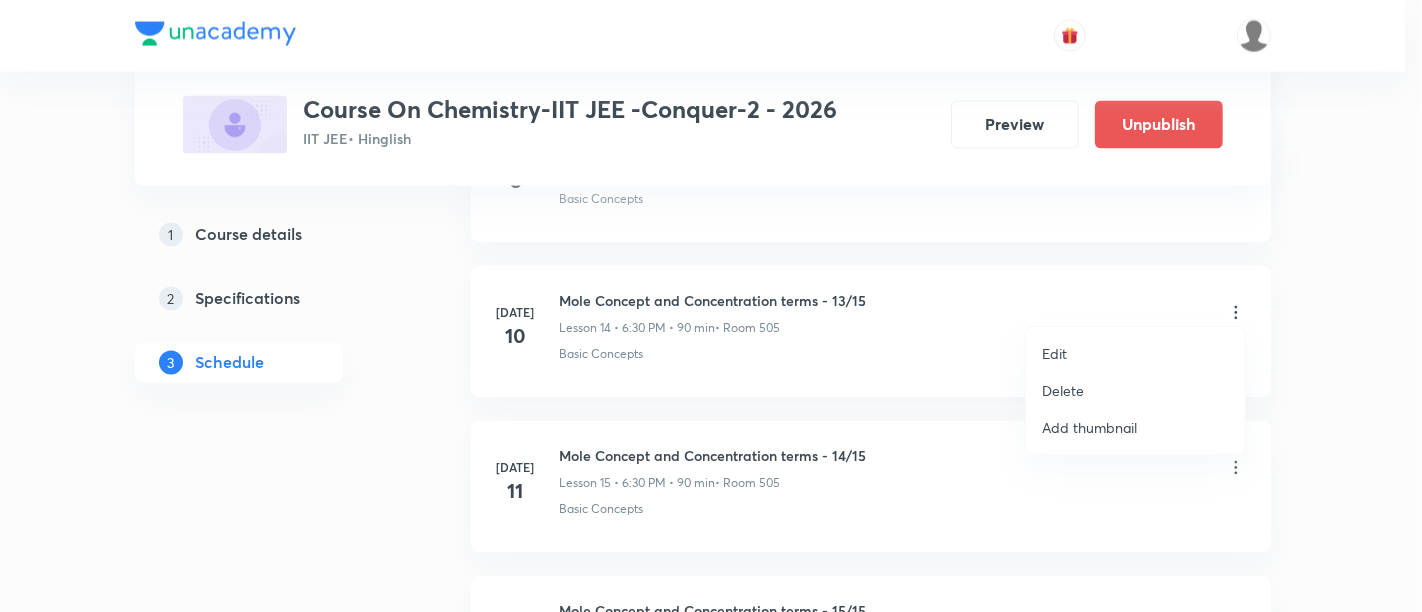 click on "Delete" at bounding box center (1063, 390) 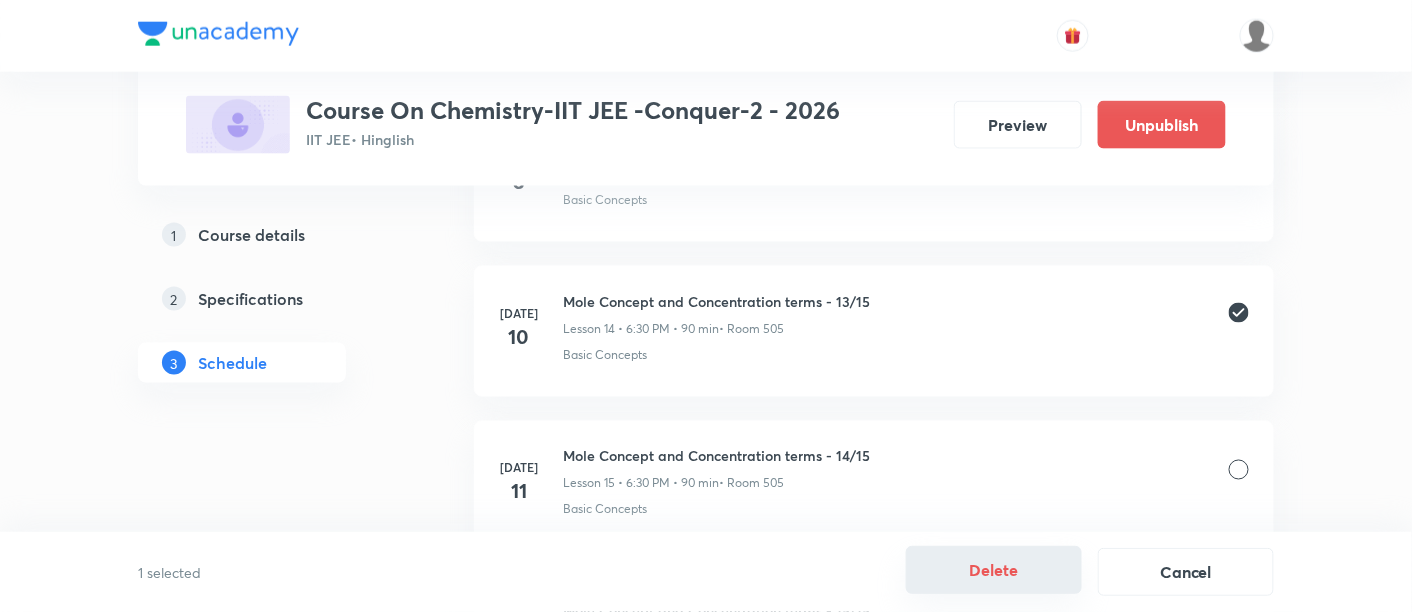 click on "Delete" at bounding box center [994, 570] 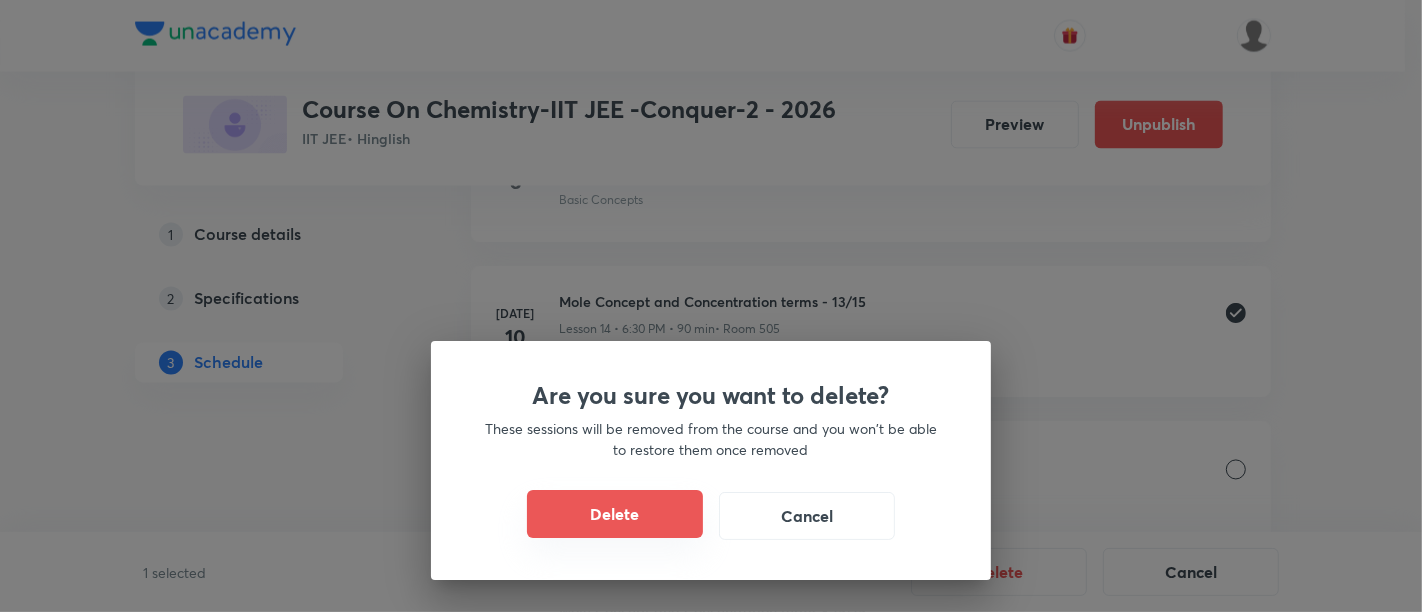 click on "Delete" at bounding box center (615, 514) 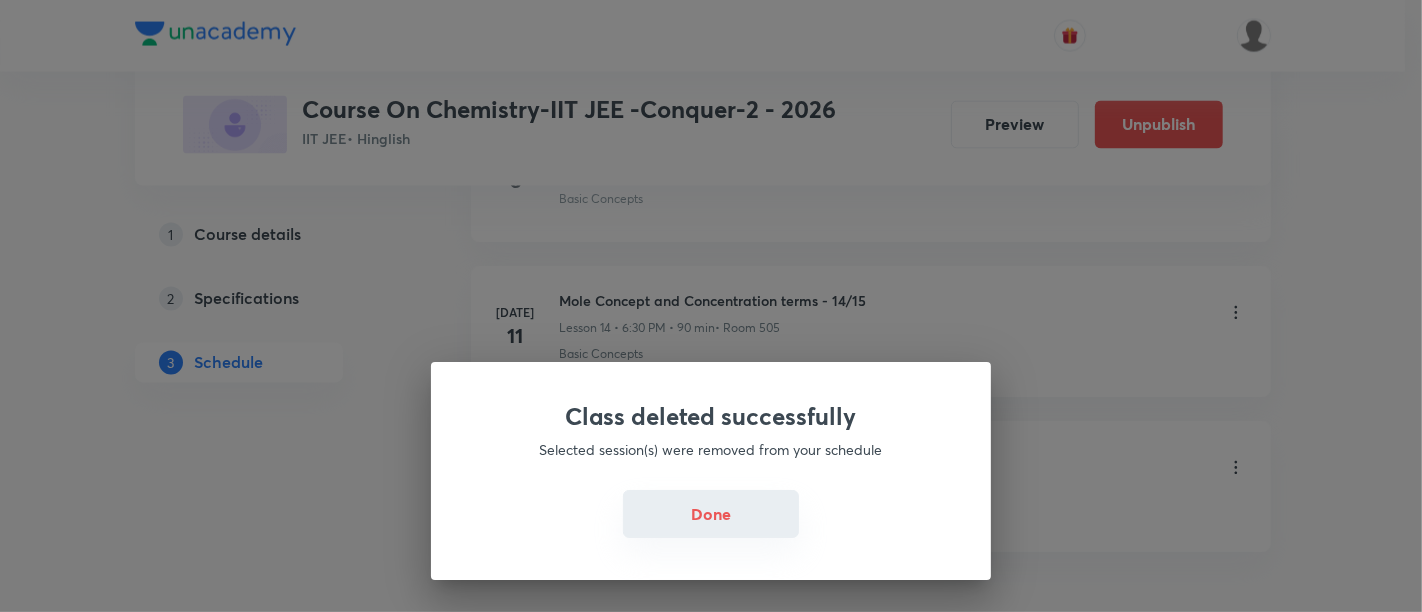 click on "Done" at bounding box center [711, 514] 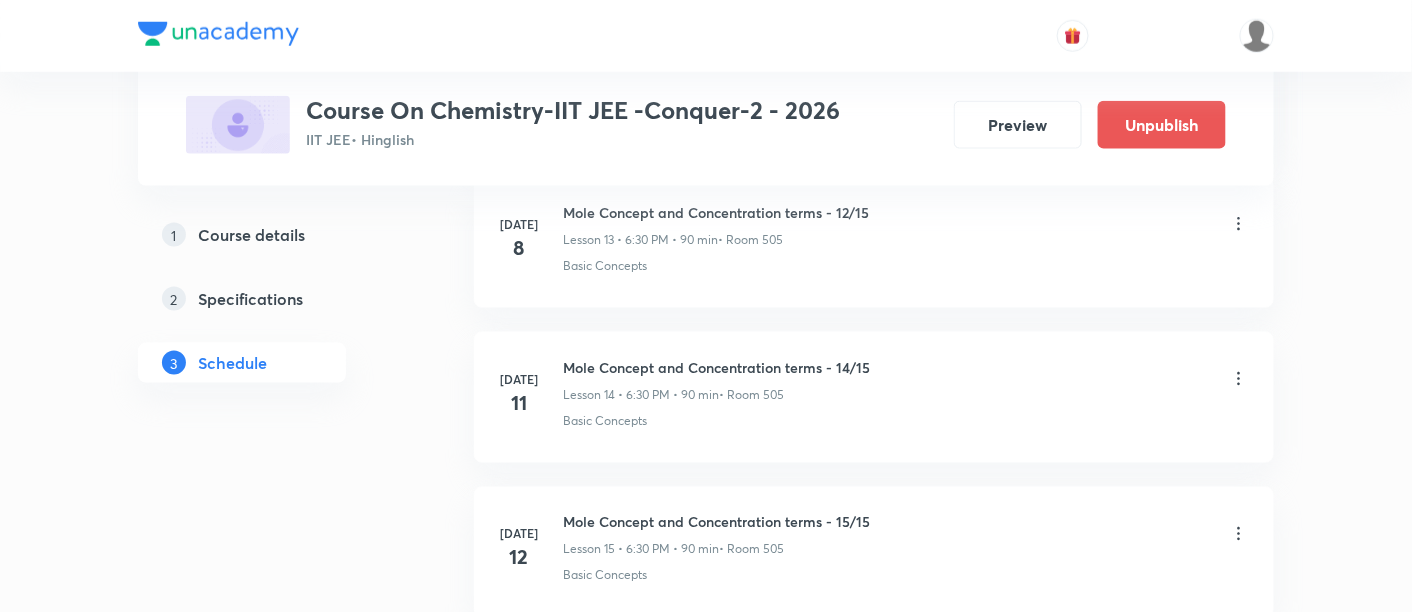 scroll, scrollTop: 3128, scrollLeft: 0, axis: vertical 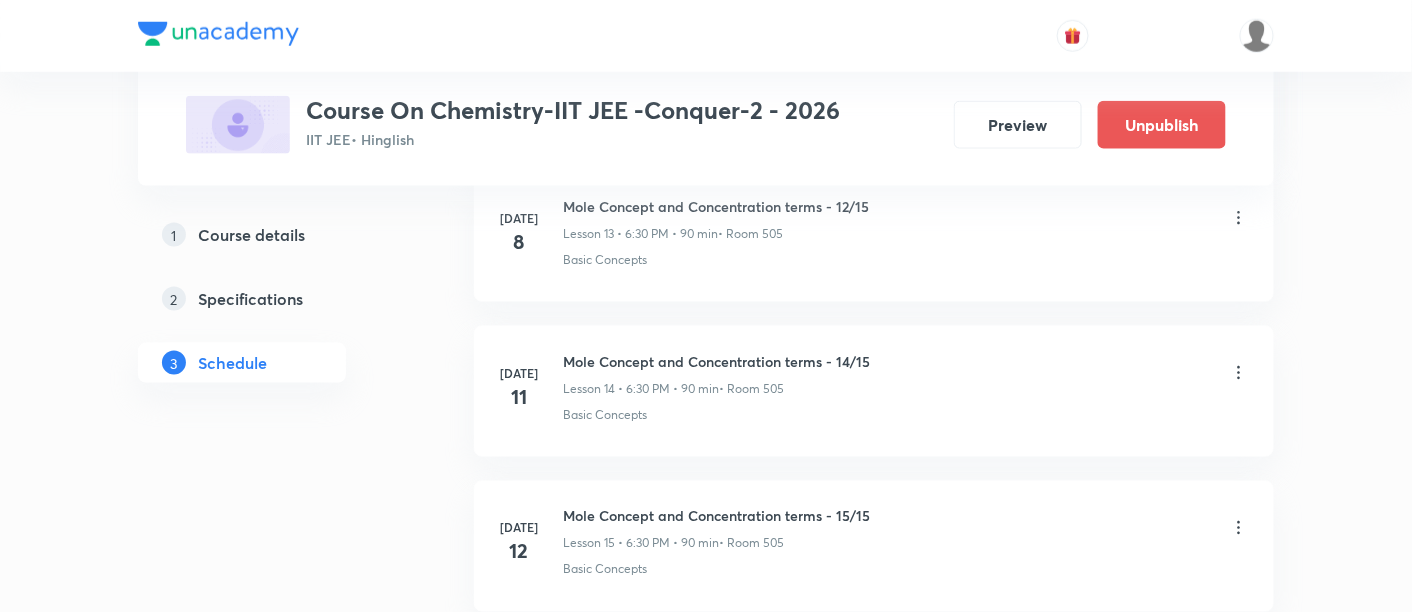 click 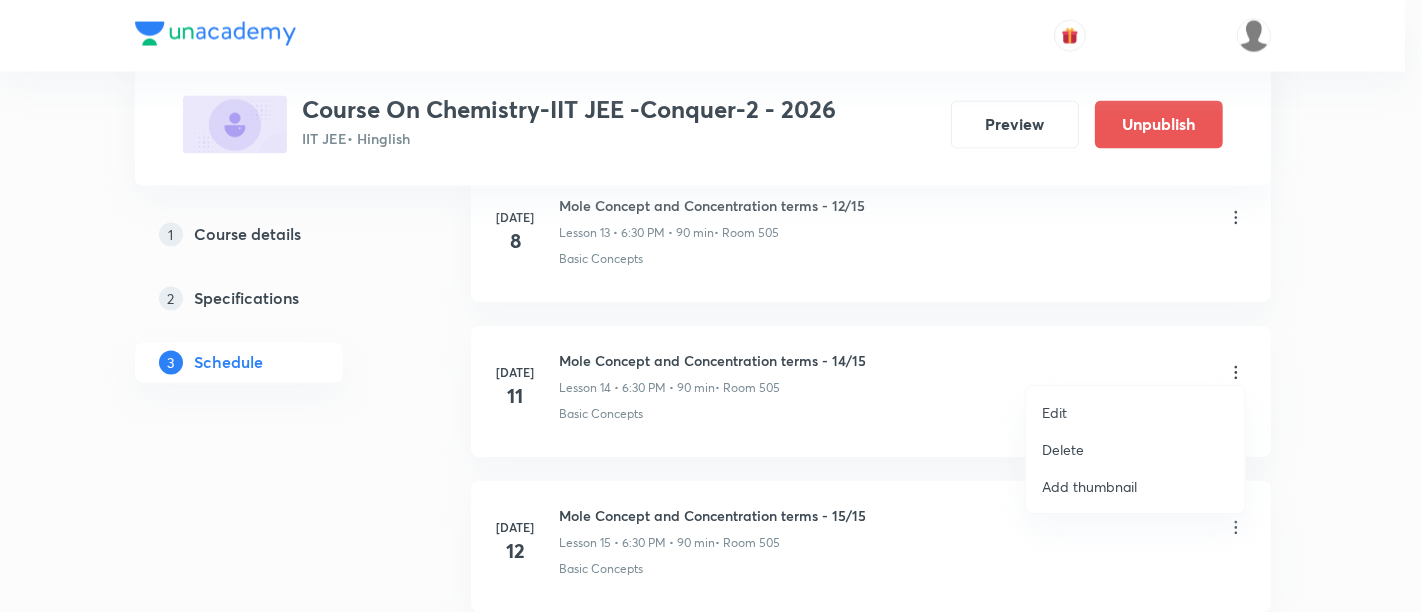 click on "Edit" at bounding box center [1054, 412] 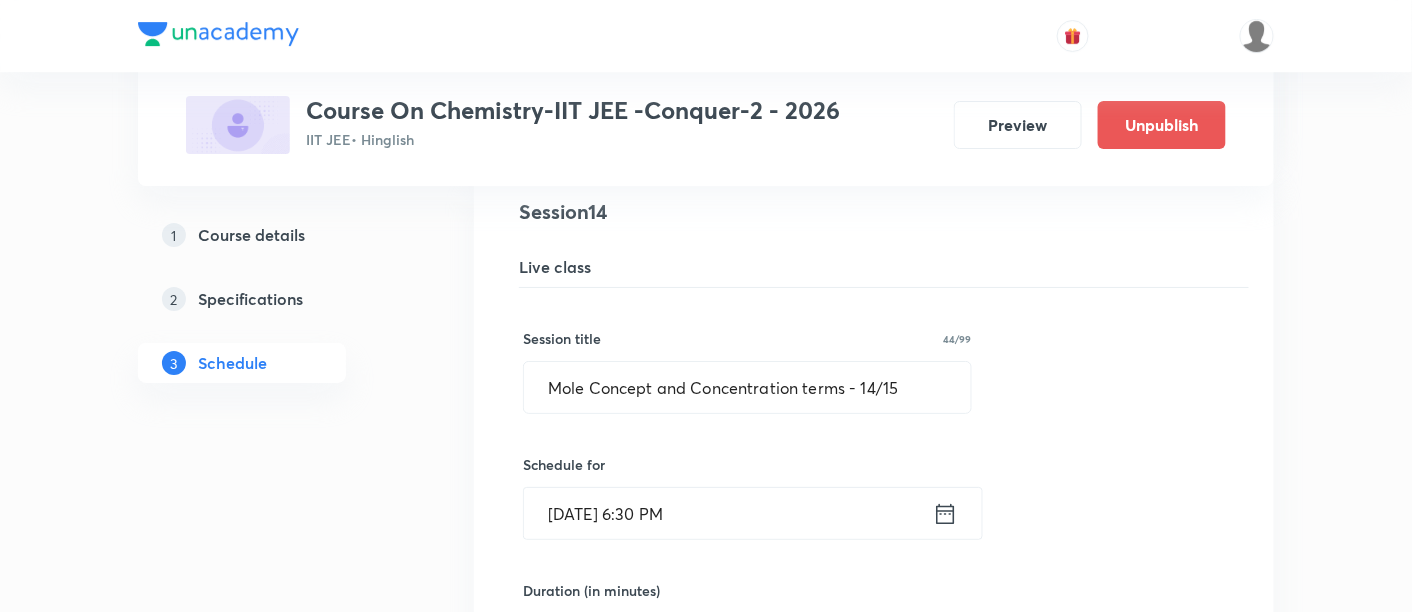 scroll, scrollTop: 2206, scrollLeft: 0, axis: vertical 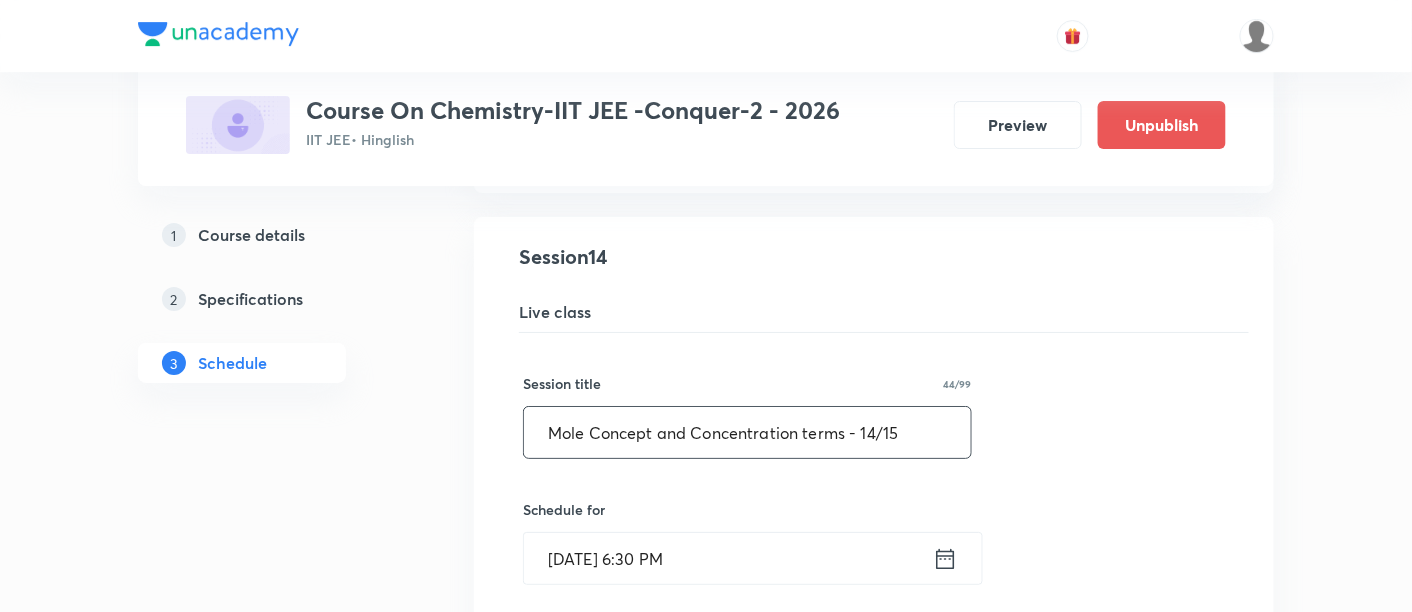 click on "Mole Concept and Concentration terms - 14/15" at bounding box center (747, 432) 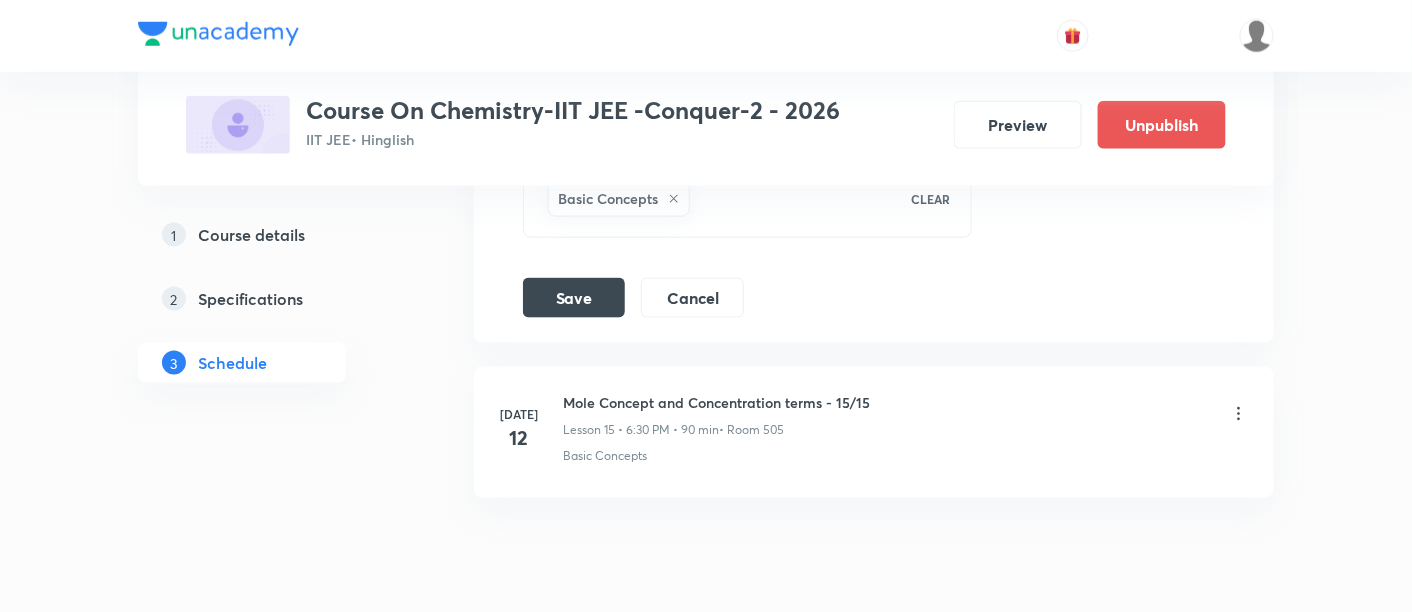 scroll, scrollTop: 3102, scrollLeft: 0, axis: vertical 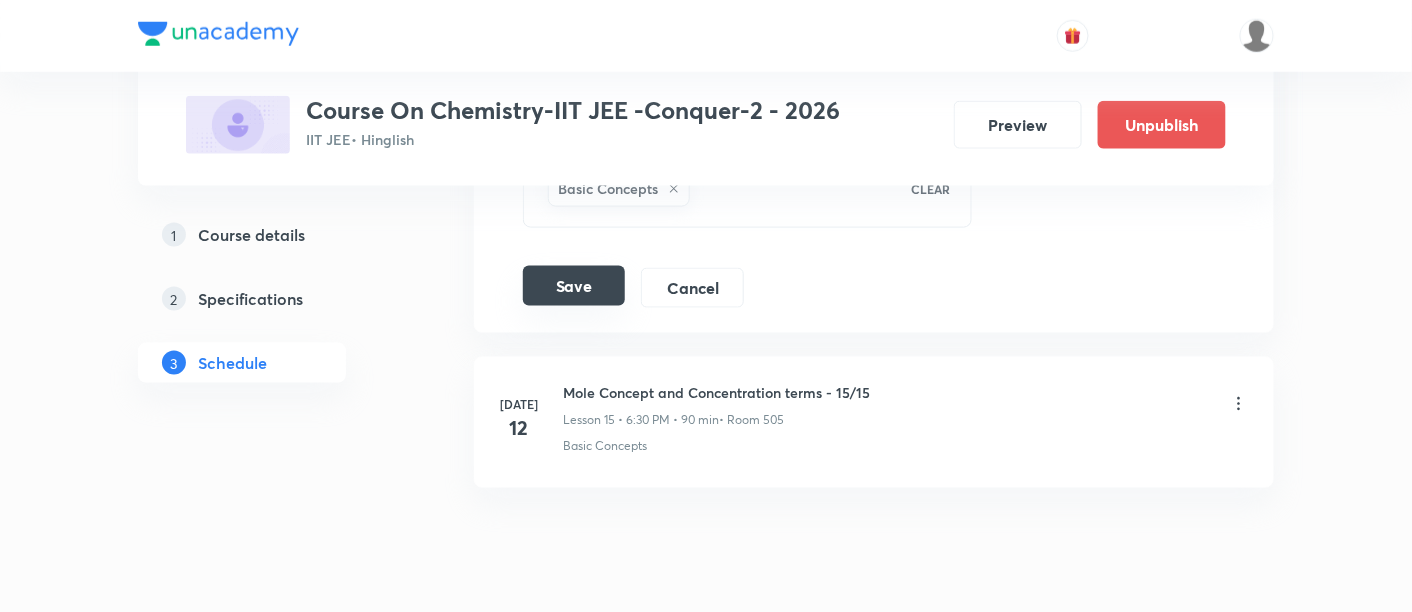type on "Mole Concept and Concentration terms - 13/15" 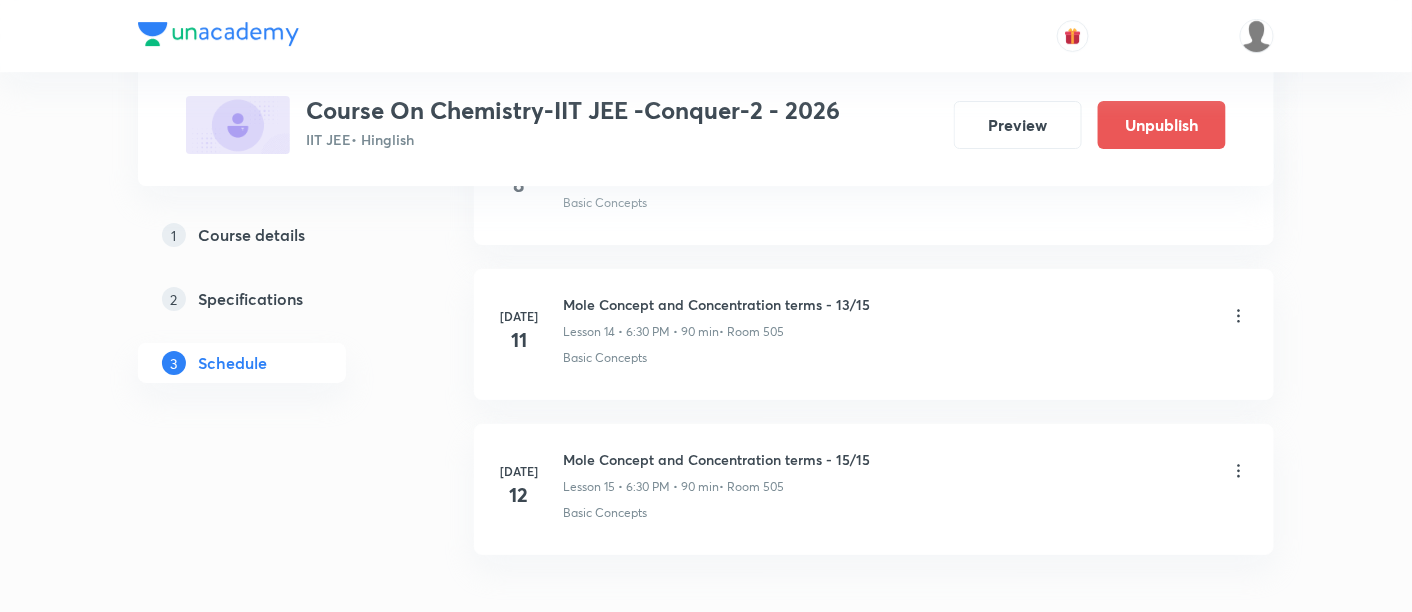 scroll, scrollTop: 2258, scrollLeft: 0, axis: vertical 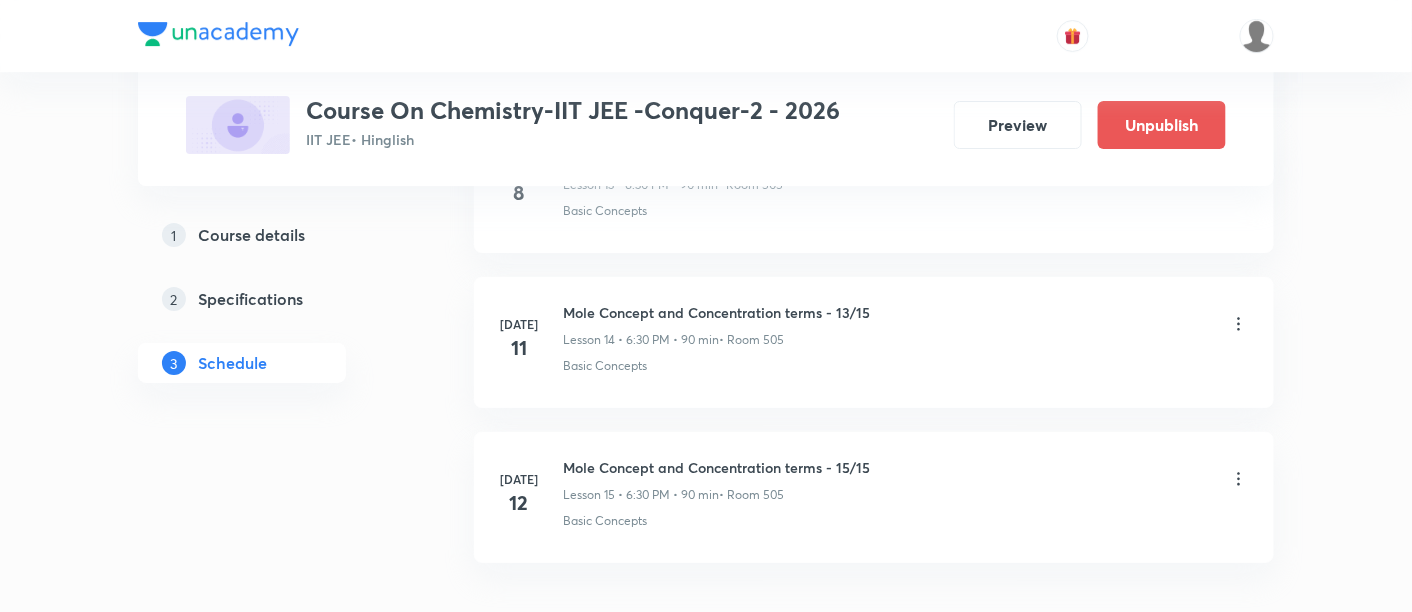 click 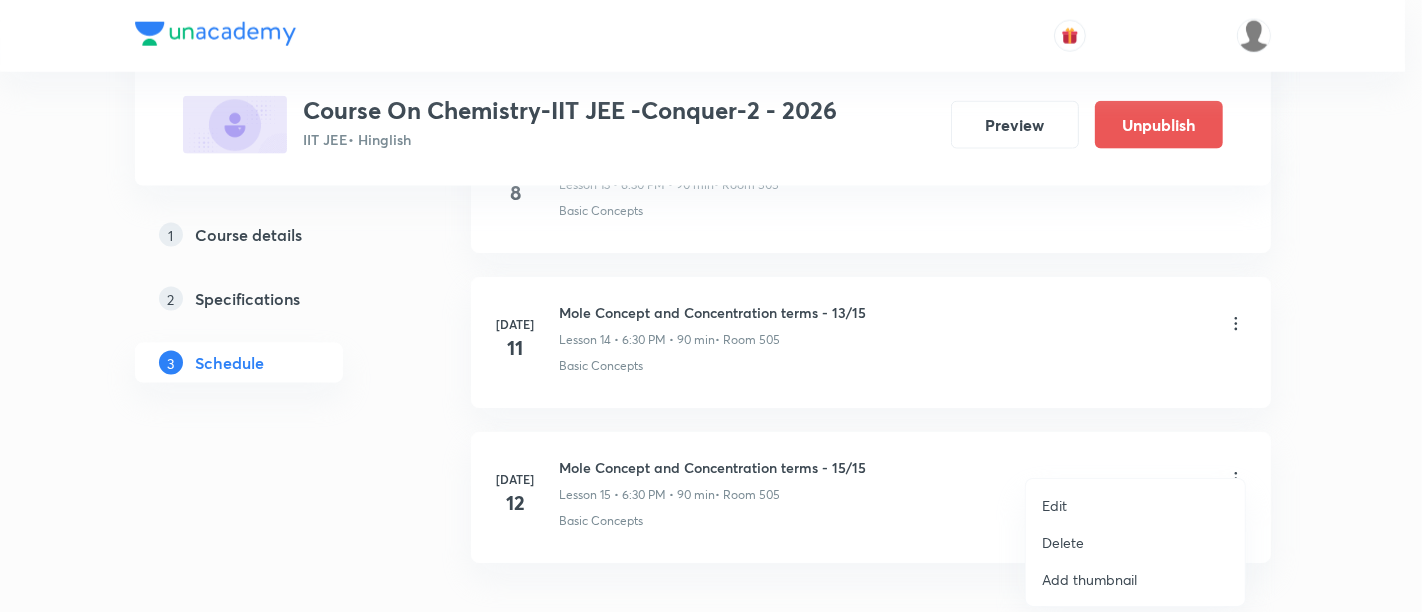 click on "Edit" at bounding box center (1054, 505) 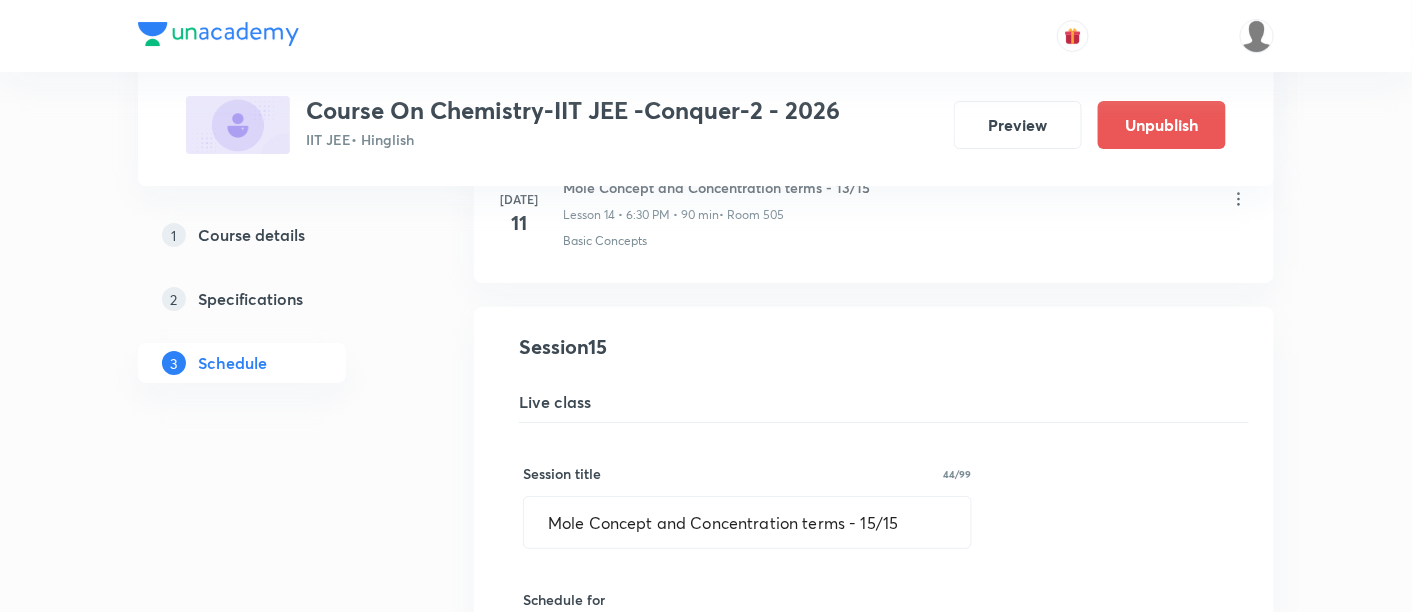 scroll, scrollTop: 2291, scrollLeft: 0, axis: vertical 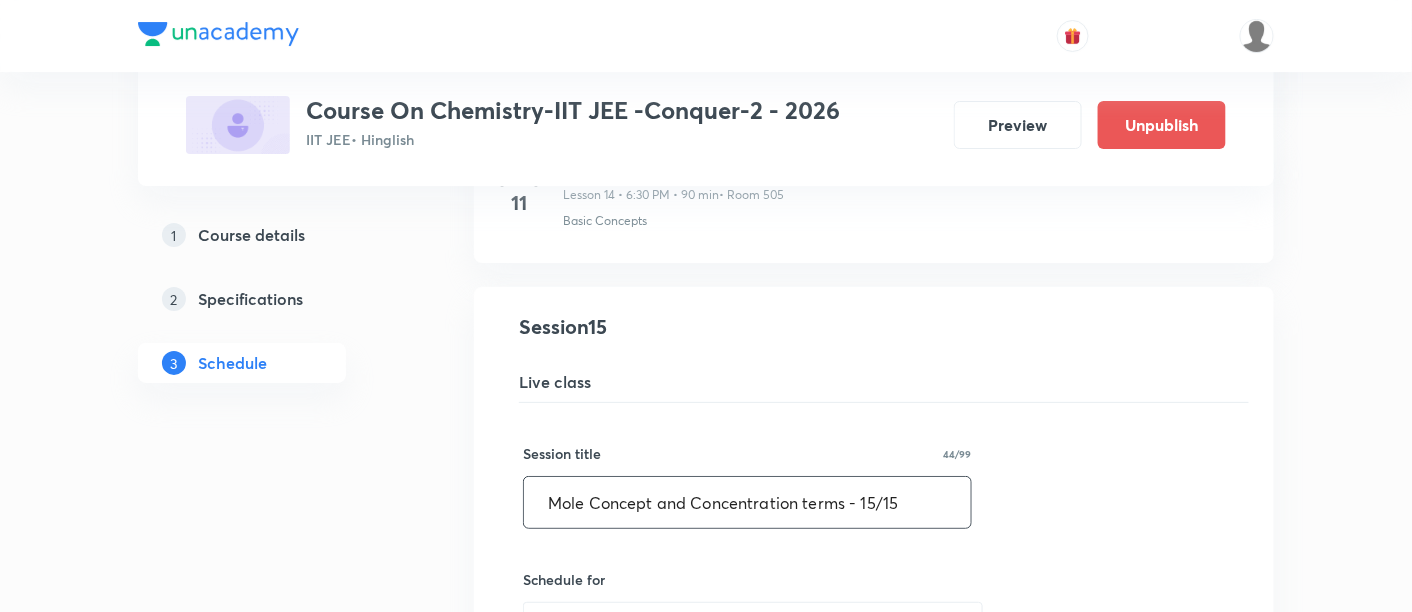 click on "Mole Concept and Concentration terms - 15/15" at bounding box center (747, 502) 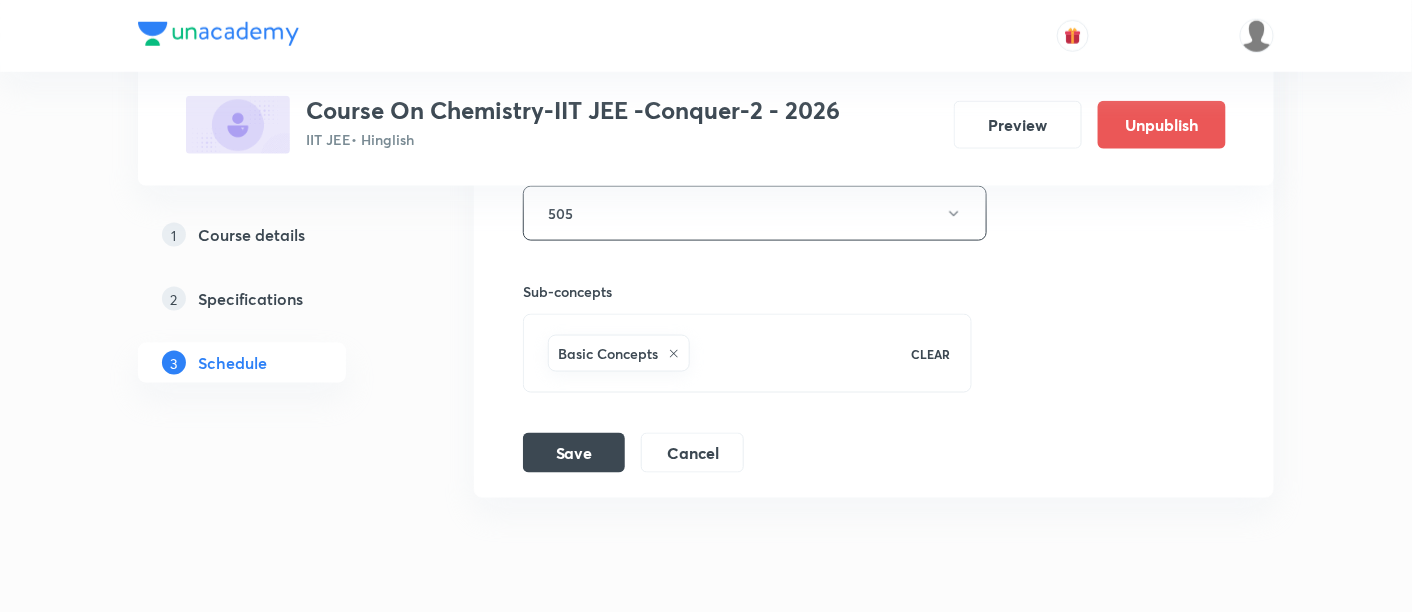 scroll, scrollTop: 3117, scrollLeft: 0, axis: vertical 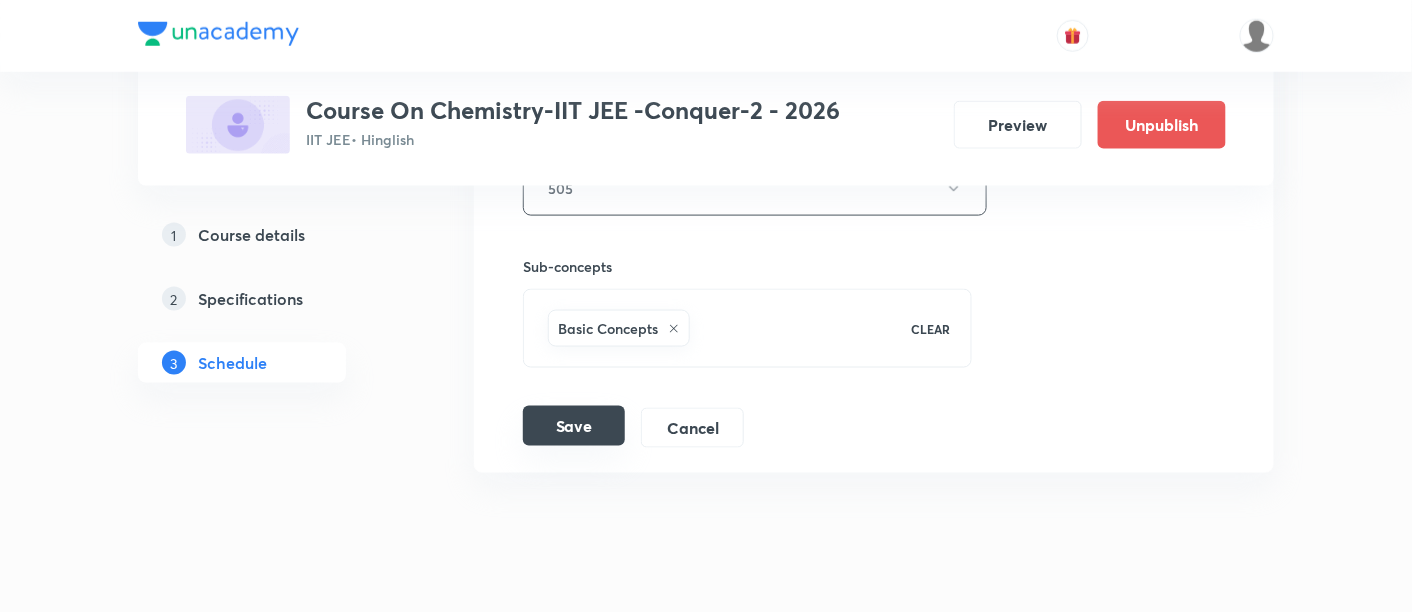 type on "Mole Concept and Concentration terms - 14/15" 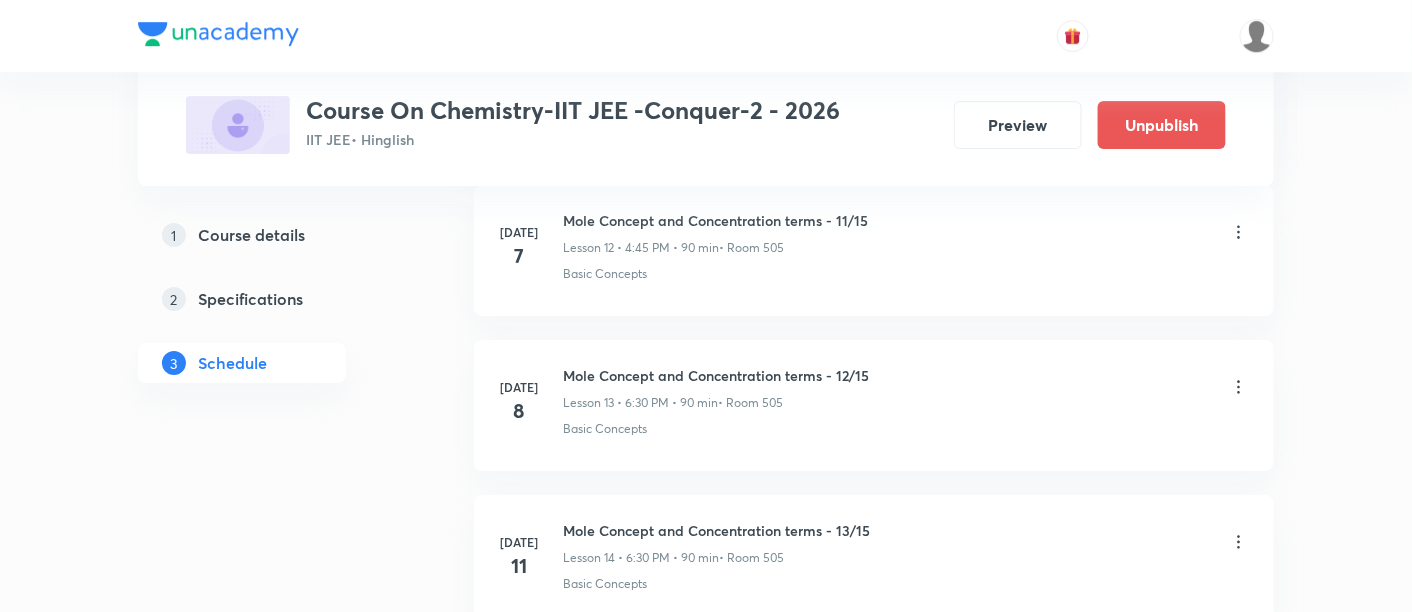 scroll, scrollTop: 2032, scrollLeft: 0, axis: vertical 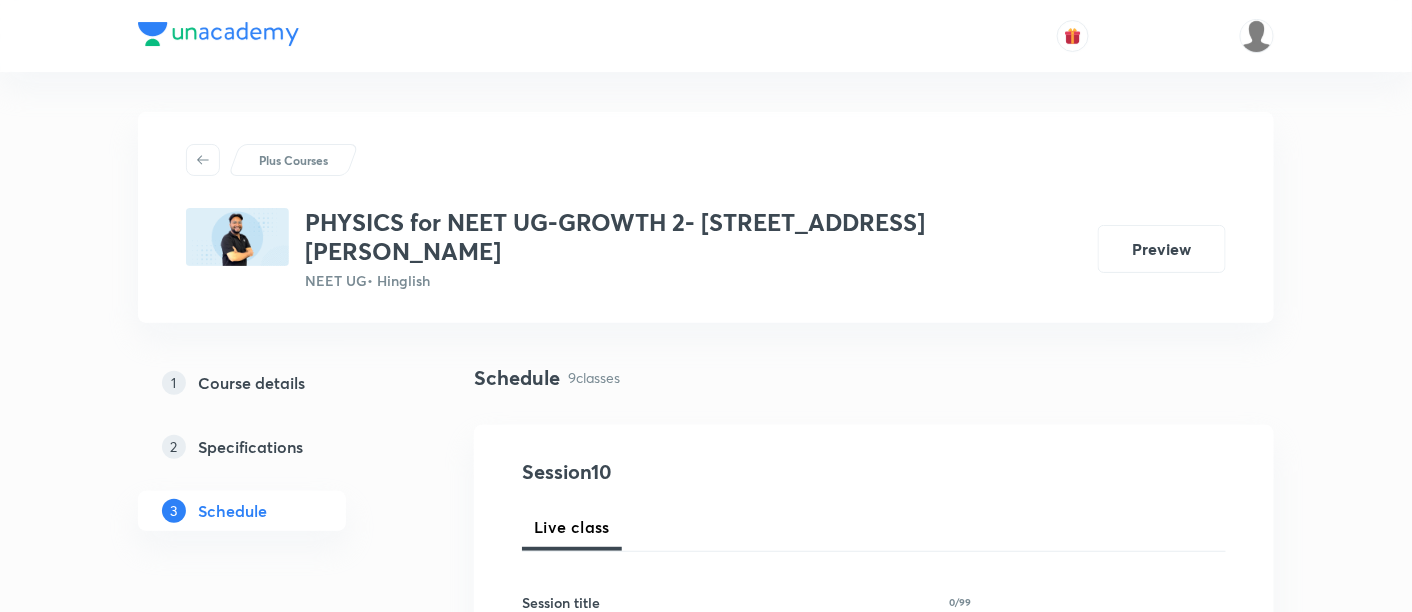 click on "Plus Courses" at bounding box center (293, 160) 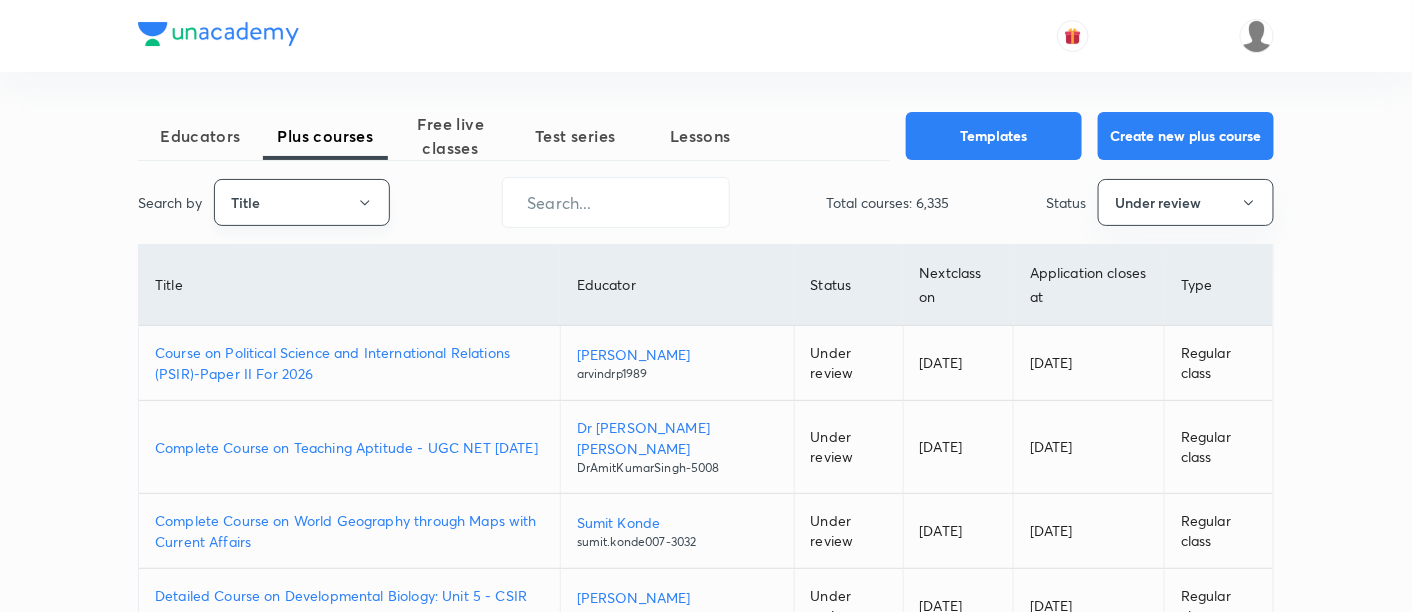 click 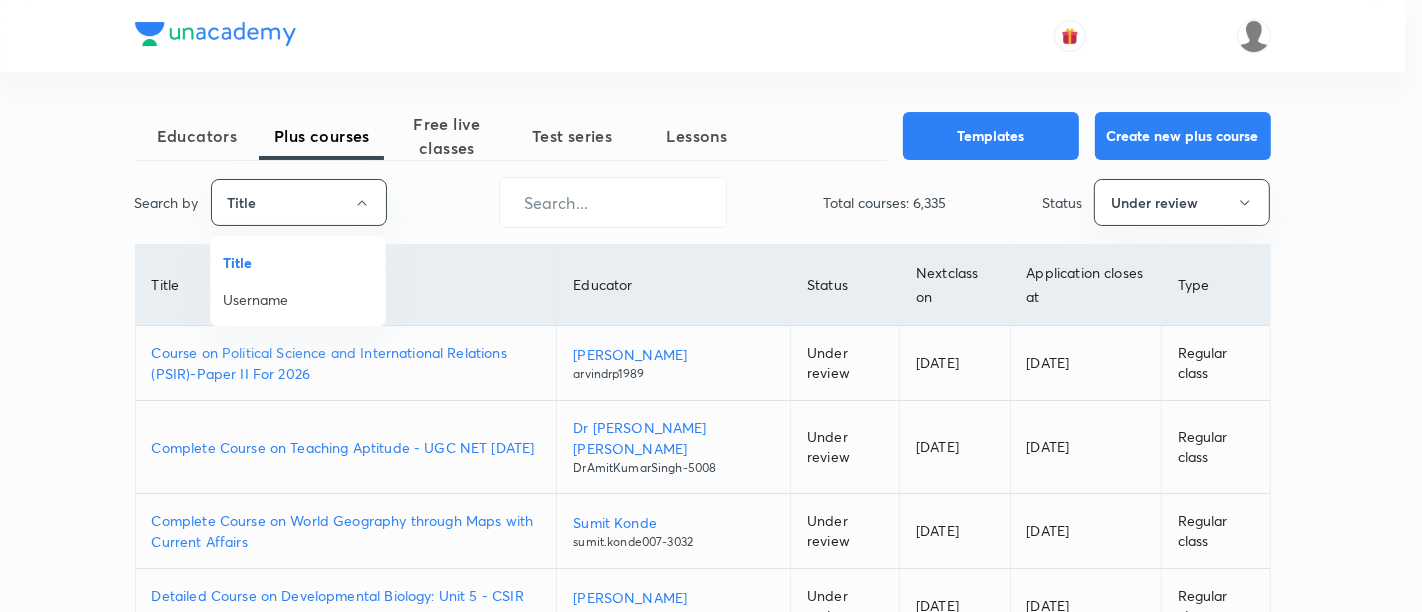 click on "Username" at bounding box center [298, 299] 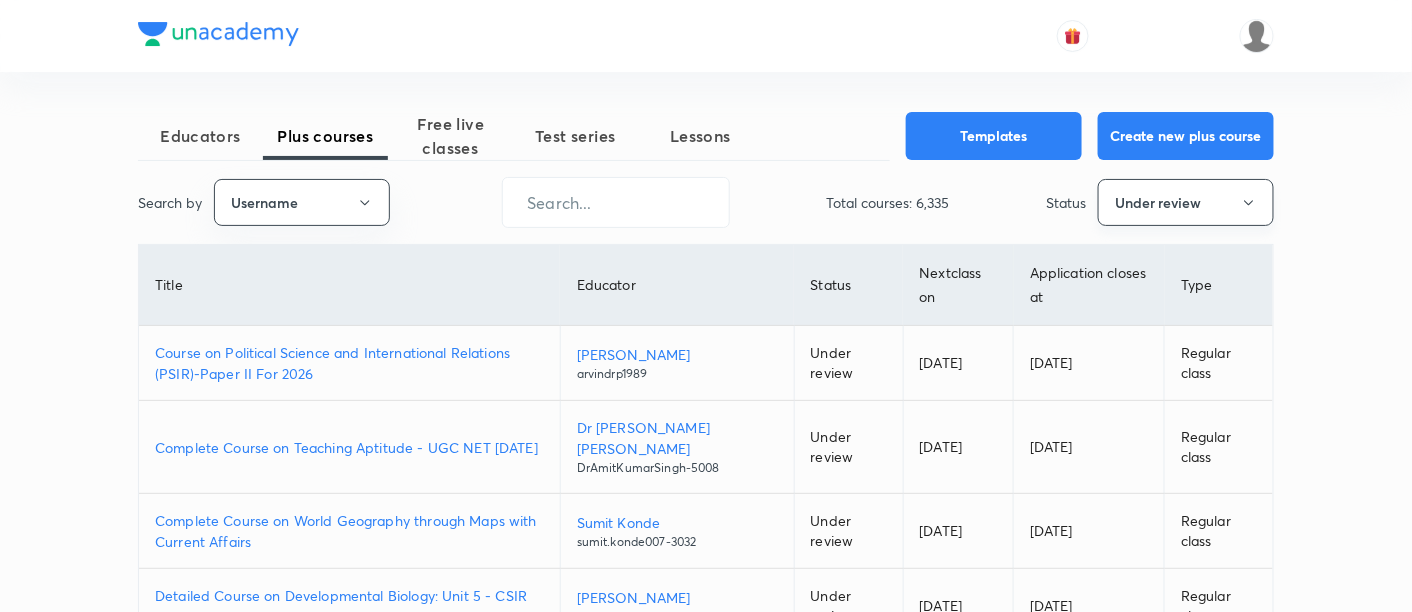click 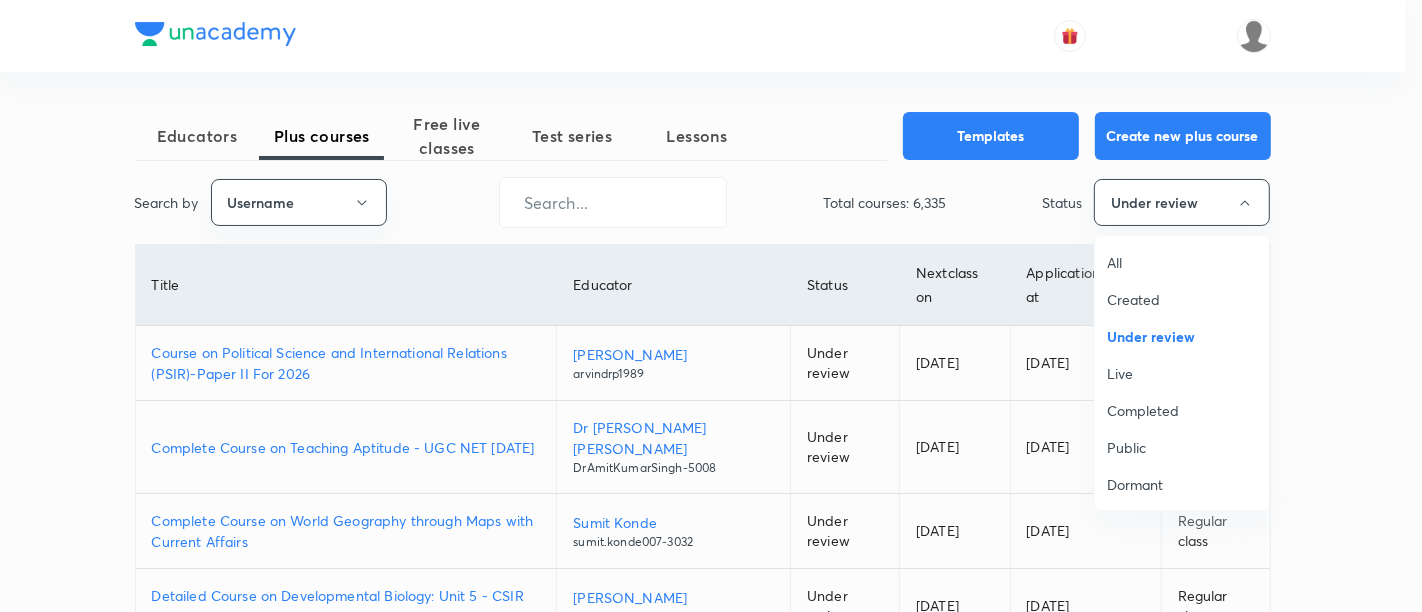 click on "All" at bounding box center (1182, 262) 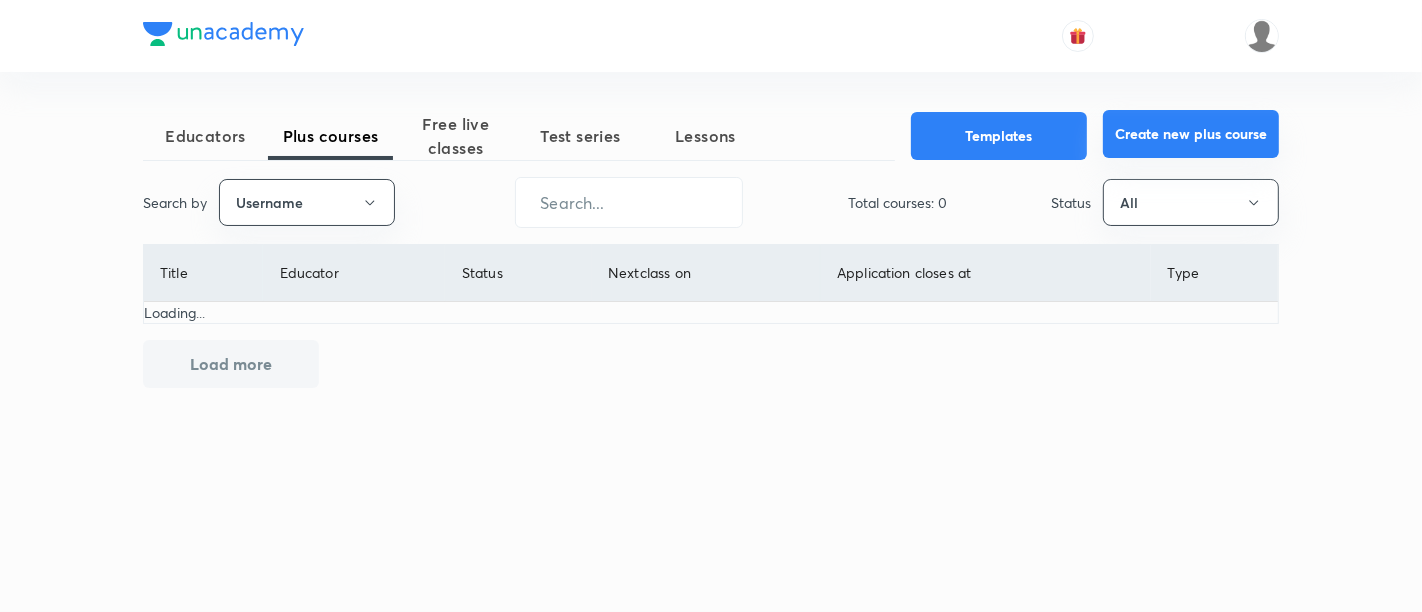click on "Create new plus course" at bounding box center (1191, 134) 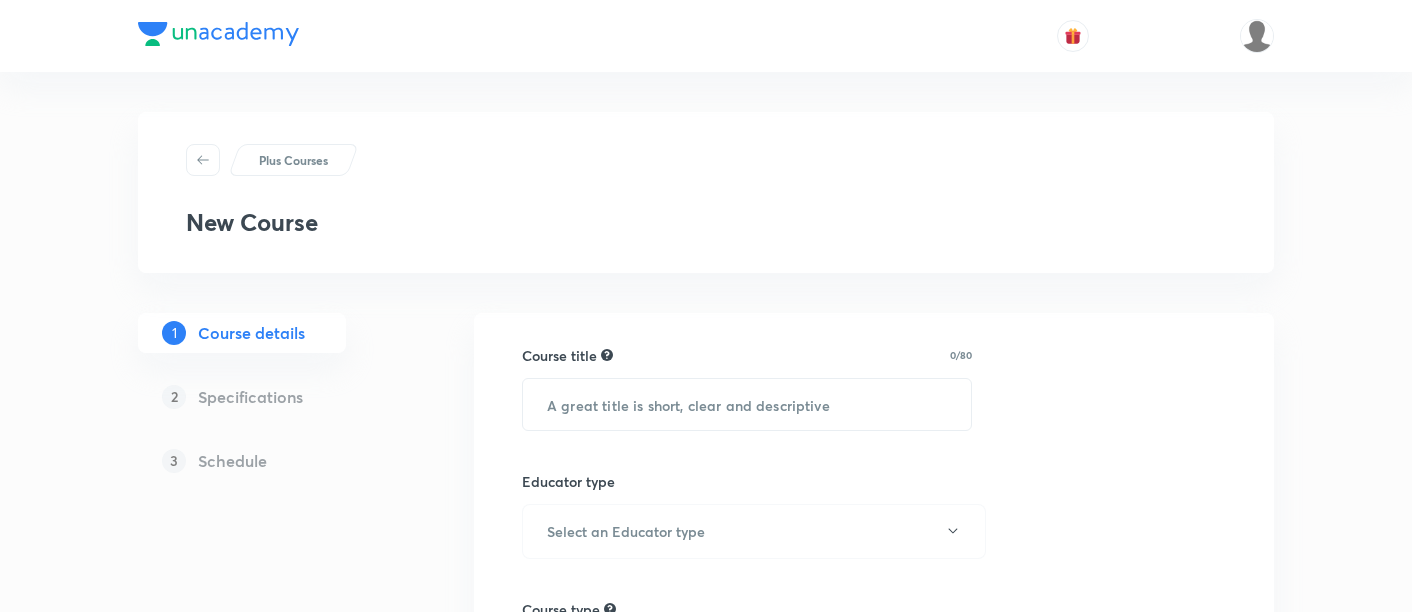 scroll, scrollTop: 0, scrollLeft: 0, axis: both 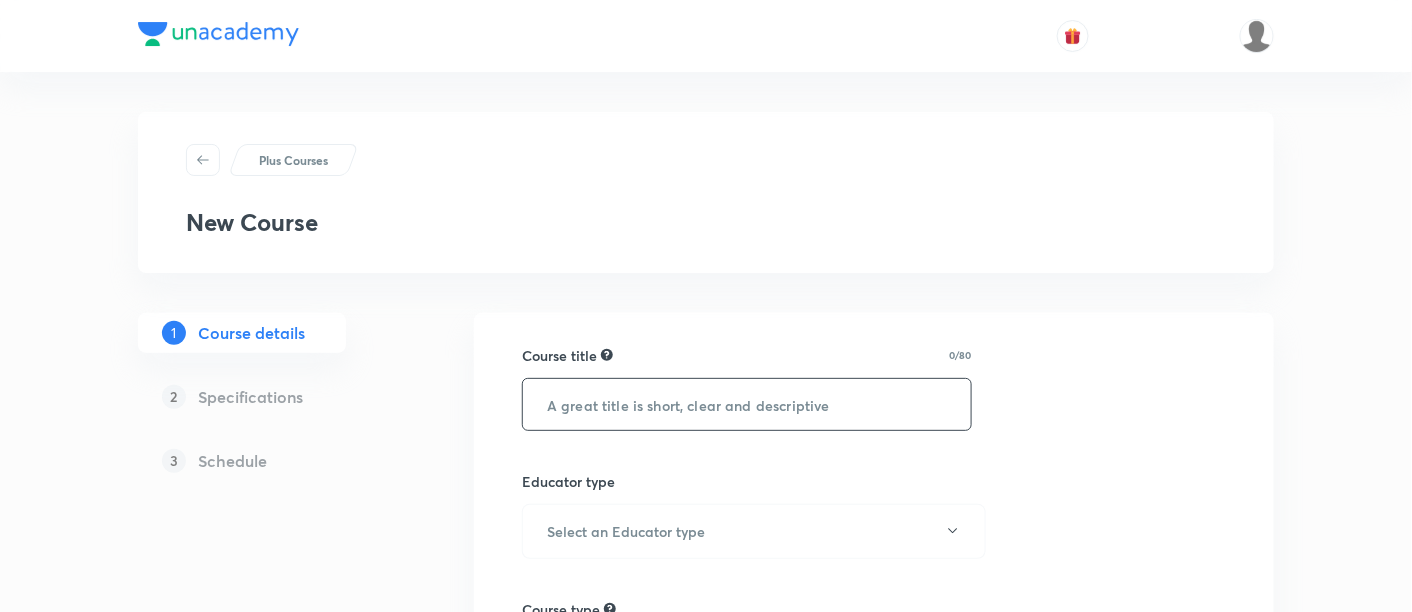 click at bounding box center (747, 404) 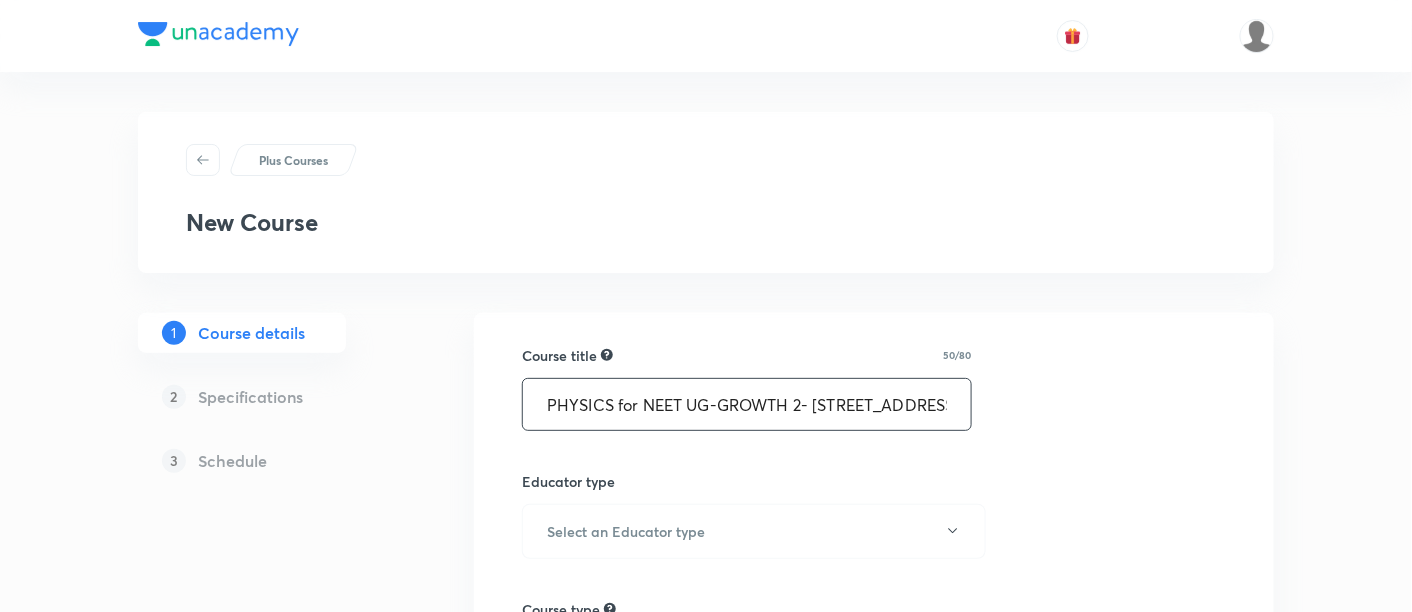 scroll, scrollTop: 0, scrollLeft: 47, axis: horizontal 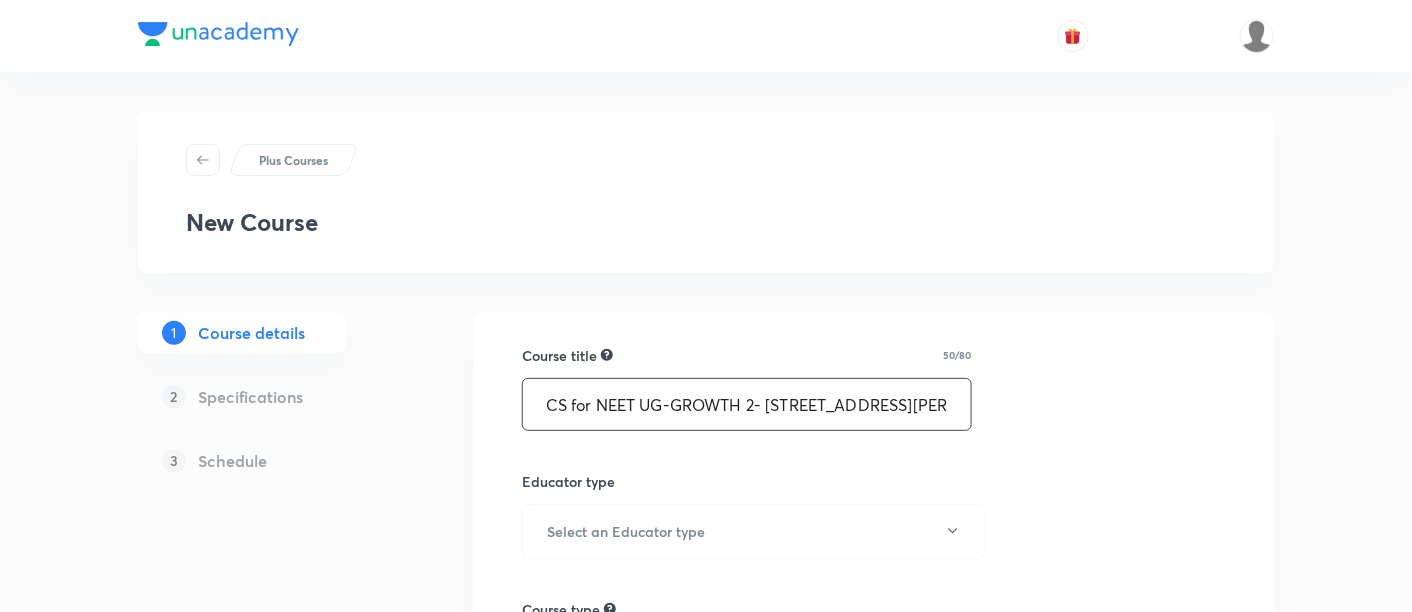click on "PHYSICS for NEET UG-GROWTH 2- [STREET_ADDRESS][PERSON_NAME]" at bounding box center (747, 404) 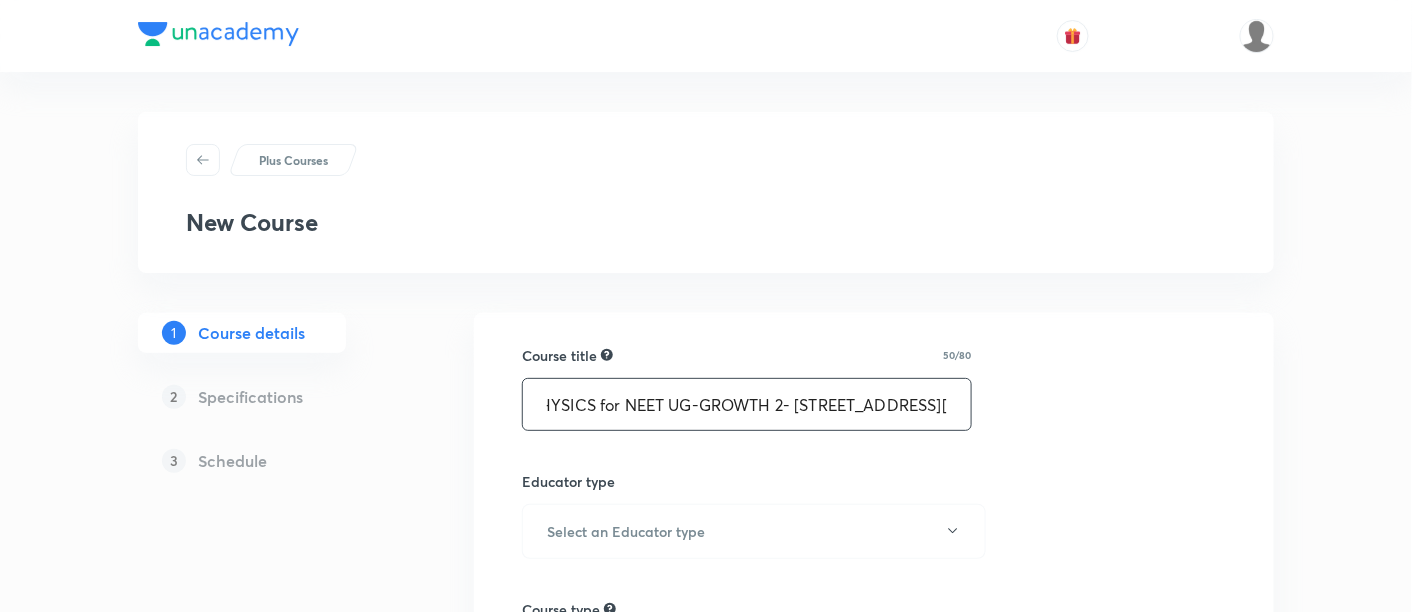 scroll, scrollTop: 0, scrollLeft: 0, axis: both 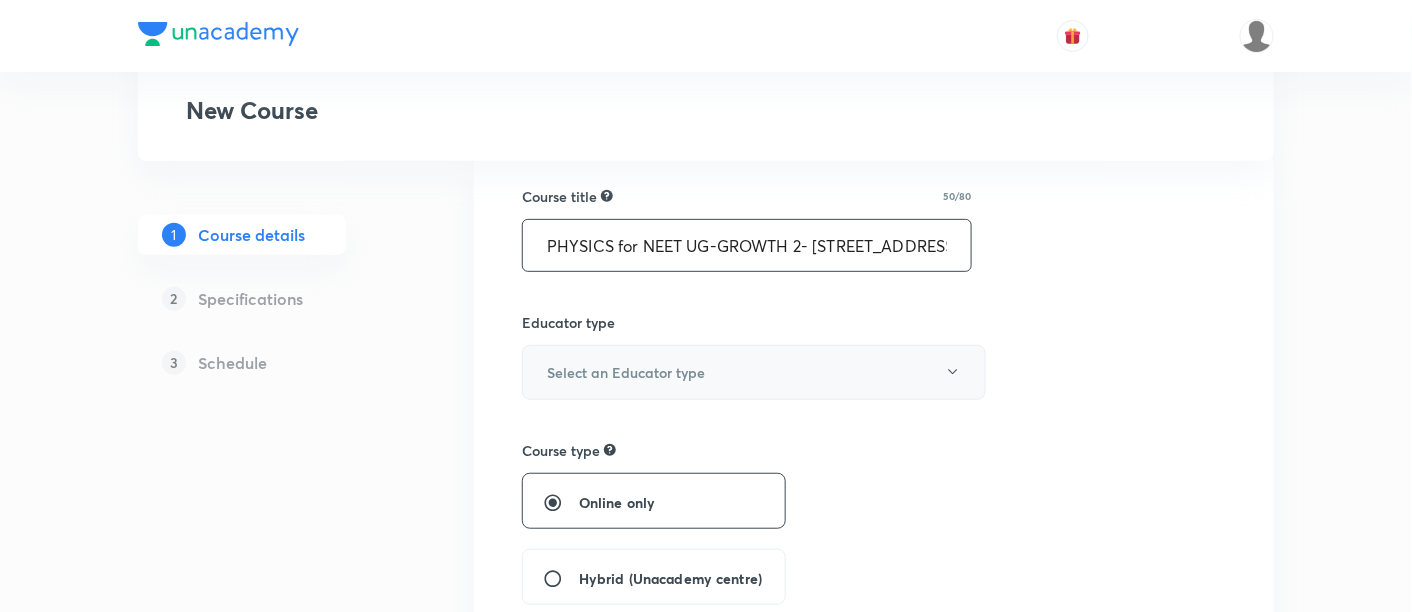 type on "PHYSICS for NEET UG-GROWTH 2- [STREET_ADDRESS][PERSON_NAME]" 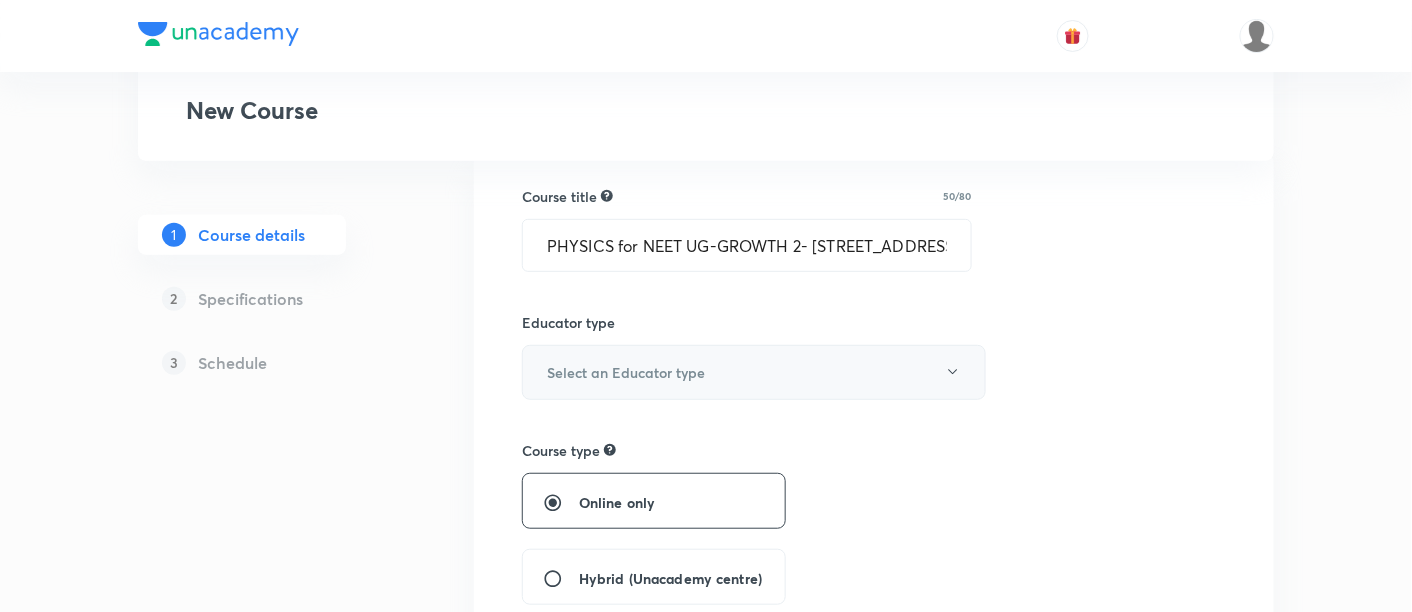 click 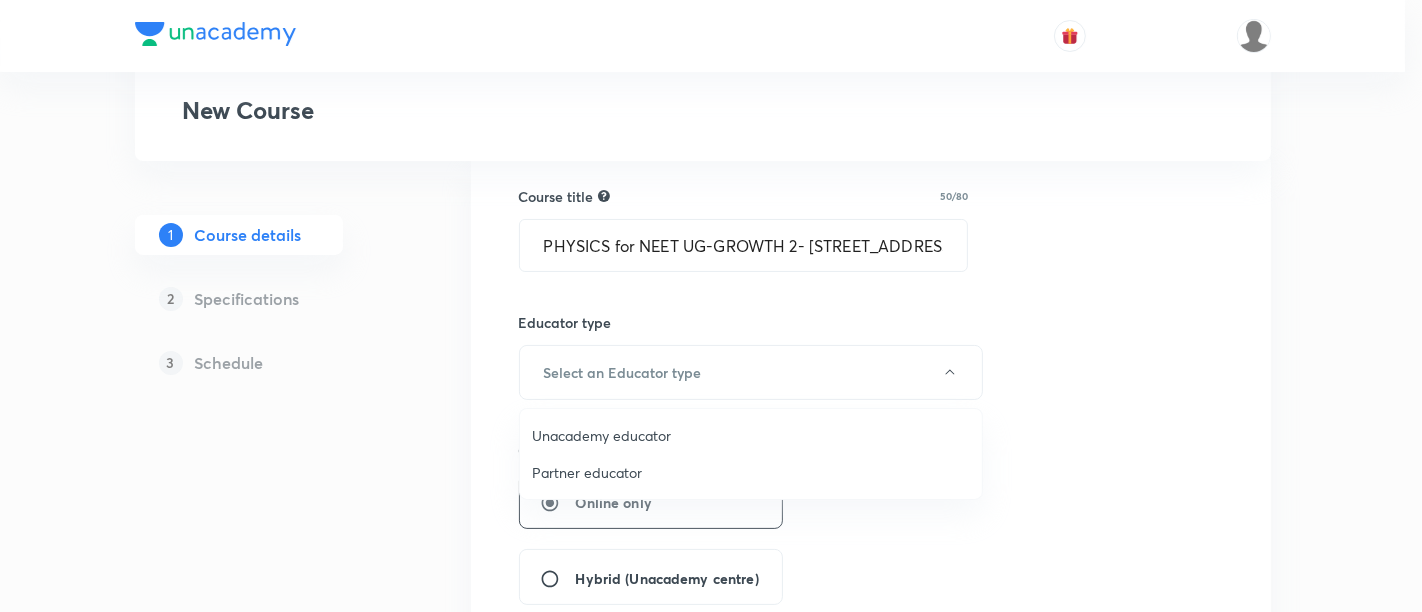 click on "Unacademy educator" at bounding box center [751, 435] 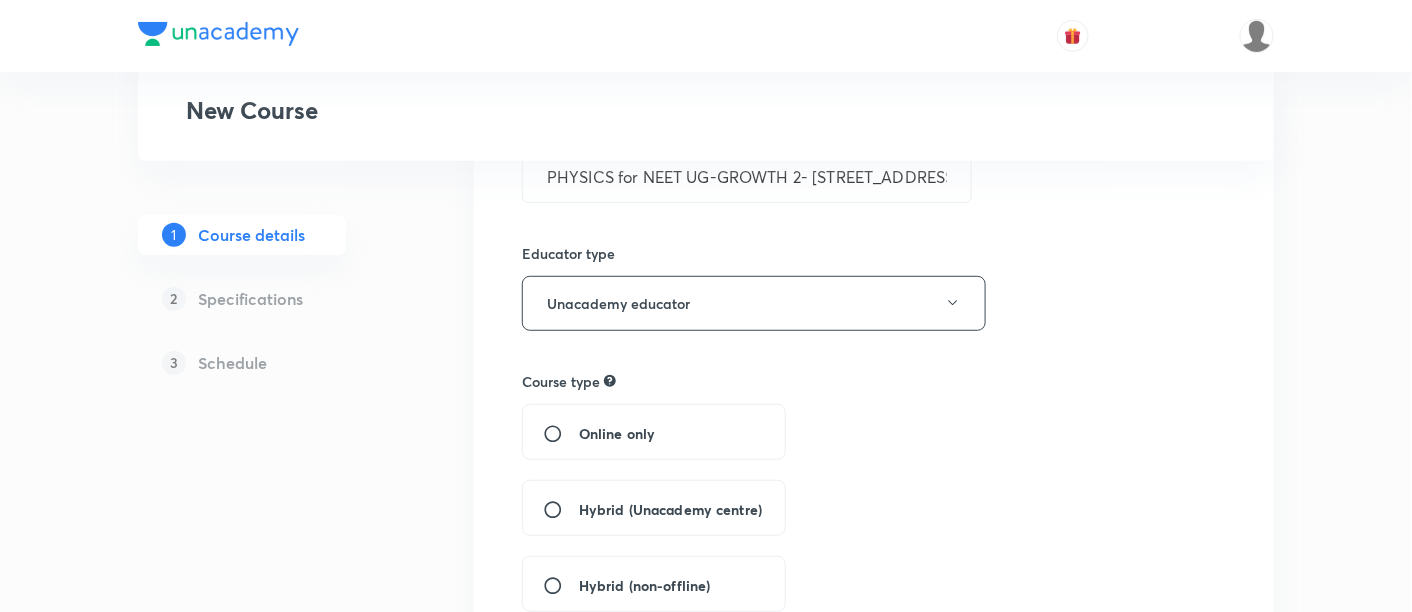 scroll, scrollTop: 237, scrollLeft: 0, axis: vertical 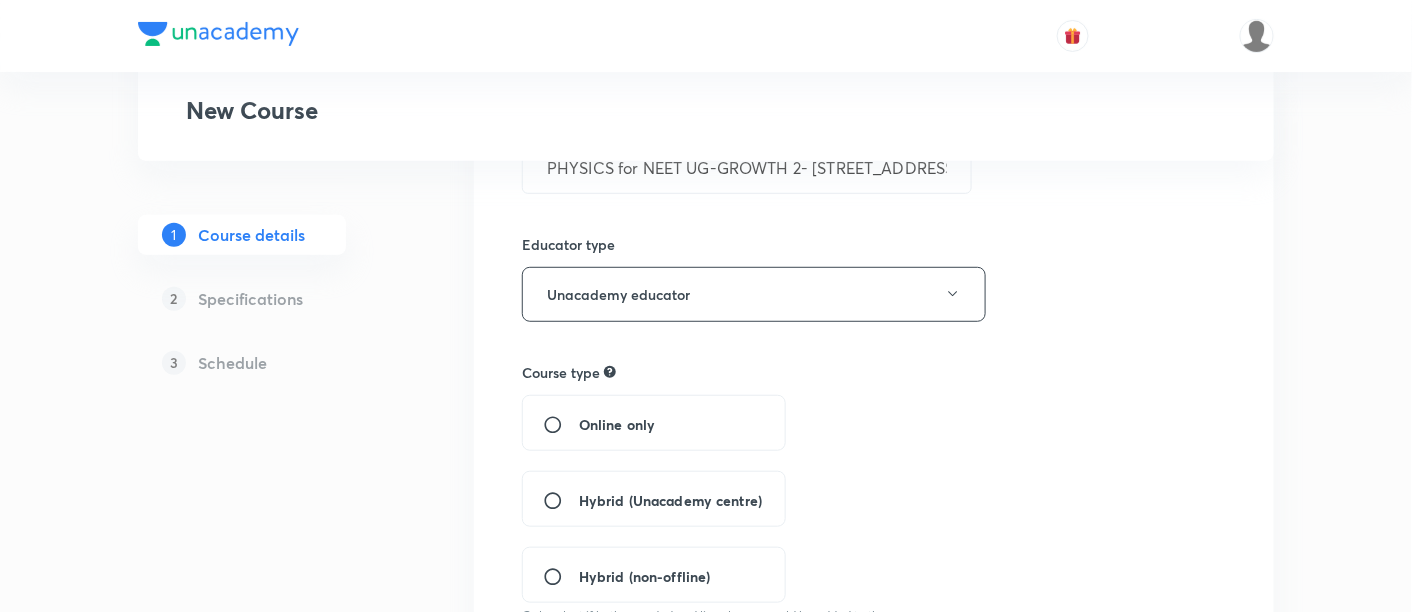 click on "Hybrid (Unacademy centre)" at bounding box center (670, 500) 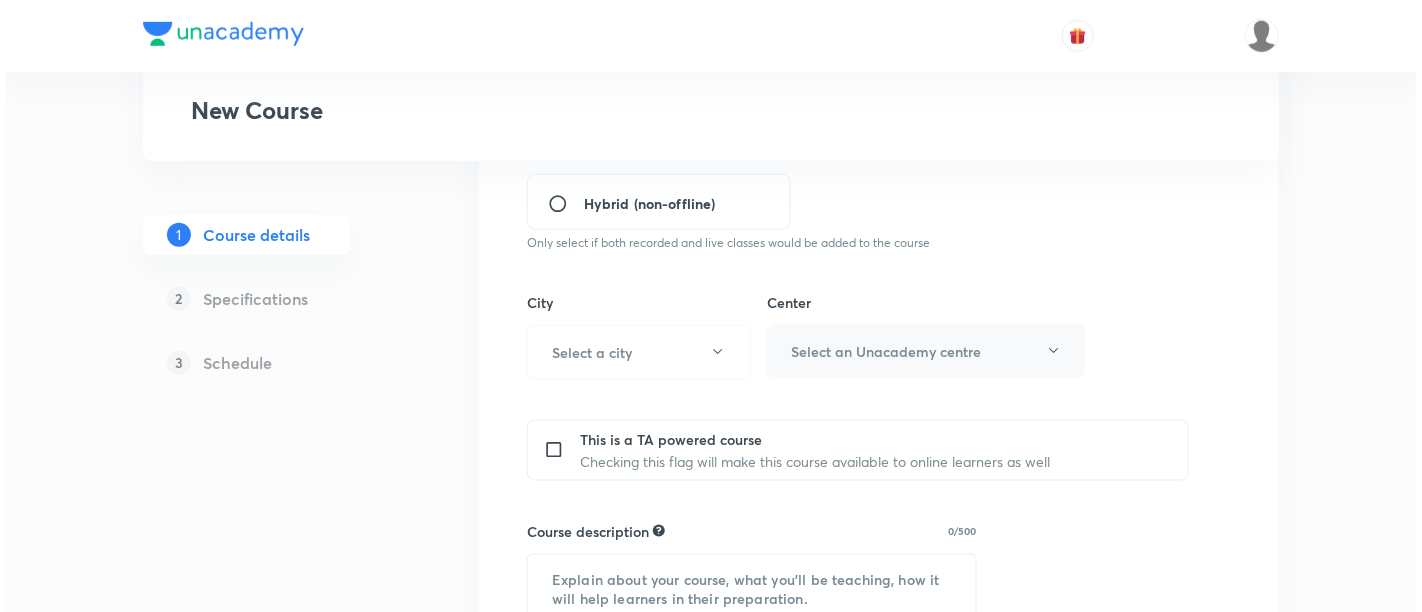 scroll, scrollTop: 611, scrollLeft: 0, axis: vertical 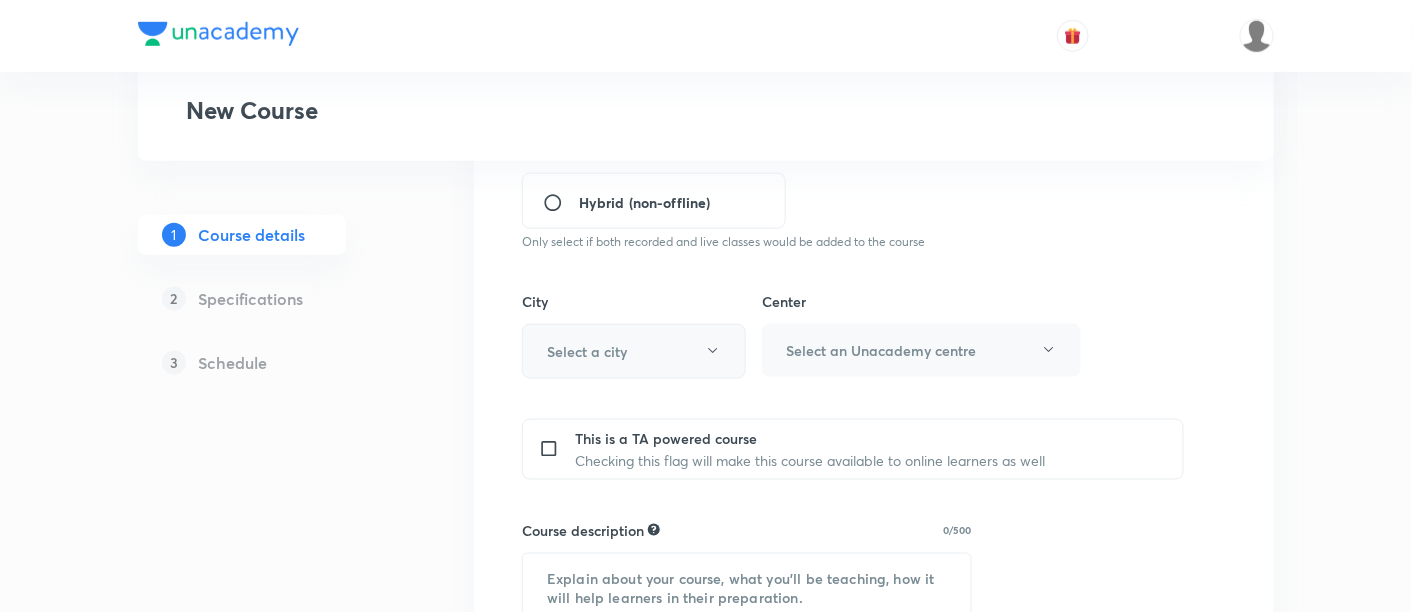 click 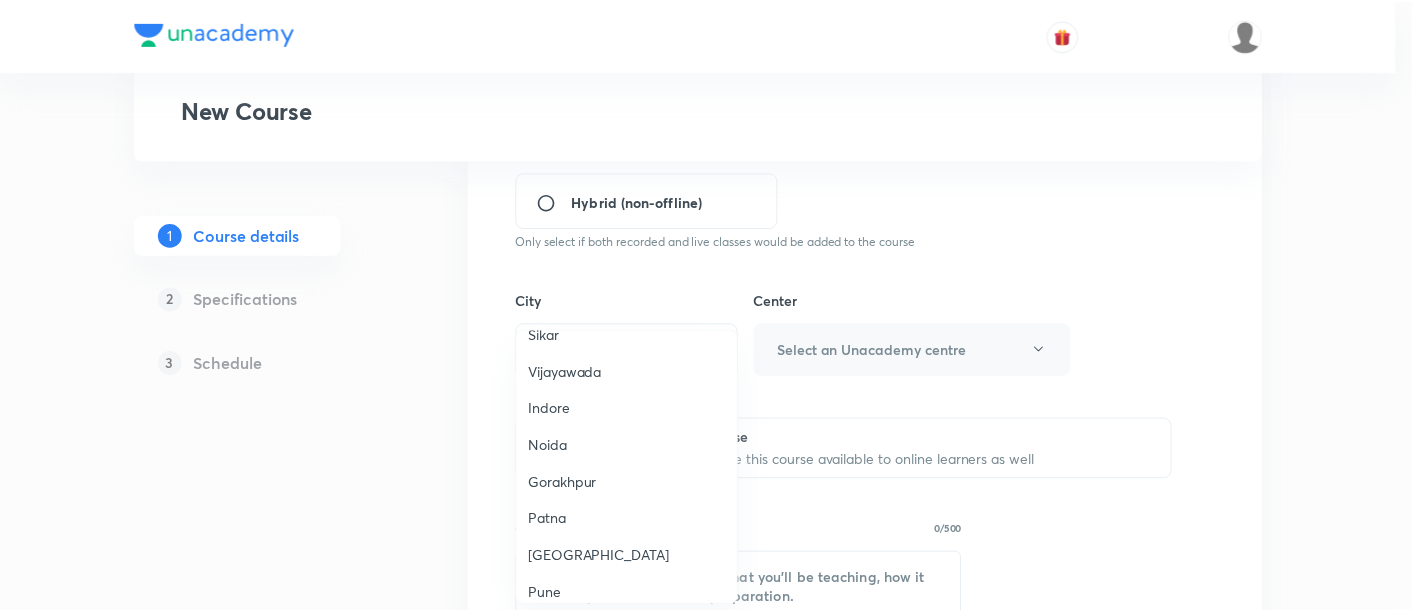 scroll, scrollTop: 1414, scrollLeft: 0, axis: vertical 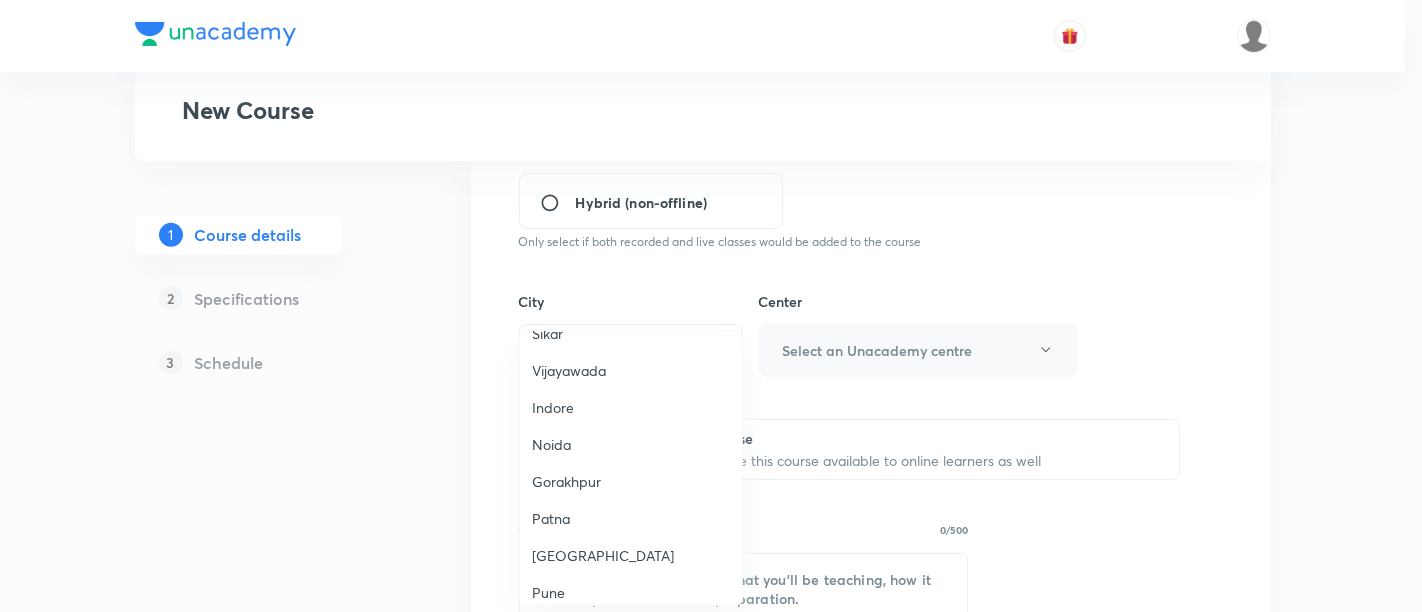 click on "Patna" at bounding box center (631, 518) 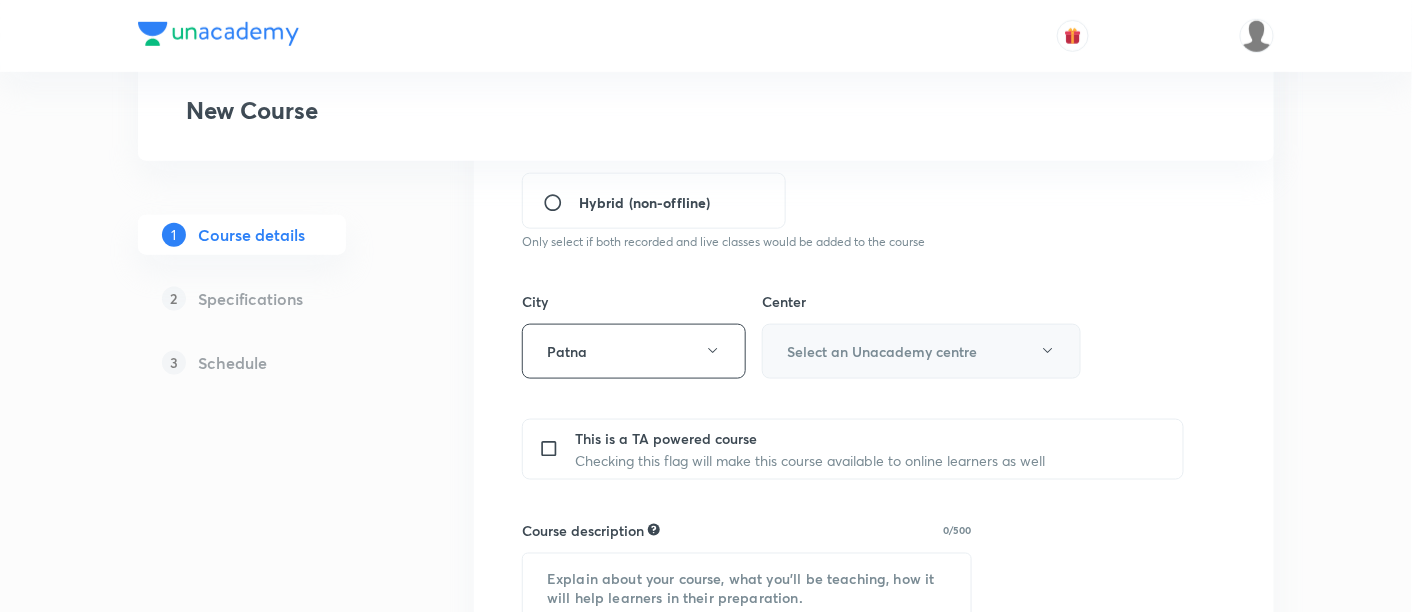 click 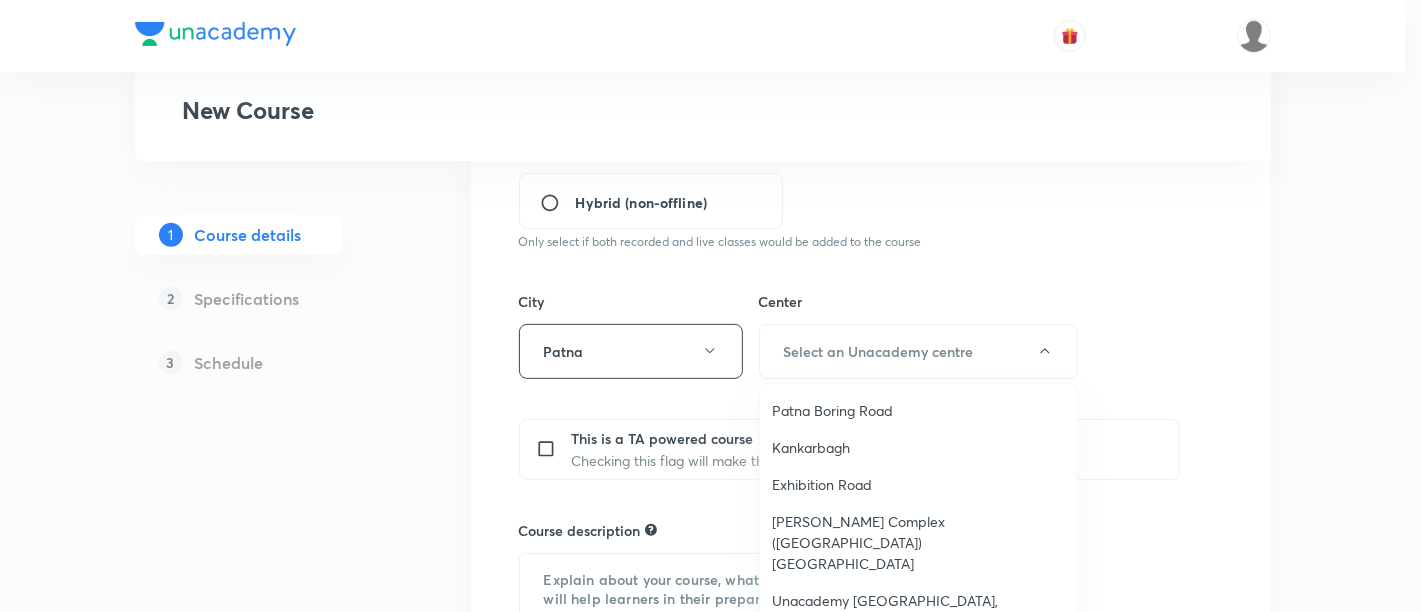 click on "Exhibition Road" at bounding box center (918, 484) 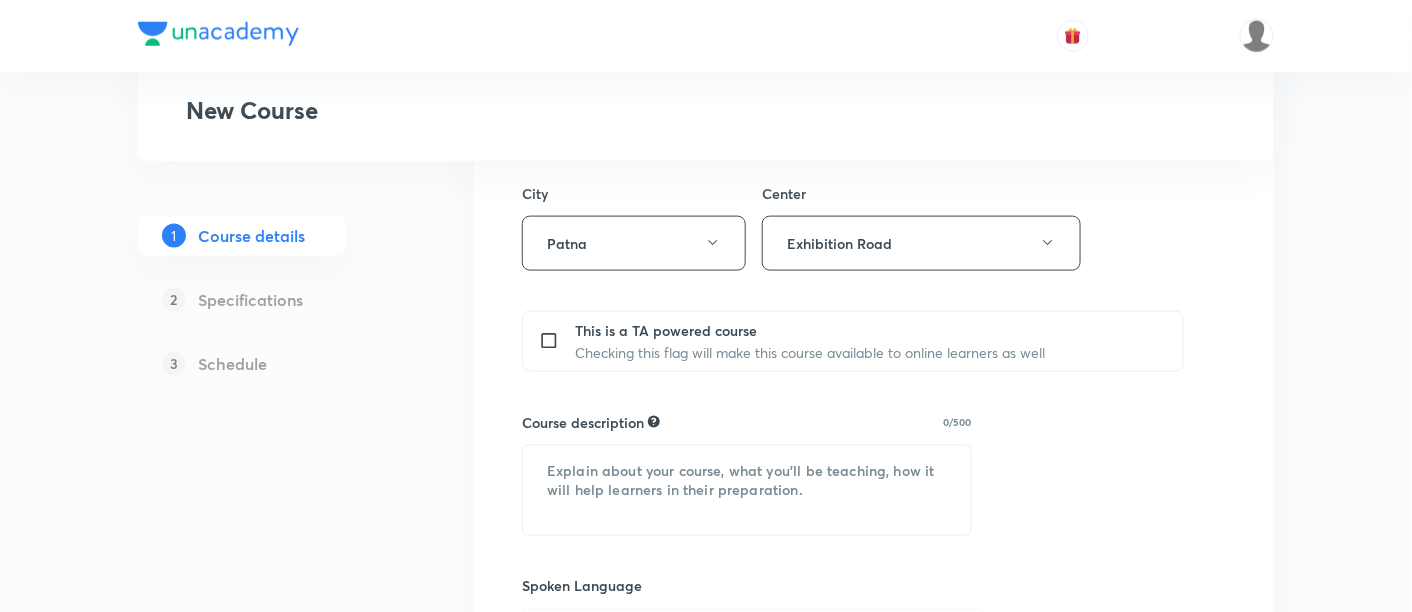scroll, scrollTop: 737, scrollLeft: 0, axis: vertical 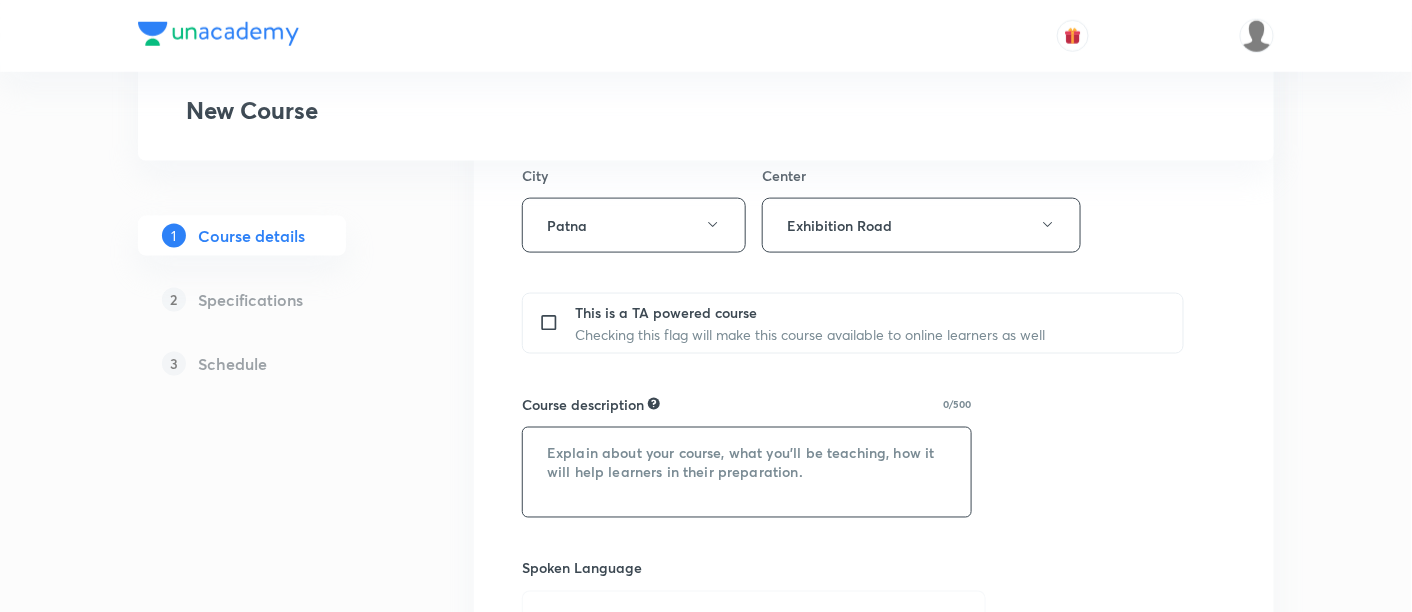 click at bounding box center (747, 472) 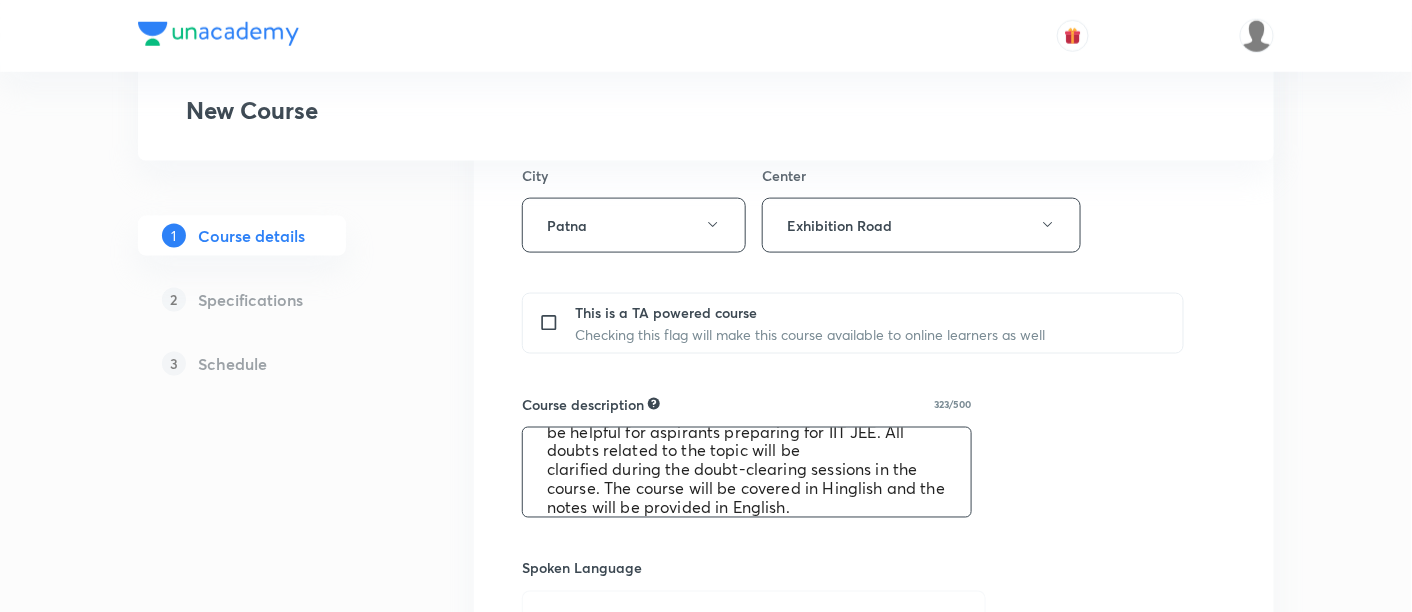 scroll, scrollTop: 0, scrollLeft: 0, axis: both 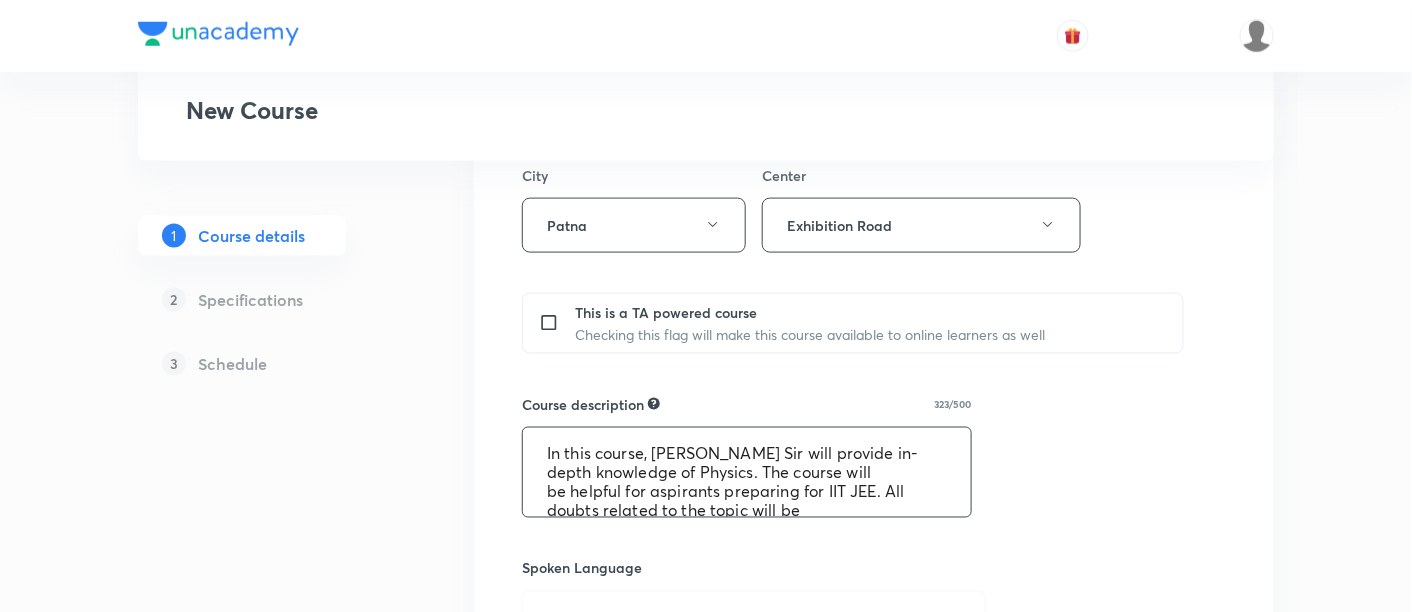 click on "In this course, Ashish Ujjwal Sir will provide in-depth knowledge of Physics. The course will
be helpful for aspirants preparing for IIT JEE. All doubts related to the topic will be
clarified during the doubt-clearing sessions in the course. The course will be covered in Hinglish and the notes will be provided in English." at bounding box center [747, 472] 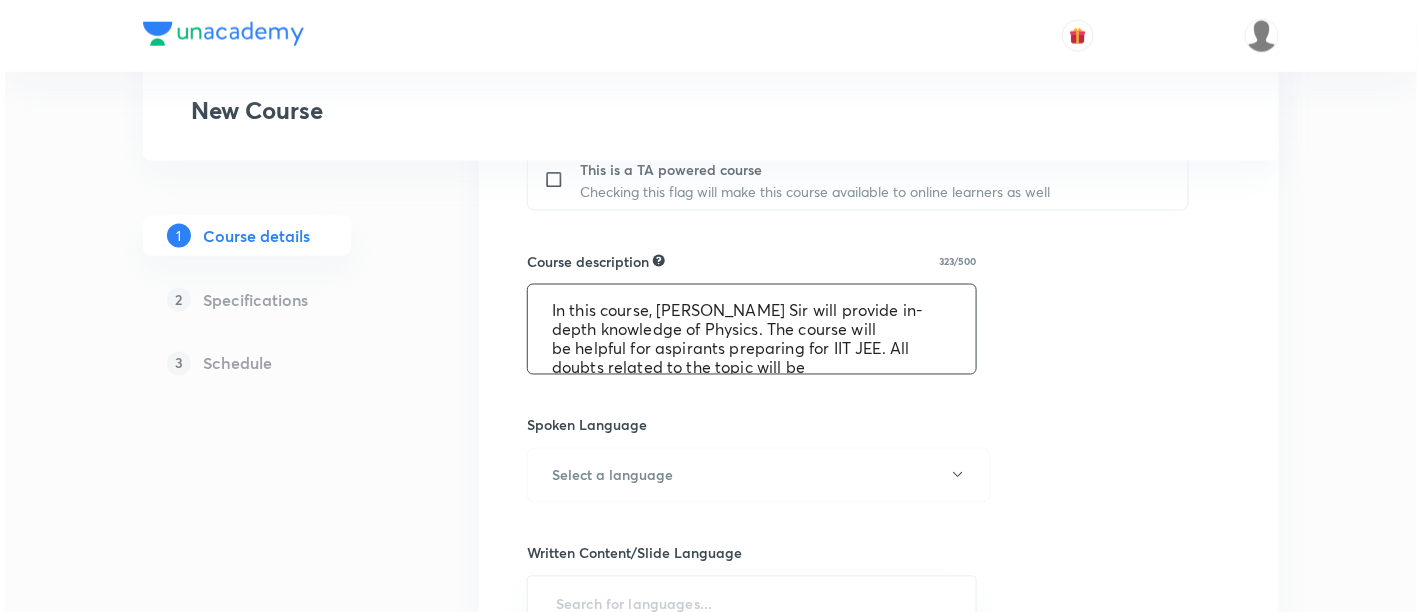 scroll, scrollTop: 881, scrollLeft: 0, axis: vertical 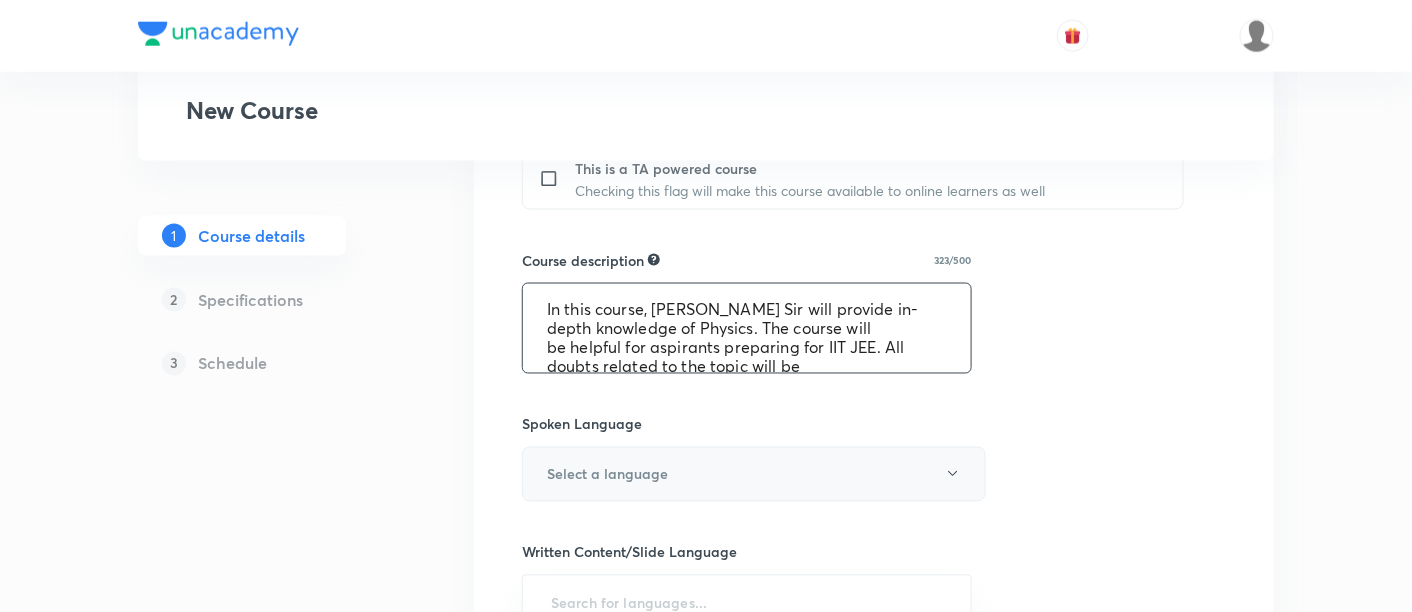 type on "In this course, Manish Kumarl Sir will provide in-depth knowledge of Physics. The course will
be helpful for aspirants preparing for IIT JEE. All doubts related to the topic will be
clarified during the doubt-clearing sessions in the course. The course will be covered in Hinglish and the notes will be provided in English." 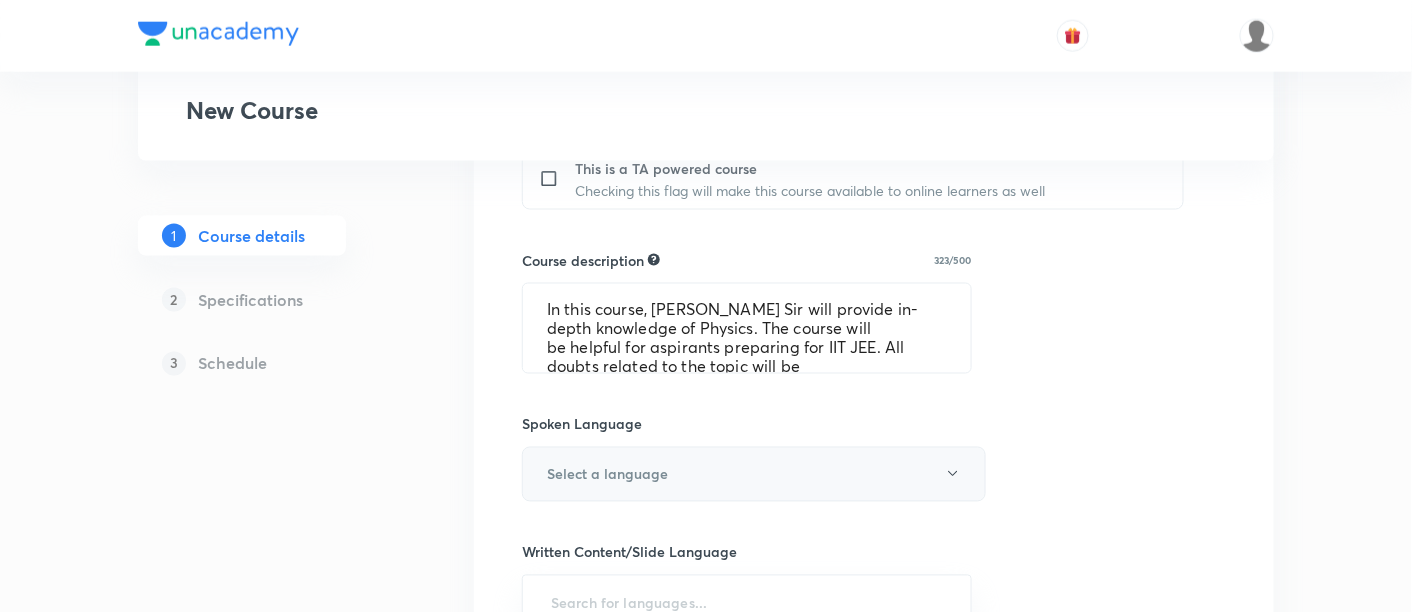 click 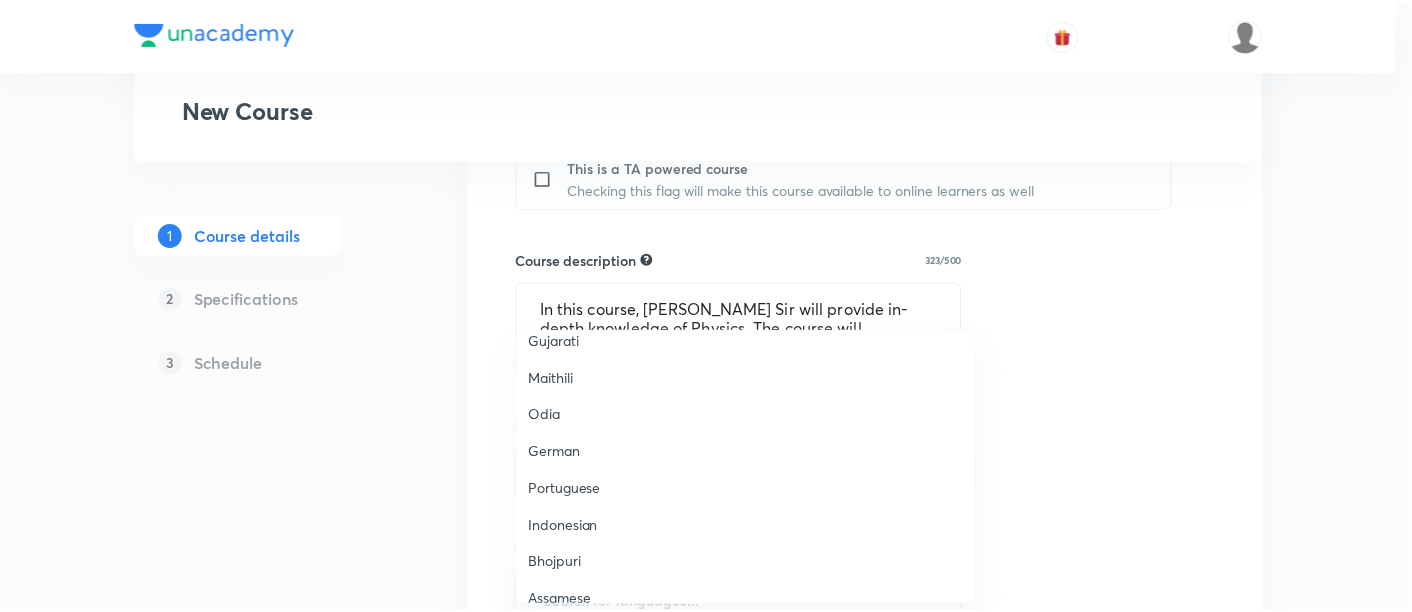 scroll, scrollTop: 591, scrollLeft: 0, axis: vertical 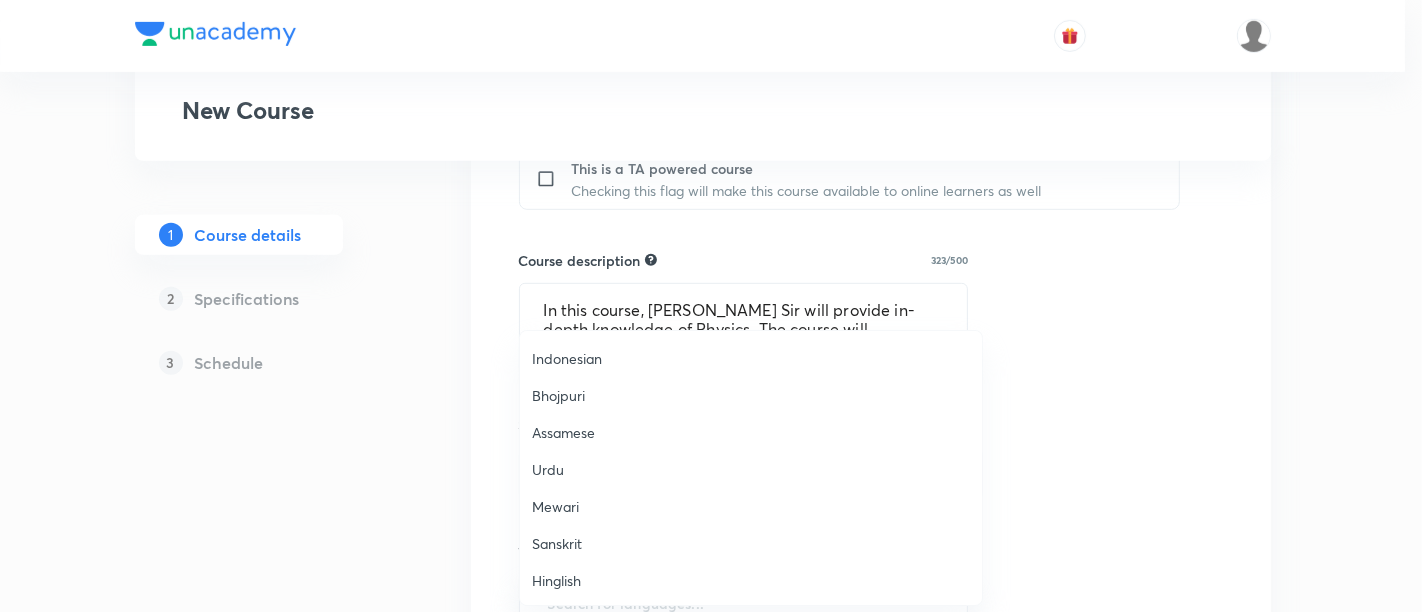 click on "Hinglish" at bounding box center [751, 580] 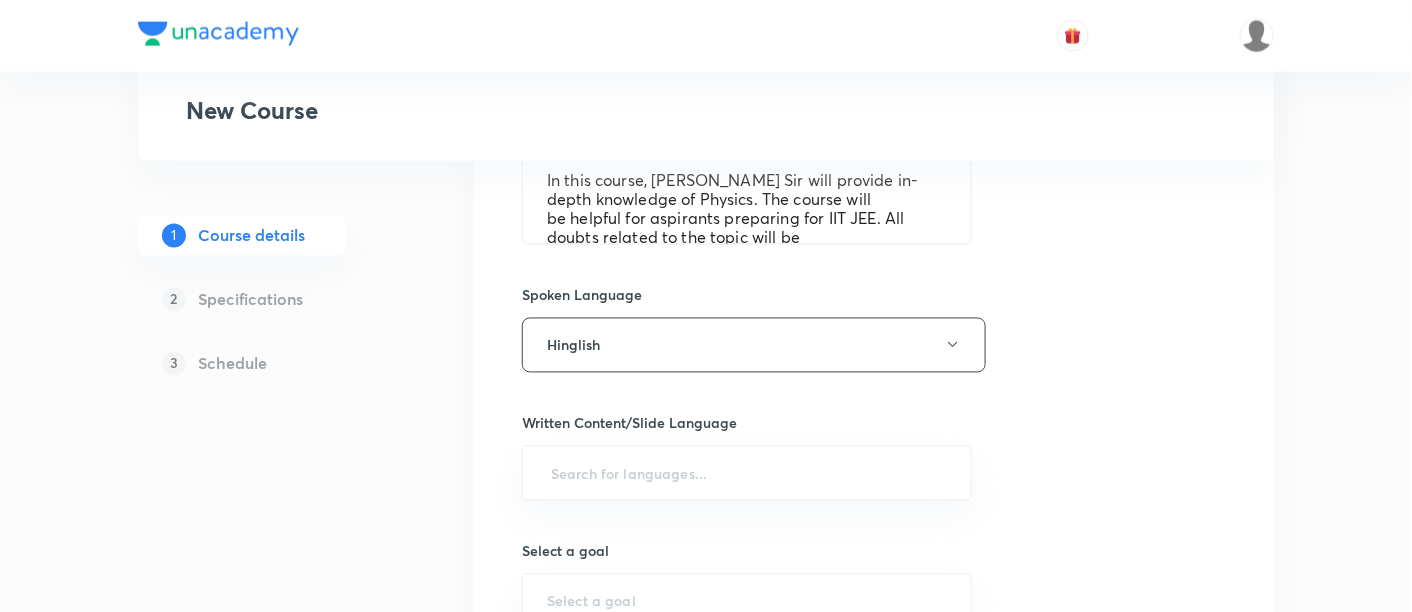 scroll, scrollTop: 1029, scrollLeft: 0, axis: vertical 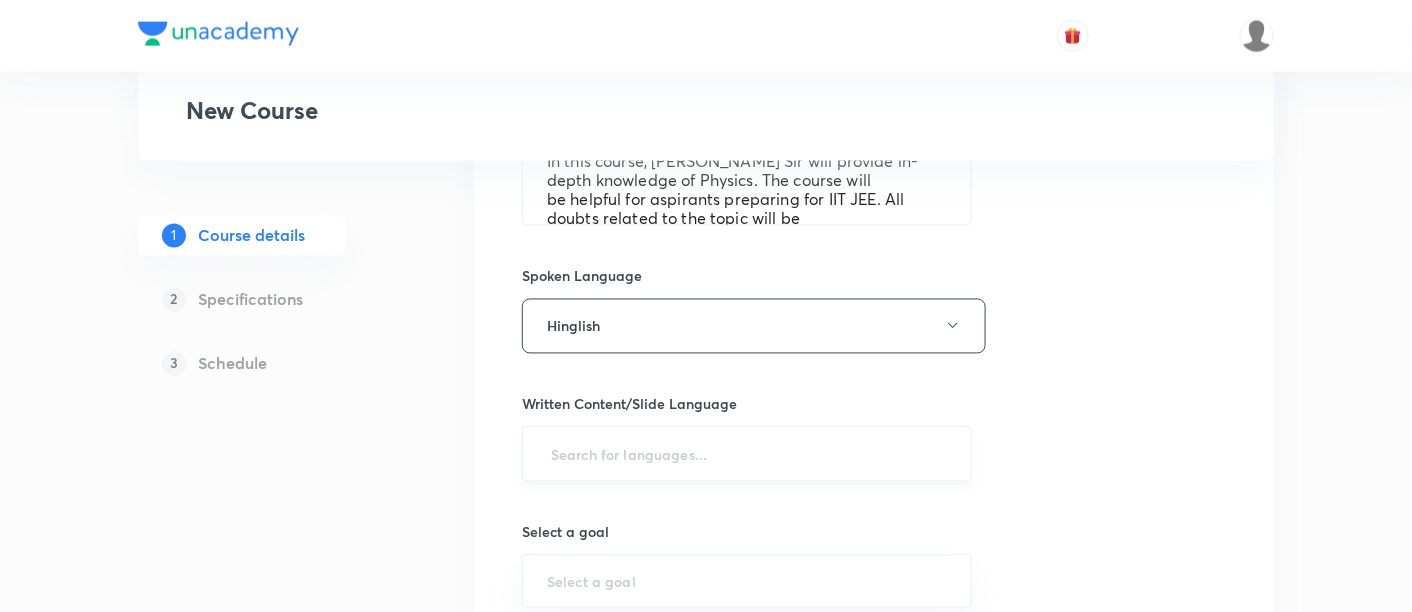click at bounding box center (747, 454) 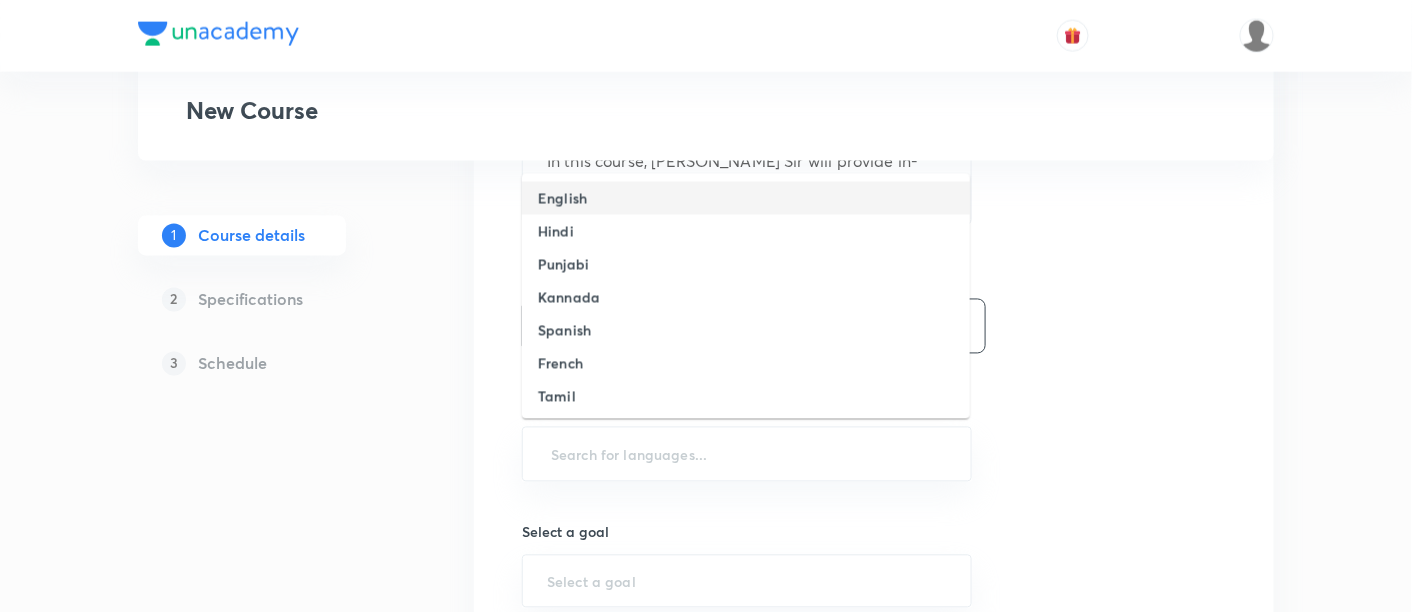 click on "English" at bounding box center (746, 198) 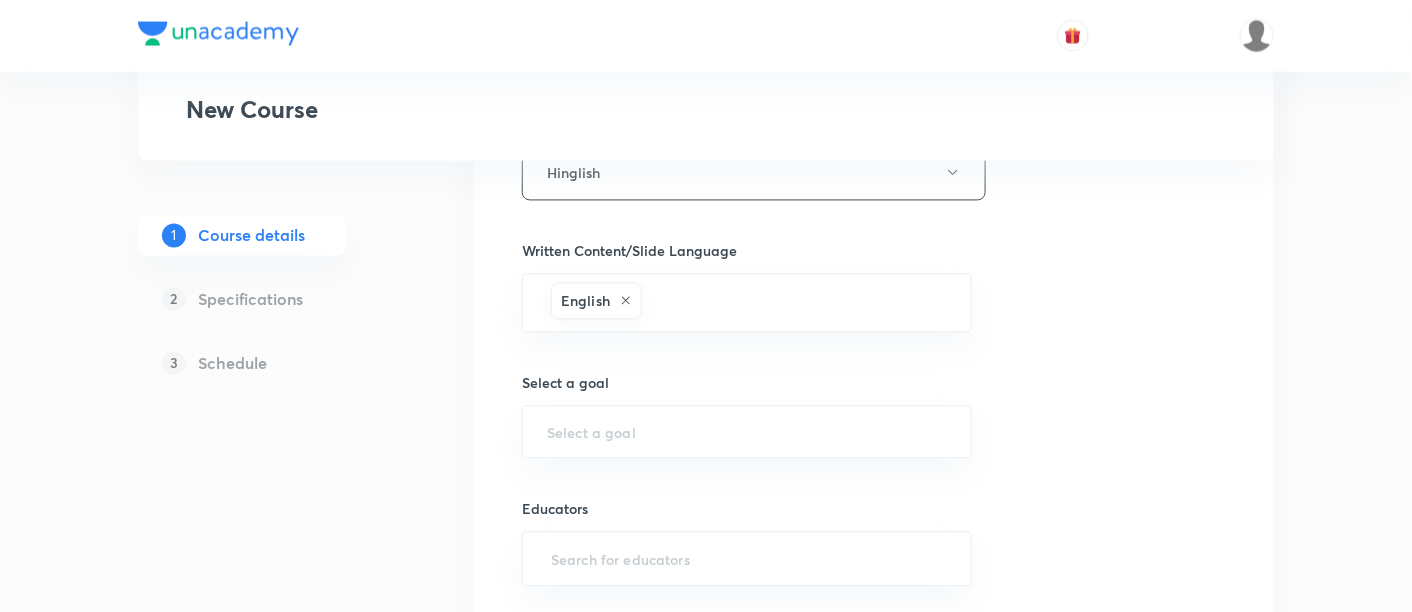 scroll, scrollTop: 1229, scrollLeft: 0, axis: vertical 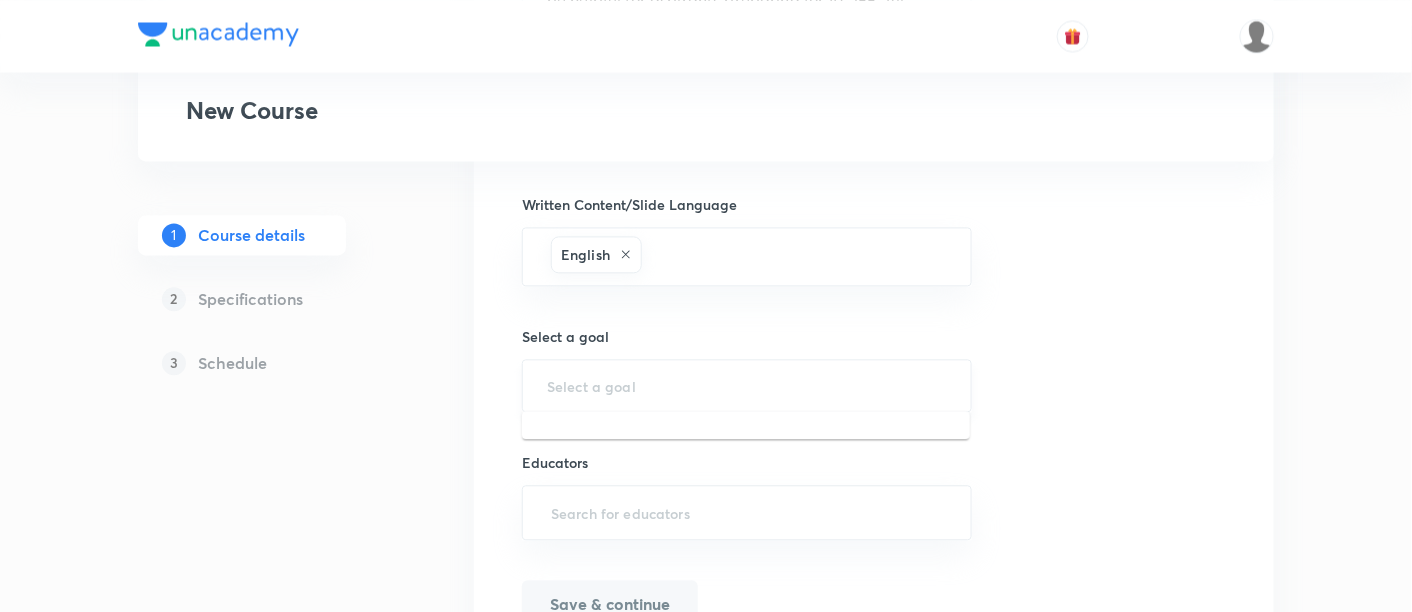 click at bounding box center (747, 385) 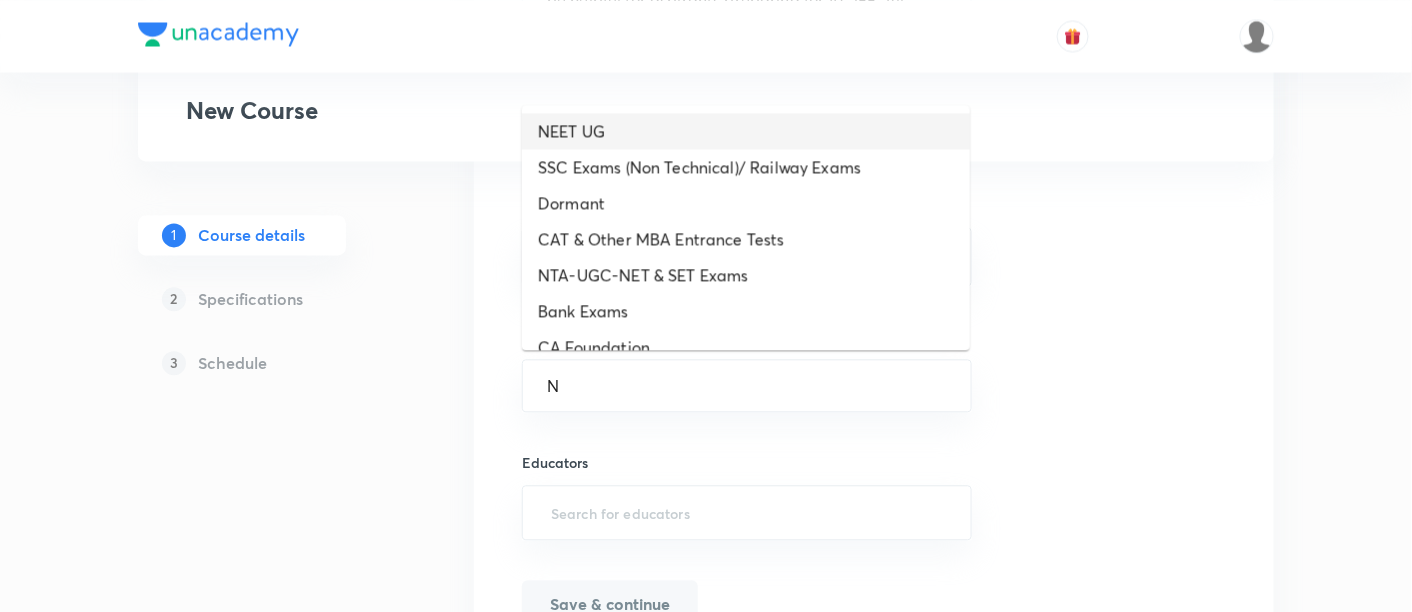 click on "NEET UG" at bounding box center [746, 131] 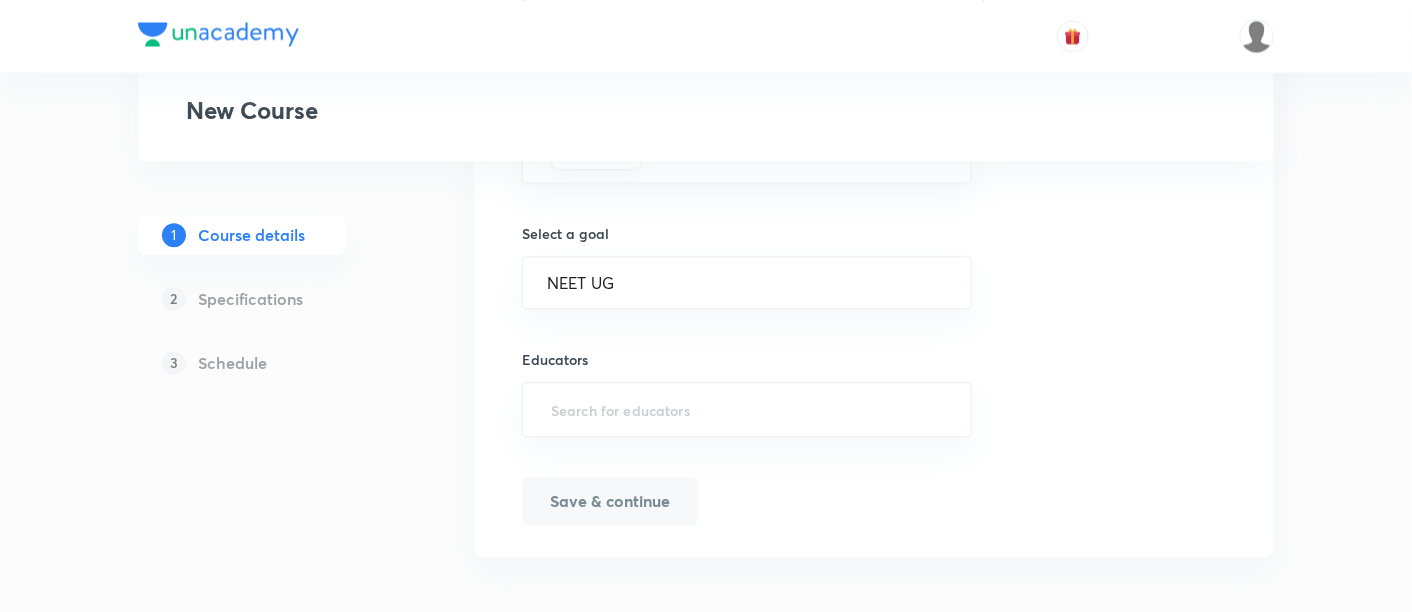 scroll, scrollTop: 1334, scrollLeft: 0, axis: vertical 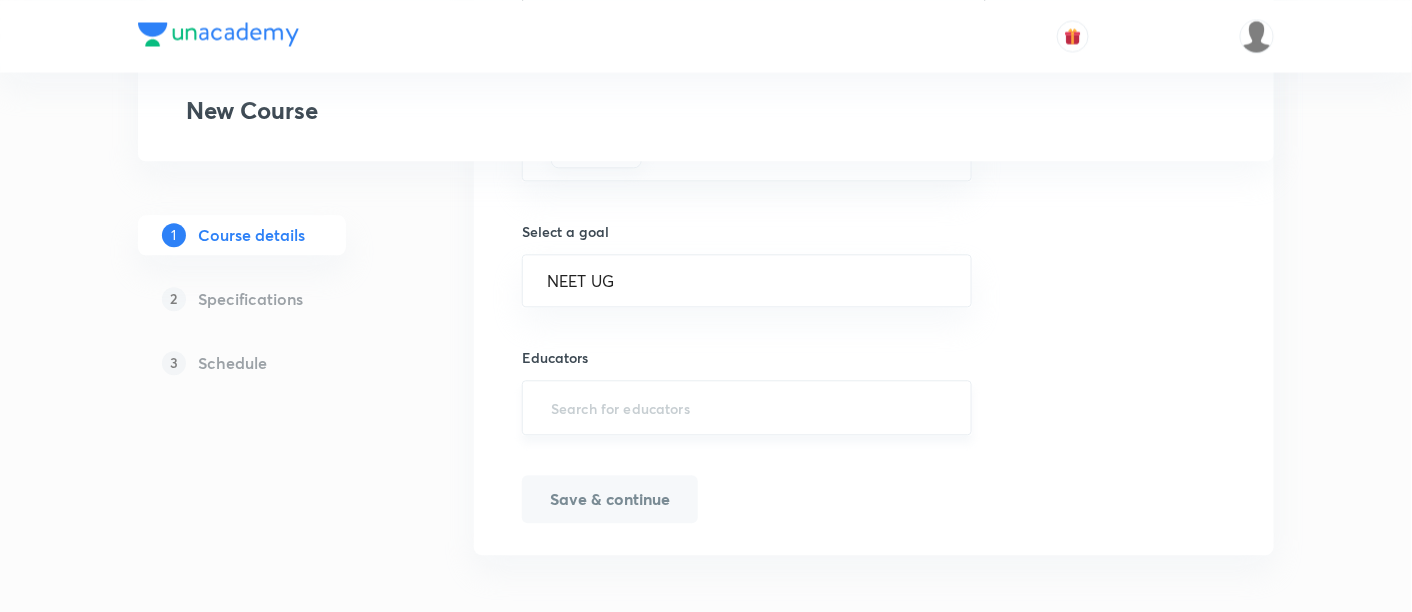 click at bounding box center (747, 407) 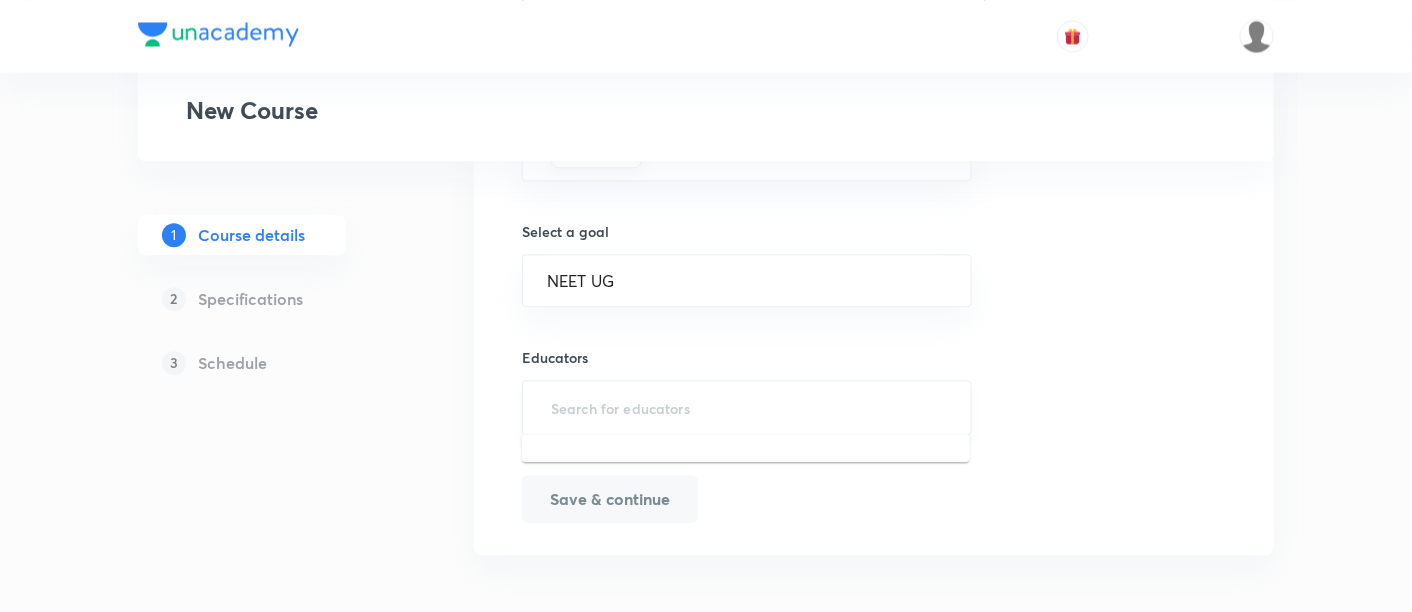 click at bounding box center [747, 407] 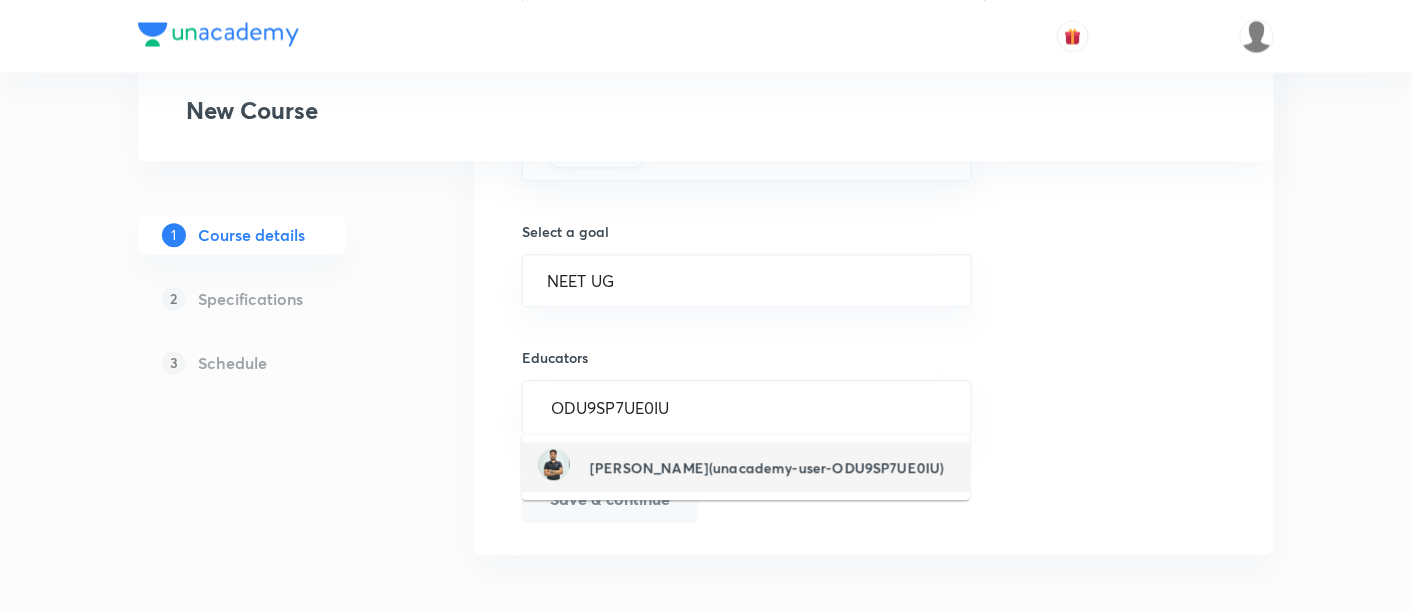 click on "Manish Kumar(unacademy-user-ODU9SP7UE0IU)" at bounding box center [767, 467] 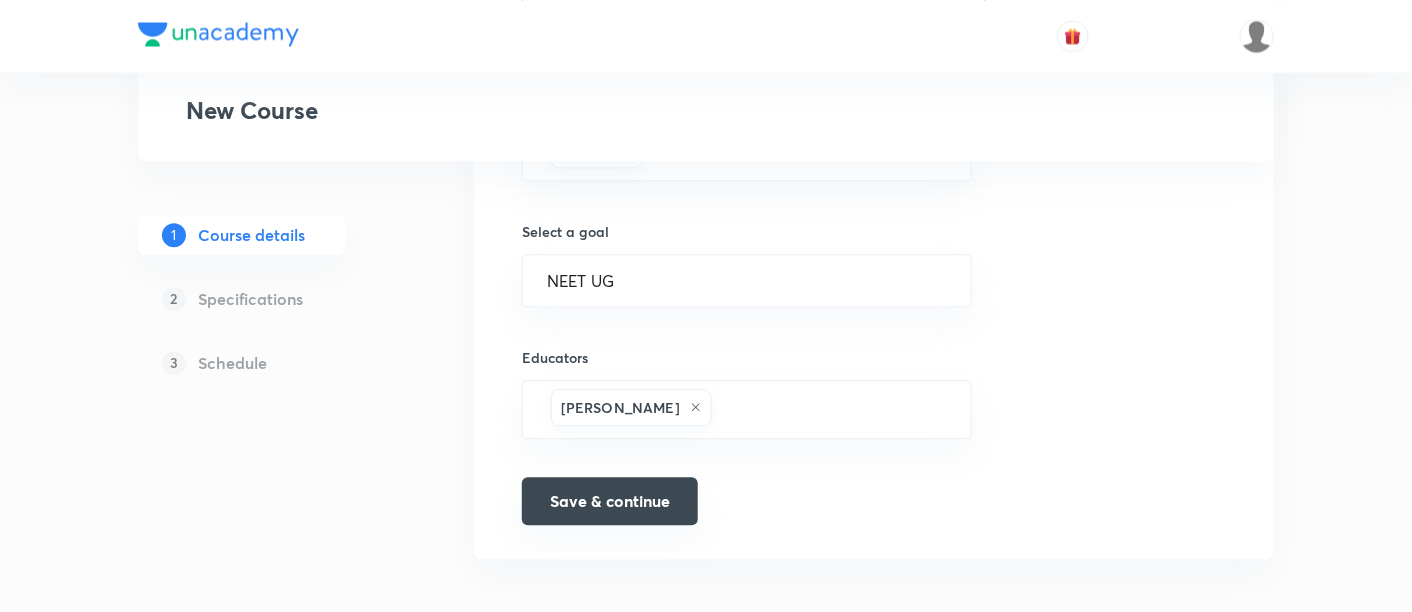 click on "Save & continue" at bounding box center [610, 501] 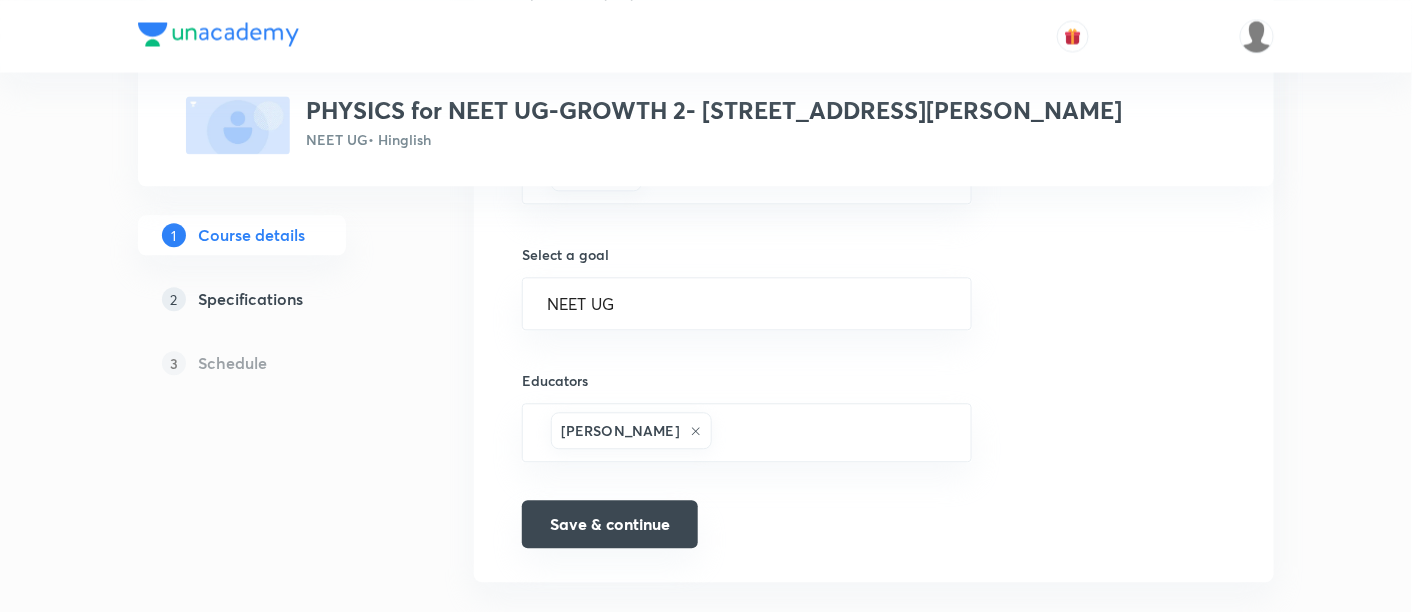 scroll, scrollTop: 1360, scrollLeft: 0, axis: vertical 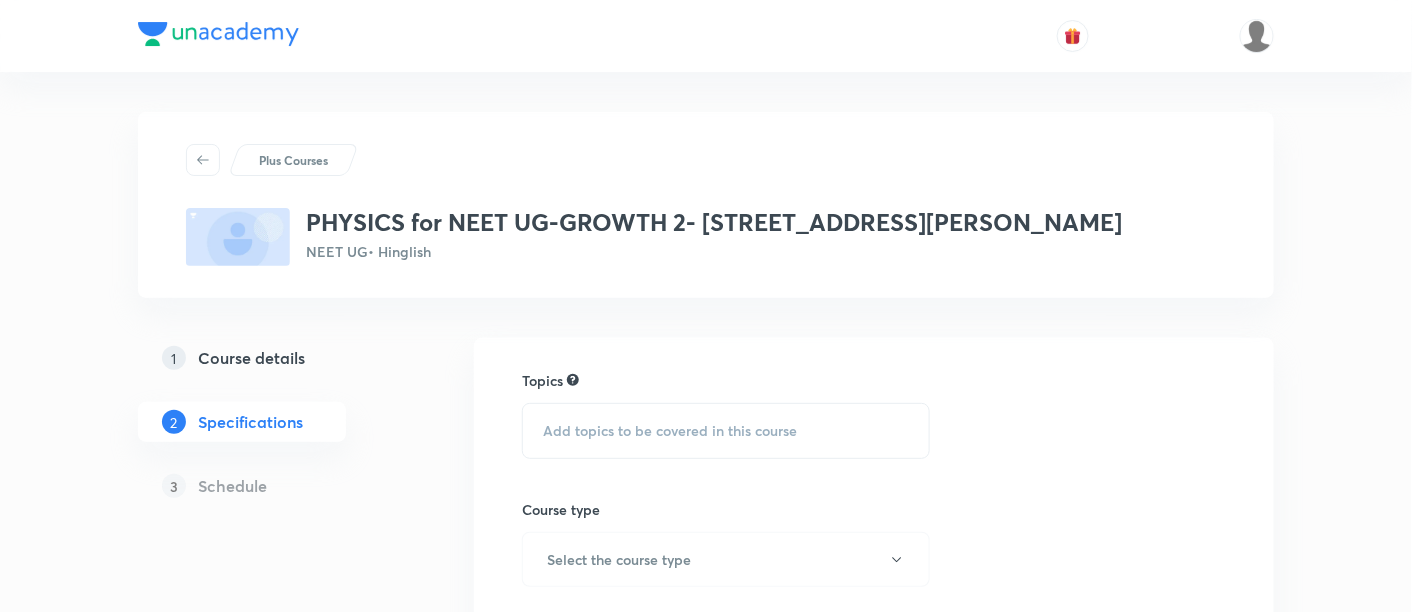 click on "Add topics to be covered in this course" at bounding box center [670, 431] 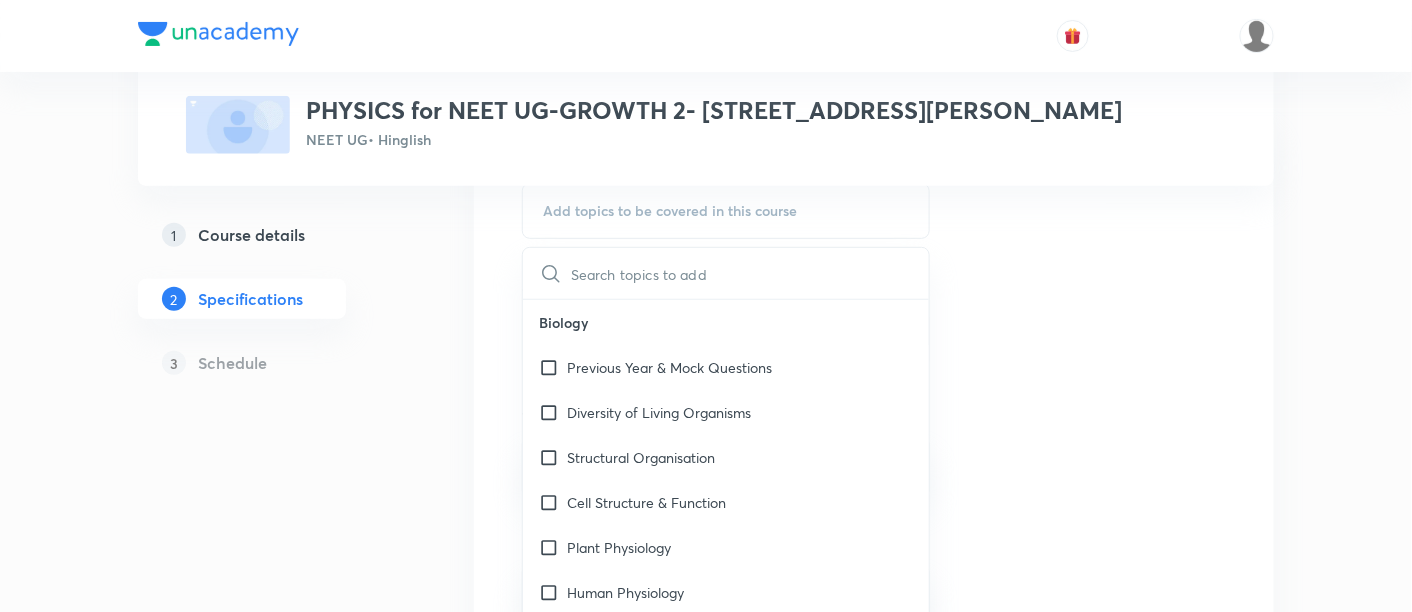 scroll, scrollTop: 303, scrollLeft: 0, axis: vertical 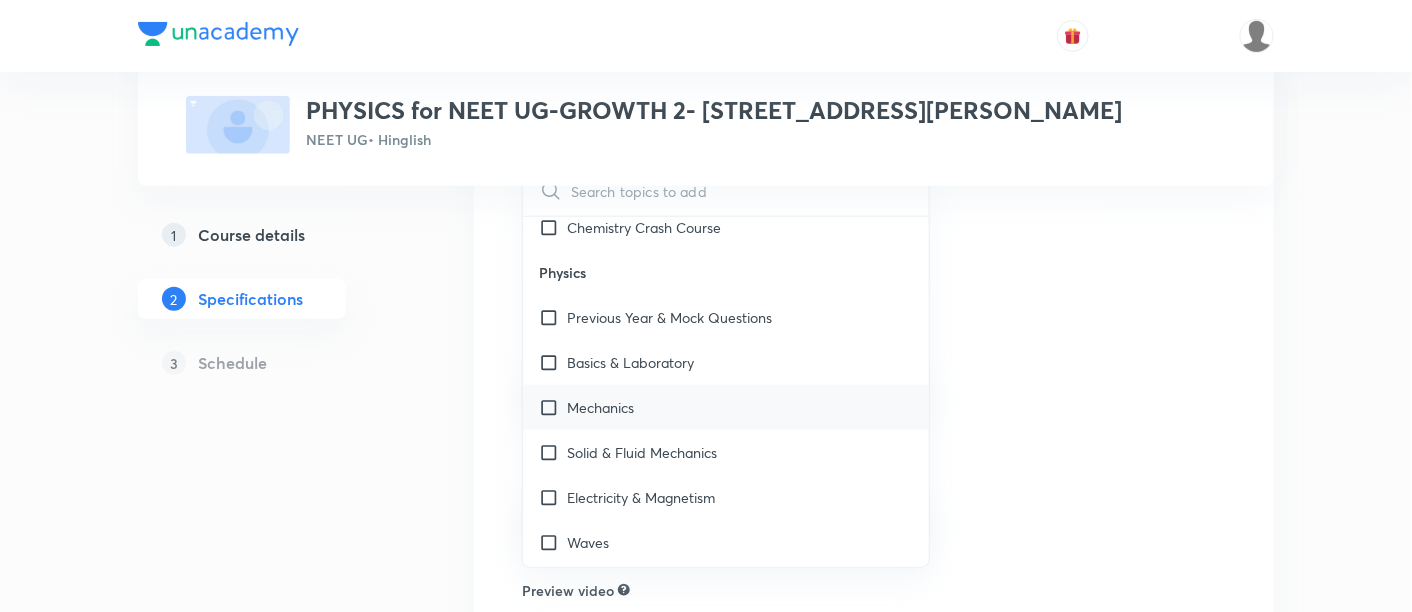 click on "Mechanics" at bounding box center (600, 407) 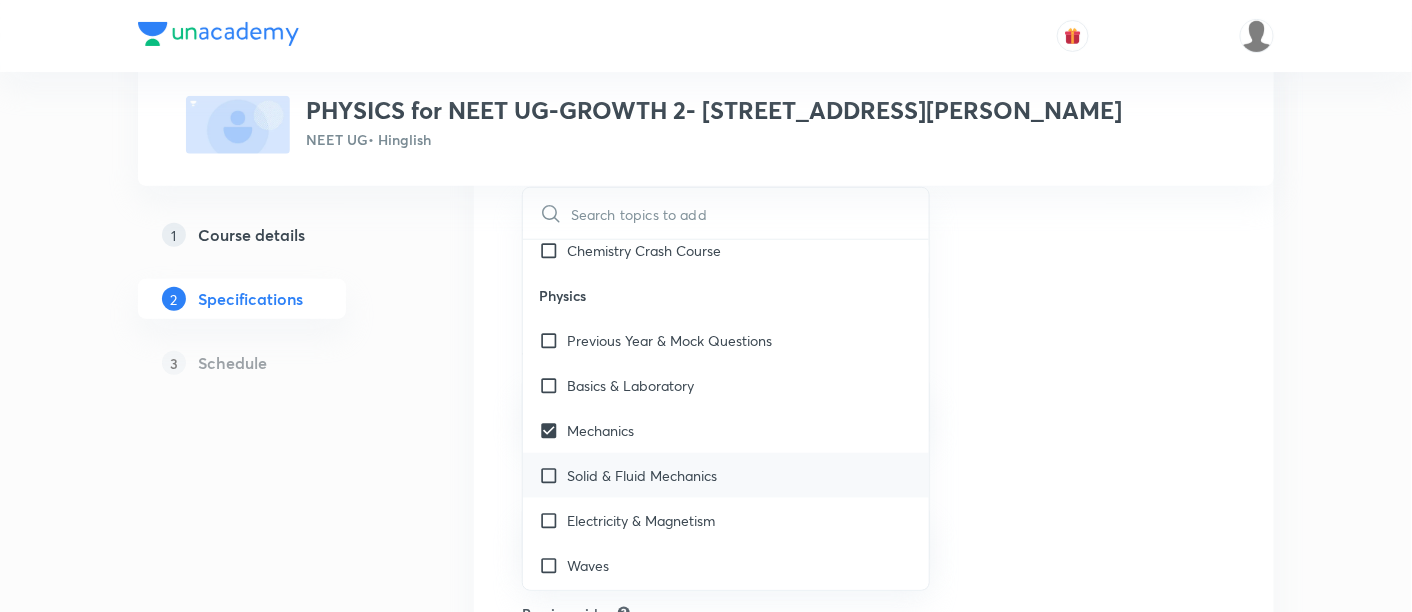 click on "Solid & Fluid Mechanics" at bounding box center [642, 475] 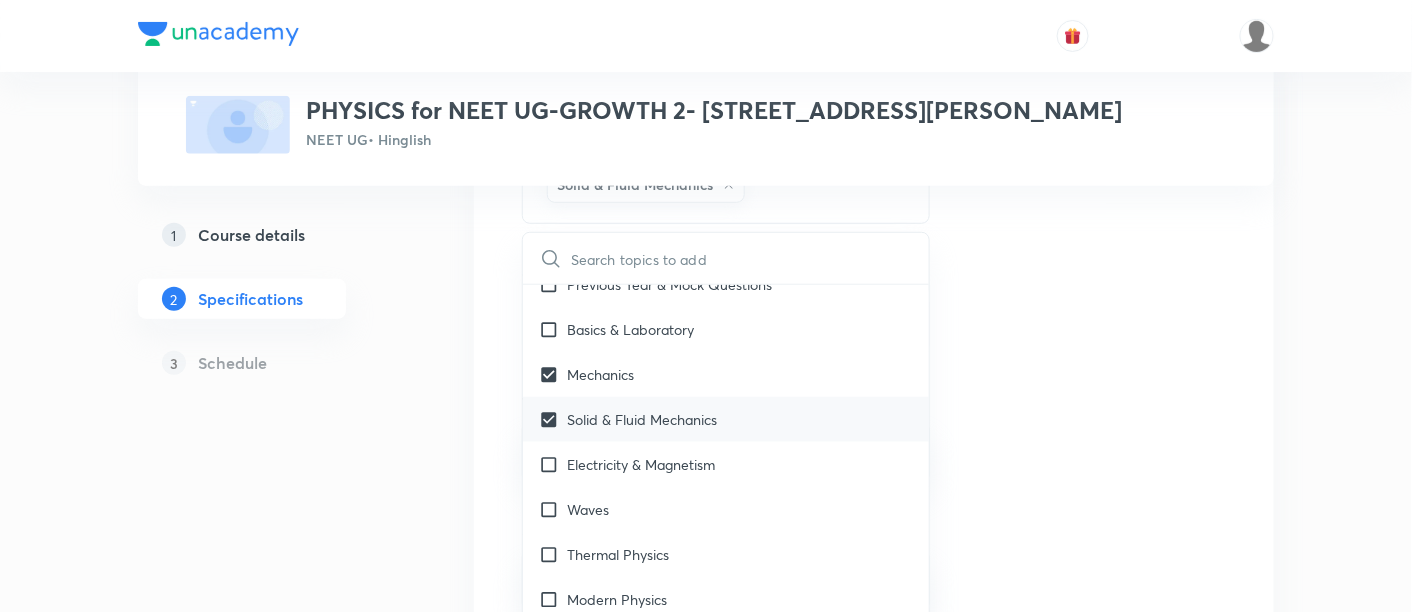 scroll, scrollTop: 3281, scrollLeft: 0, axis: vertical 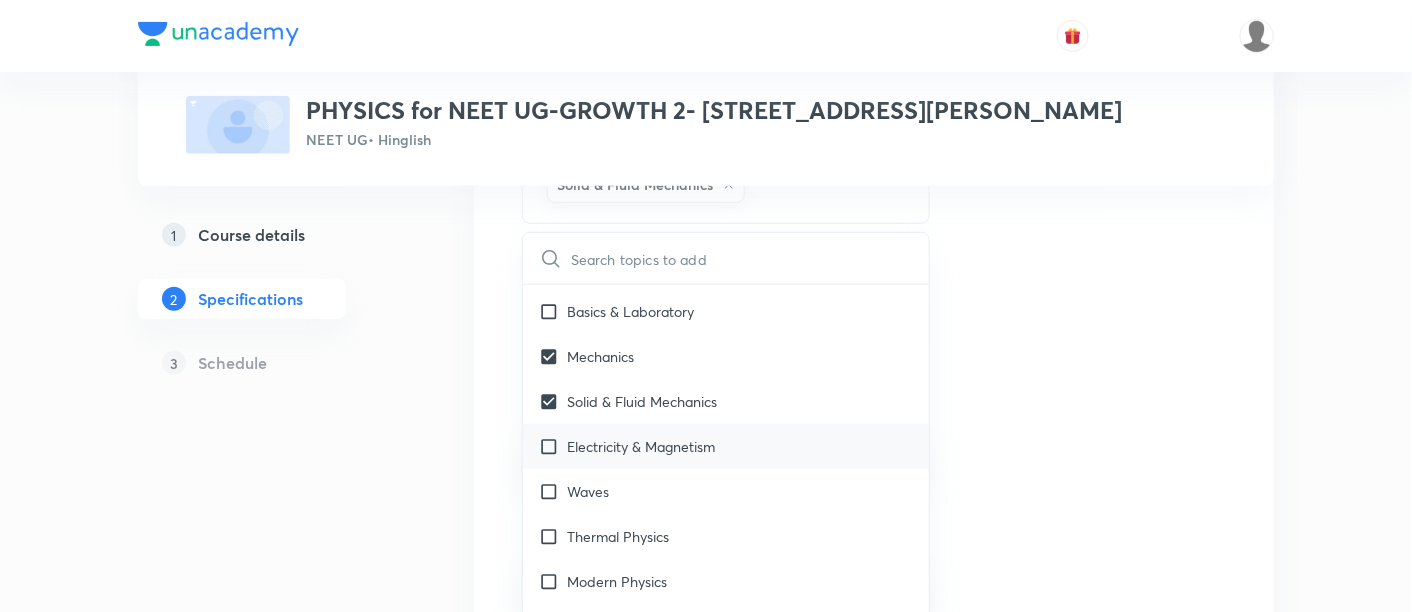 click on "Electricity & Magnetism" at bounding box center (641, 446) 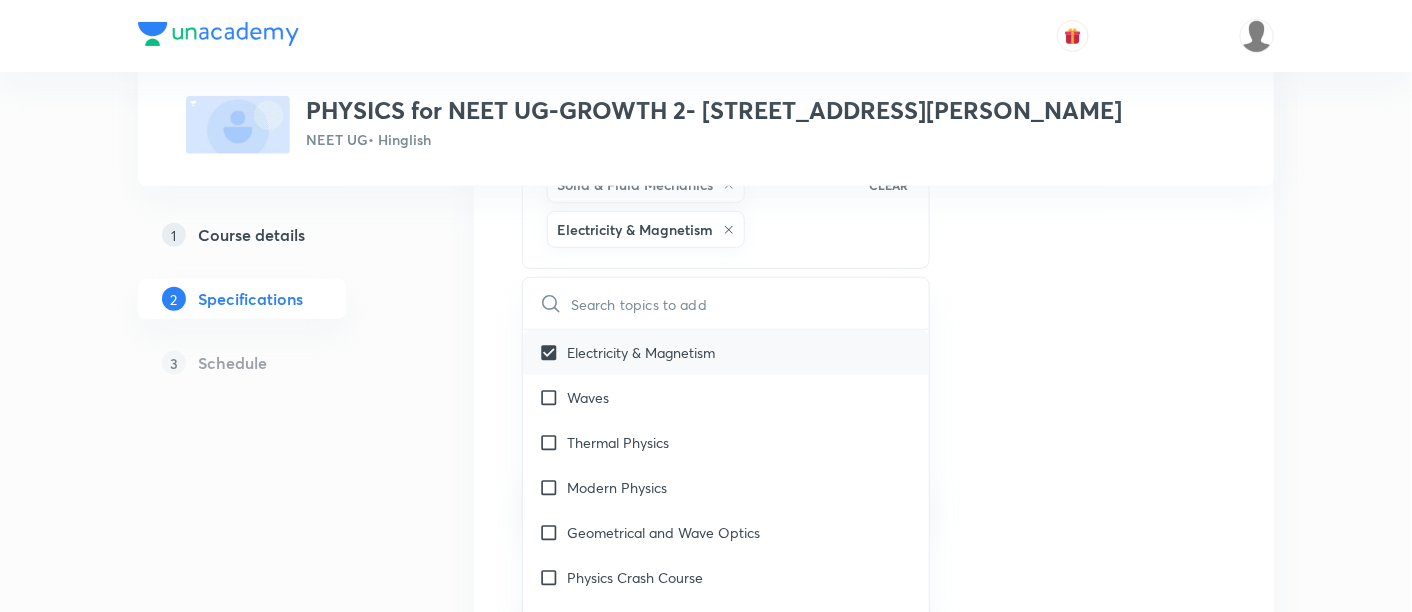 scroll, scrollTop: 3422, scrollLeft: 0, axis: vertical 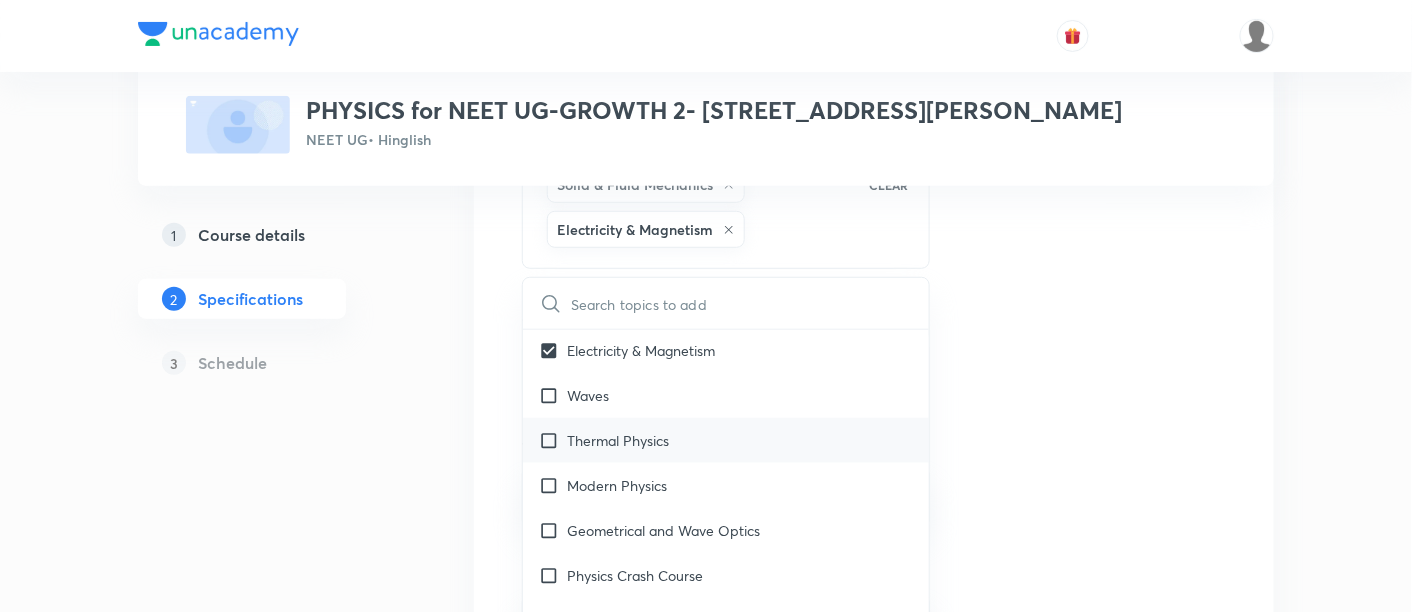 click on "Thermal Physics" at bounding box center [618, 440] 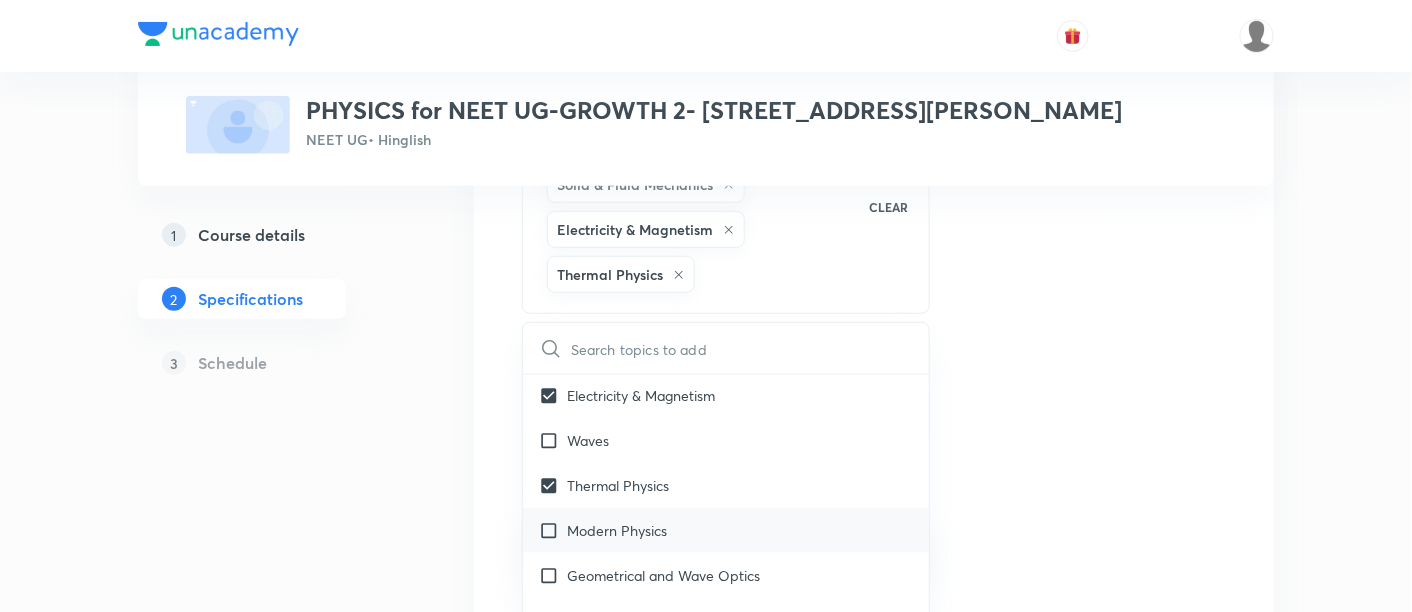 click on "Modern Physics" at bounding box center (617, 530) 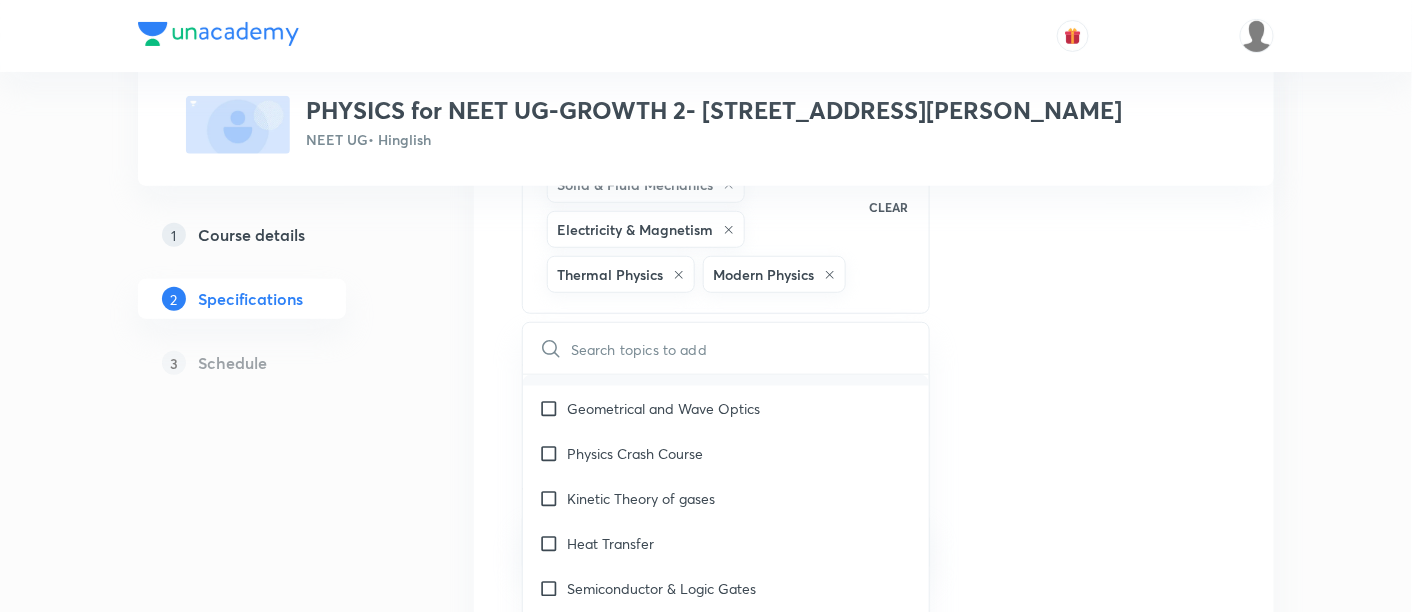 scroll, scrollTop: 3596, scrollLeft: 0, axis: vertical 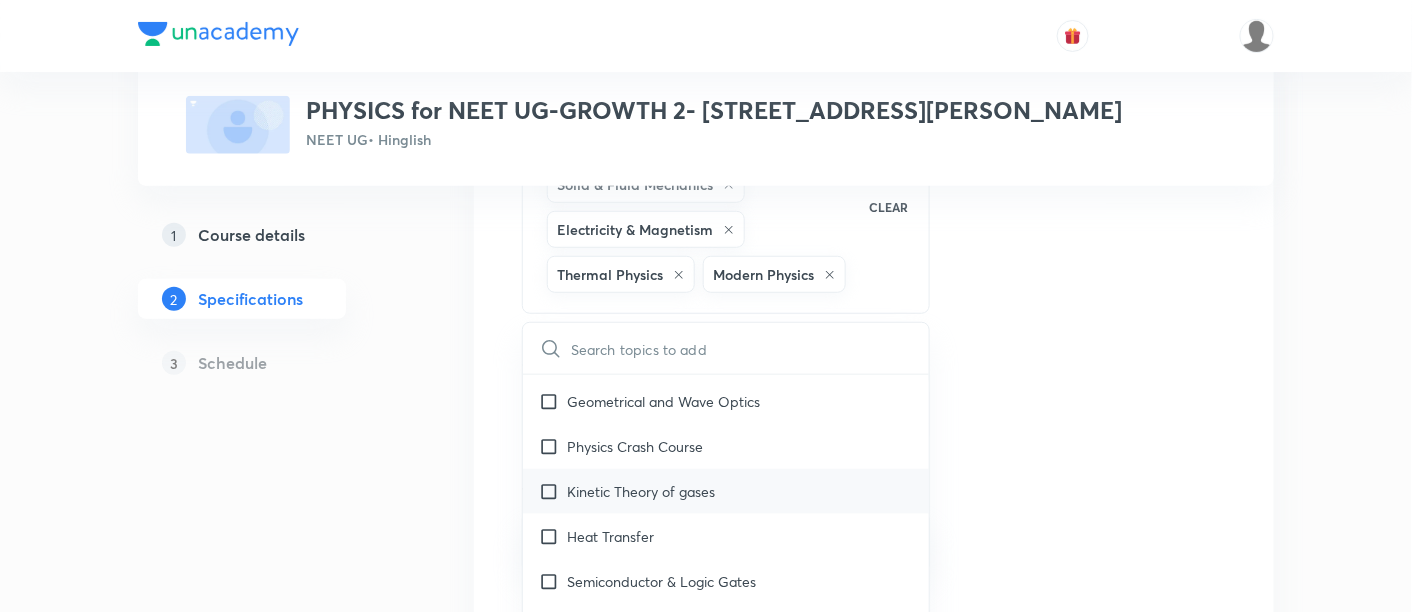 click on "Kinetic Theory of gases" at bounding box center [641, 491] 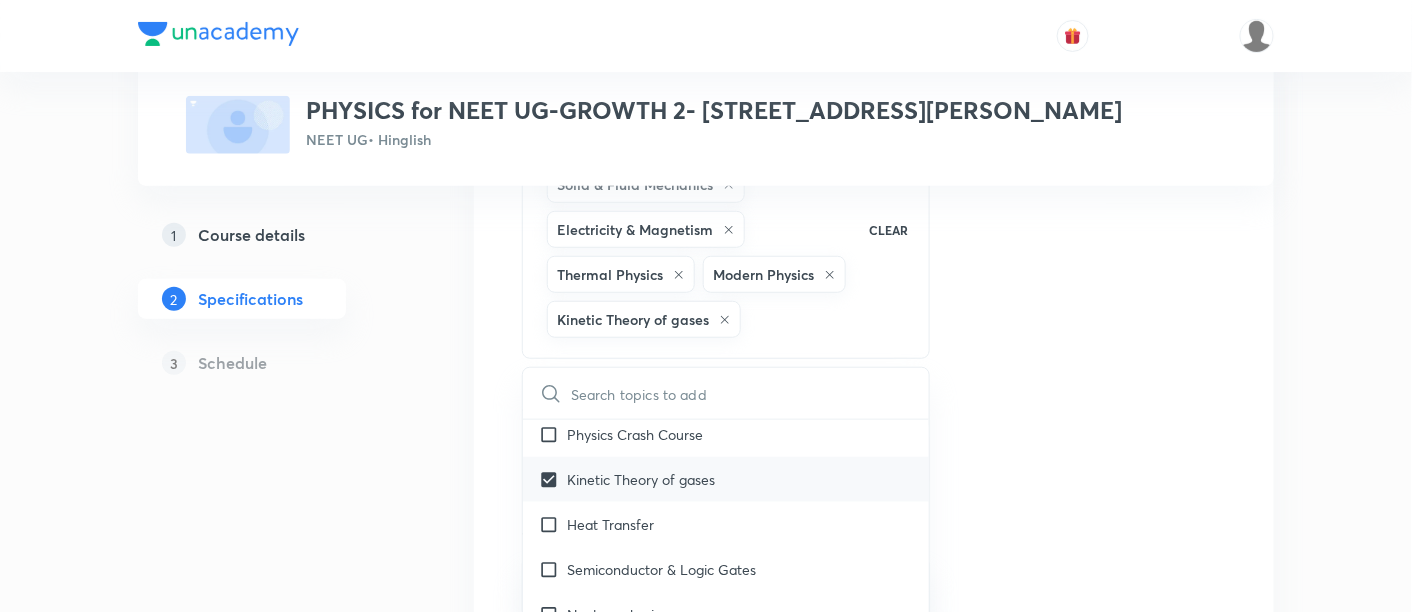 scroll, scrollTop: 3659, scrollLeft: 0, axis: vertical 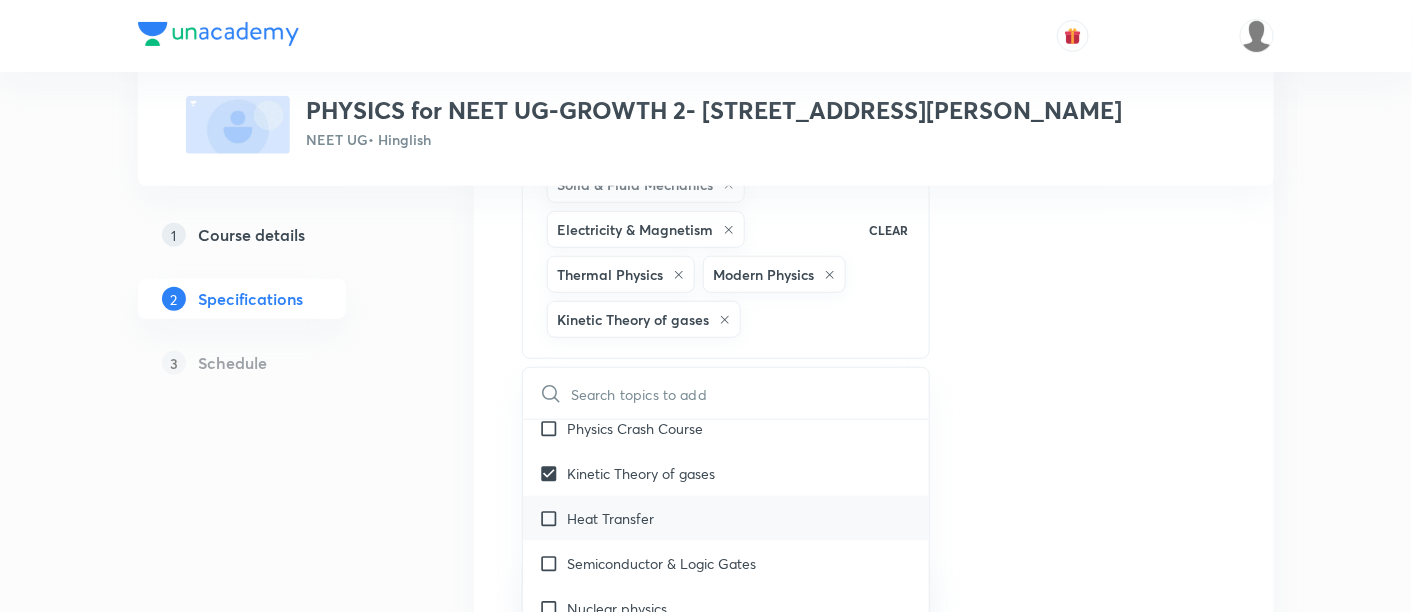 click on "Heat Transfer" at bounding box center [610, 518] 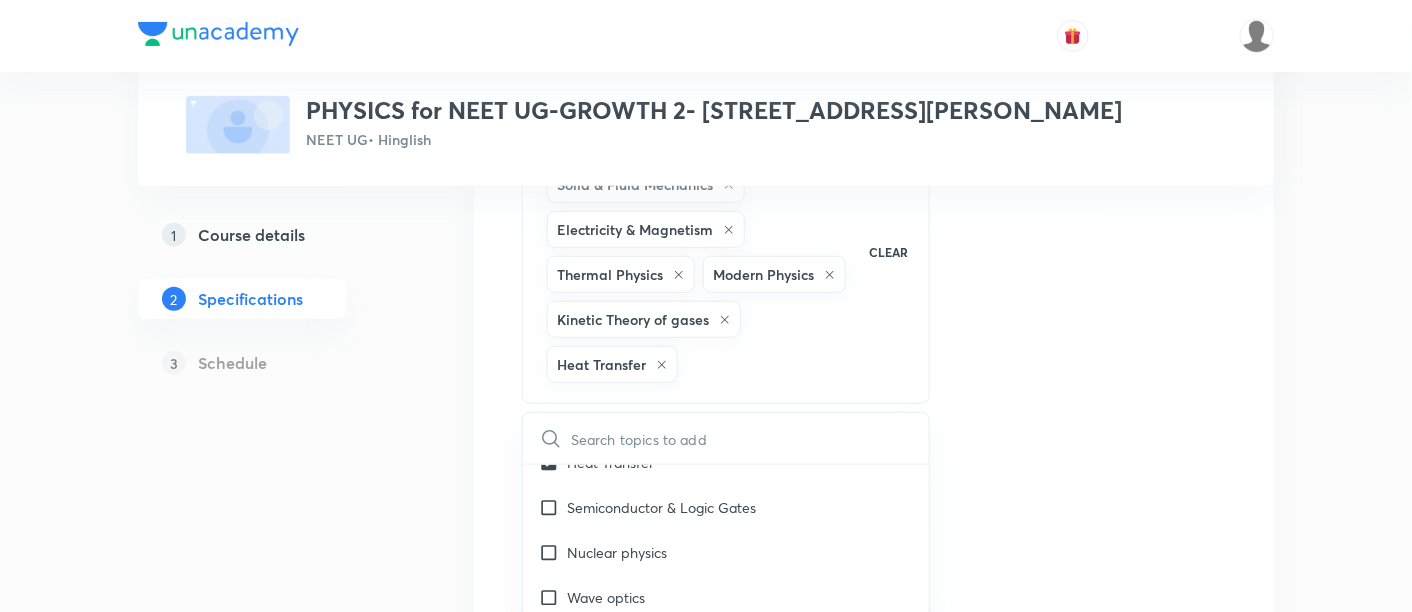 scroll, scrollTop: 3762, scrollLeft: 0, axis: vertical 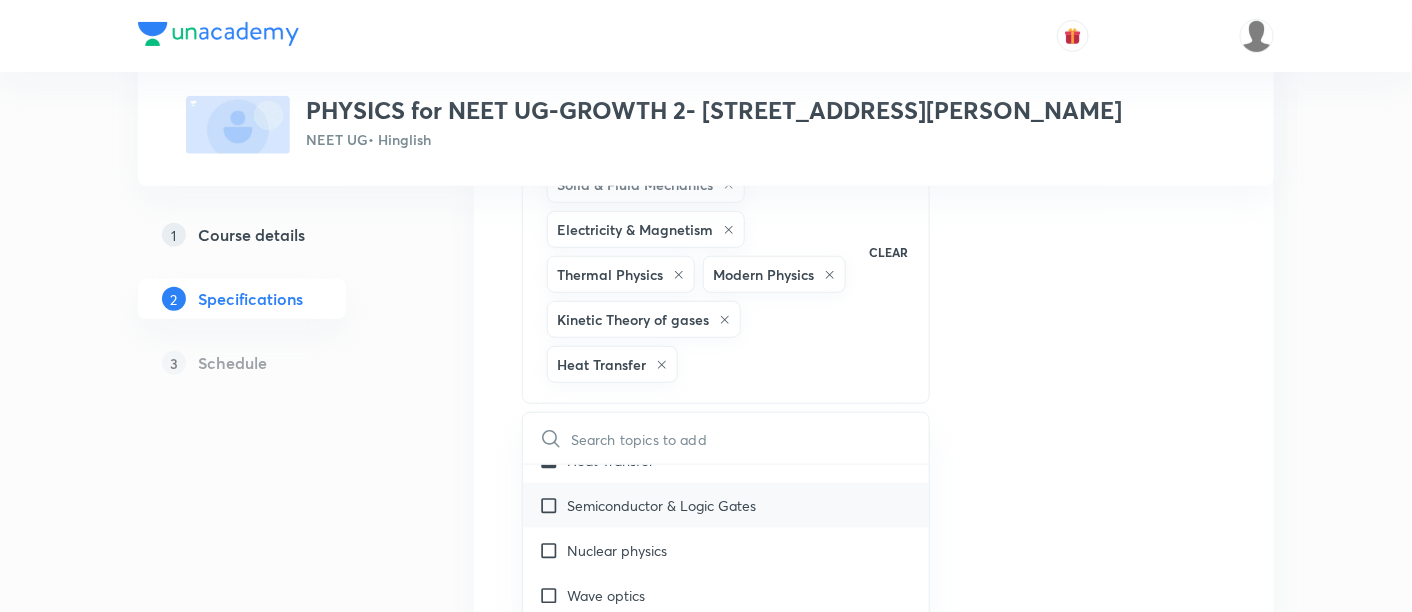 click on "Semiconductor & Logic Gates" at bounding box center [661, 505] 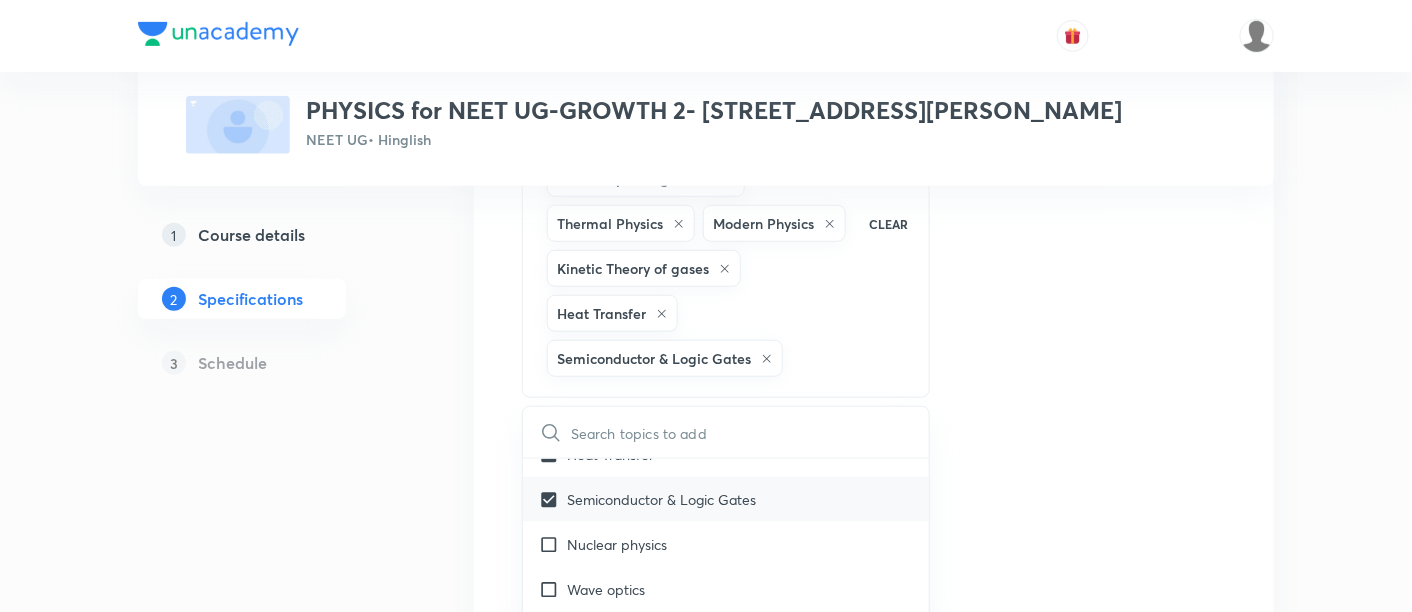 scroll, scrollTop: 377, scrollLeft: 0, axis: vertical 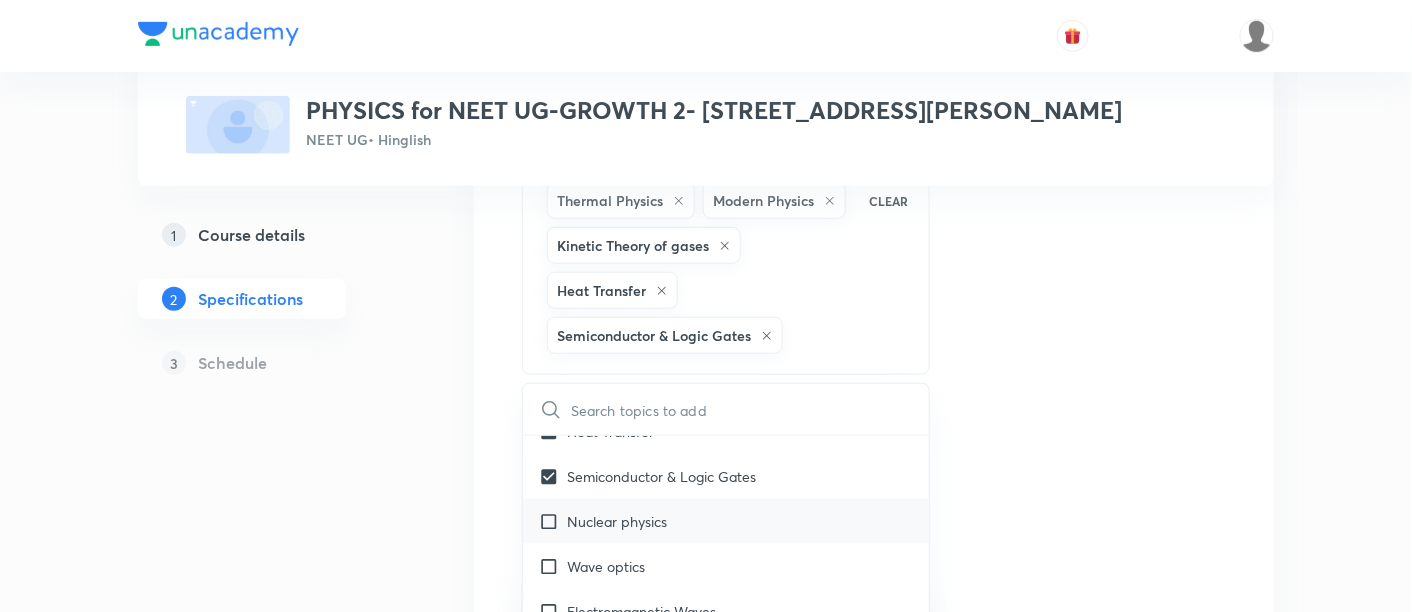 click on "Nuclear physics" at bounding box center (617, 521) 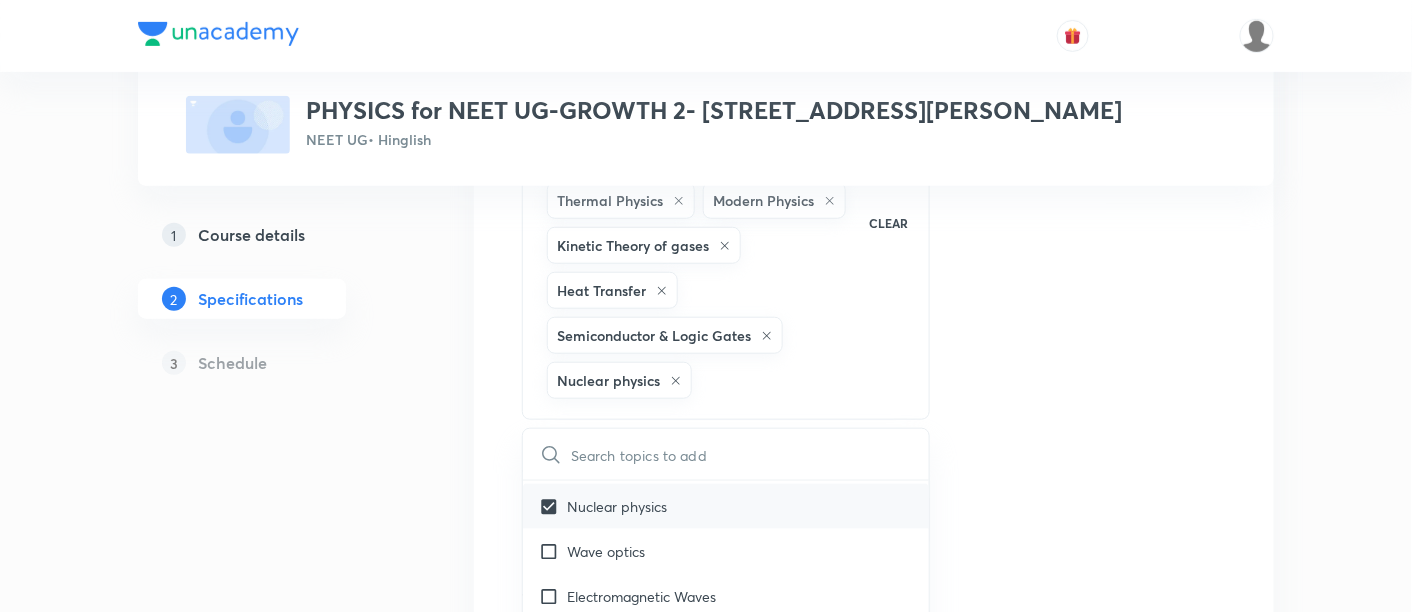scroll, scrollTop: 3825, scrollLeft: 0, axis: vertical 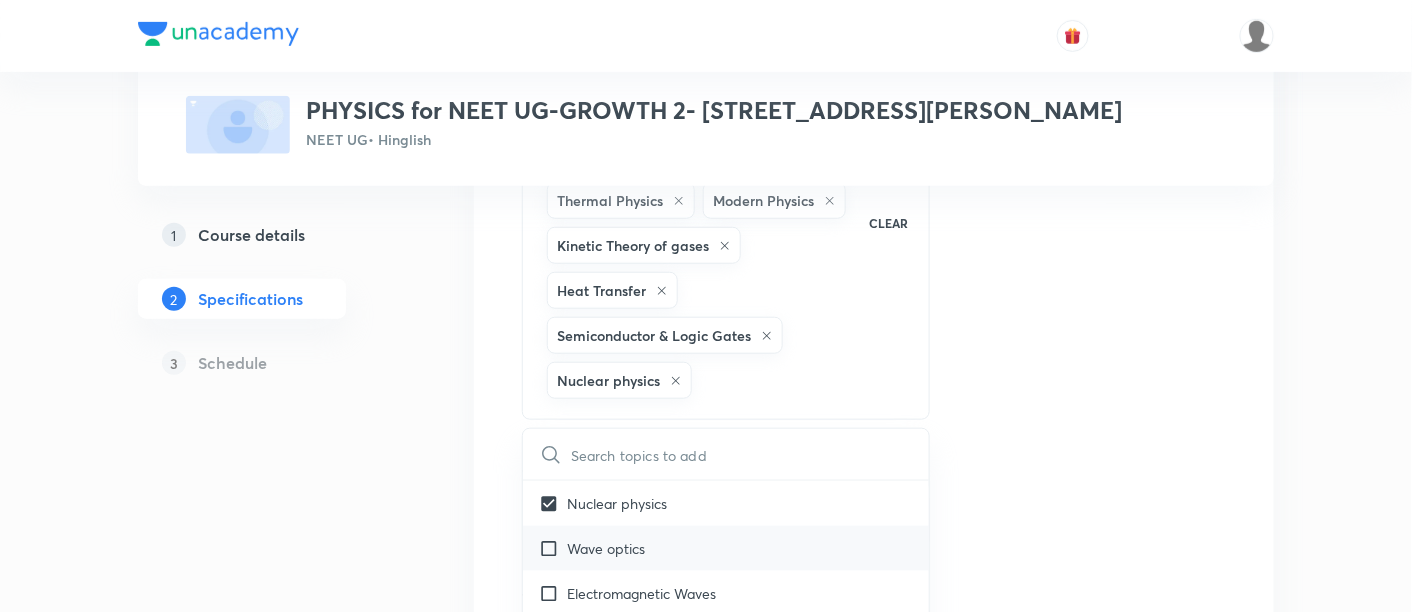 click on "Wave optics" at bounding box center (606, 548) 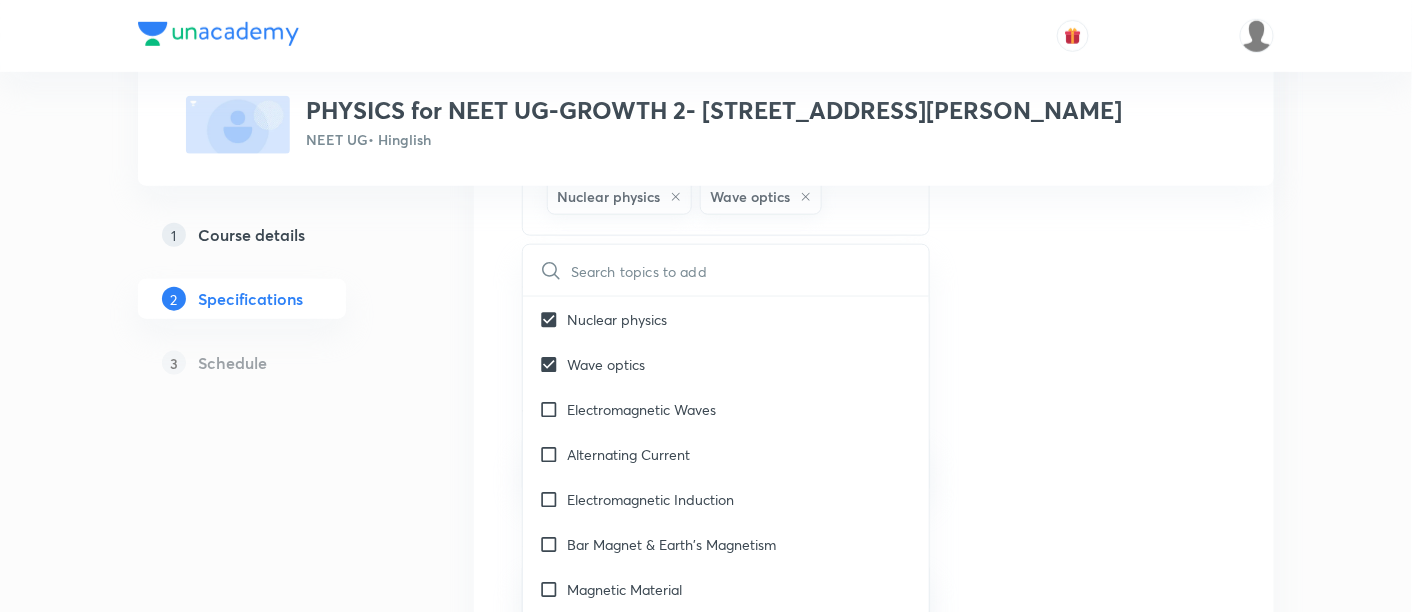 scroll, scrollTop: 585, scrollLeft: 0, axis: vertical 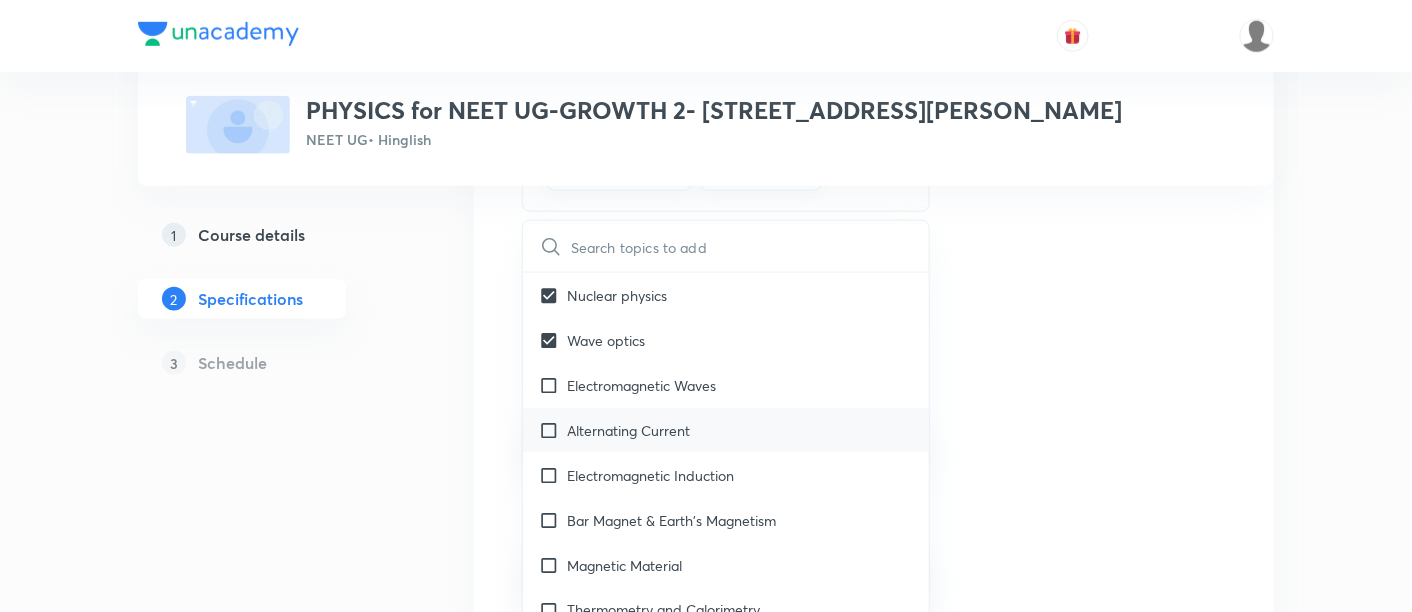 click on "Alternating Current" at bounding box center [726, 430] 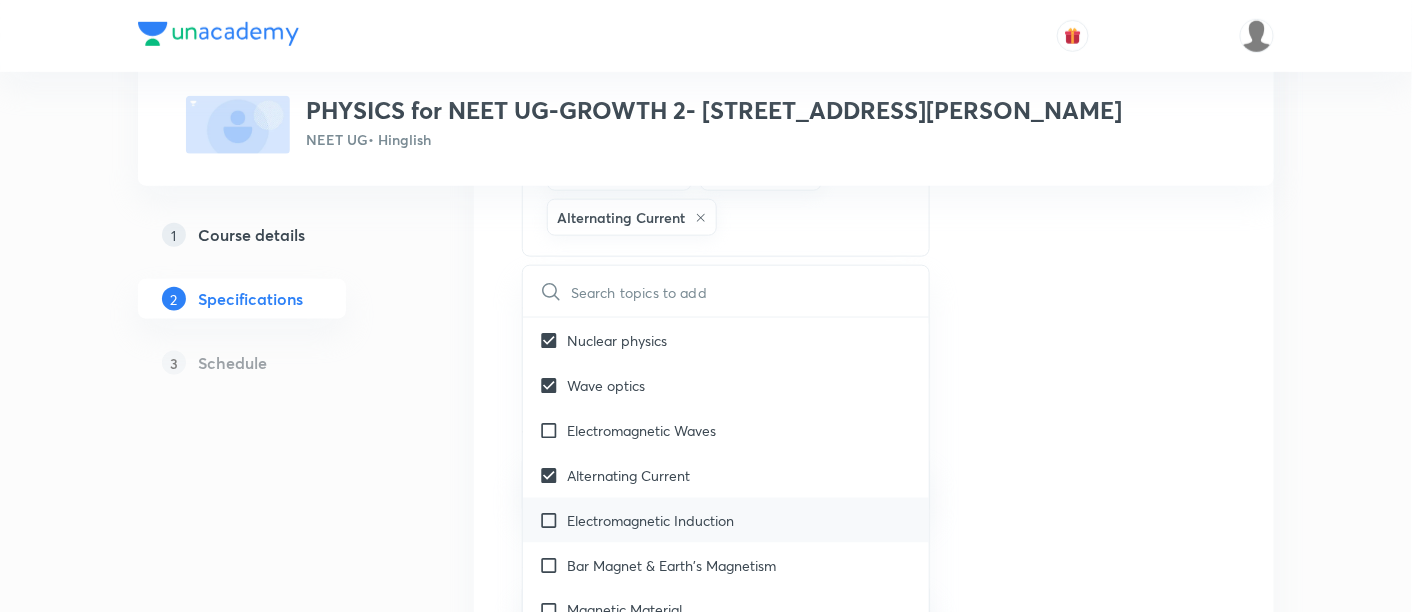 click on "Electromagnetic Induction" at bounding box center [650, 520] 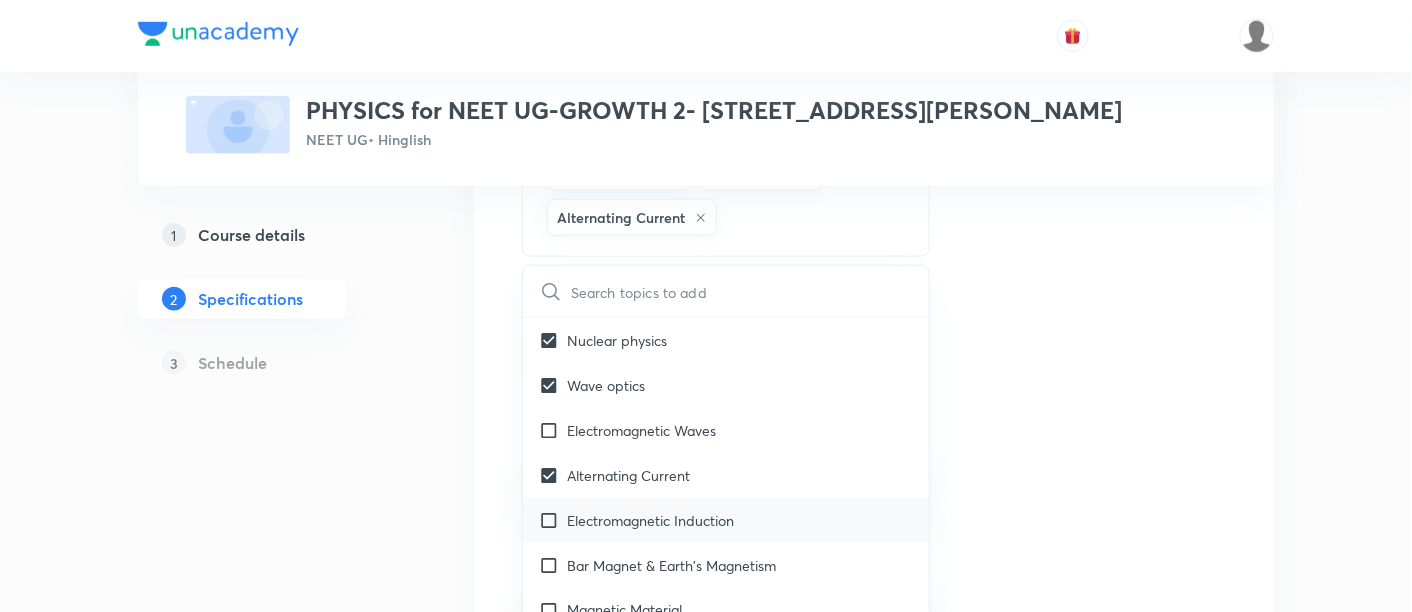 checkbox on "true" 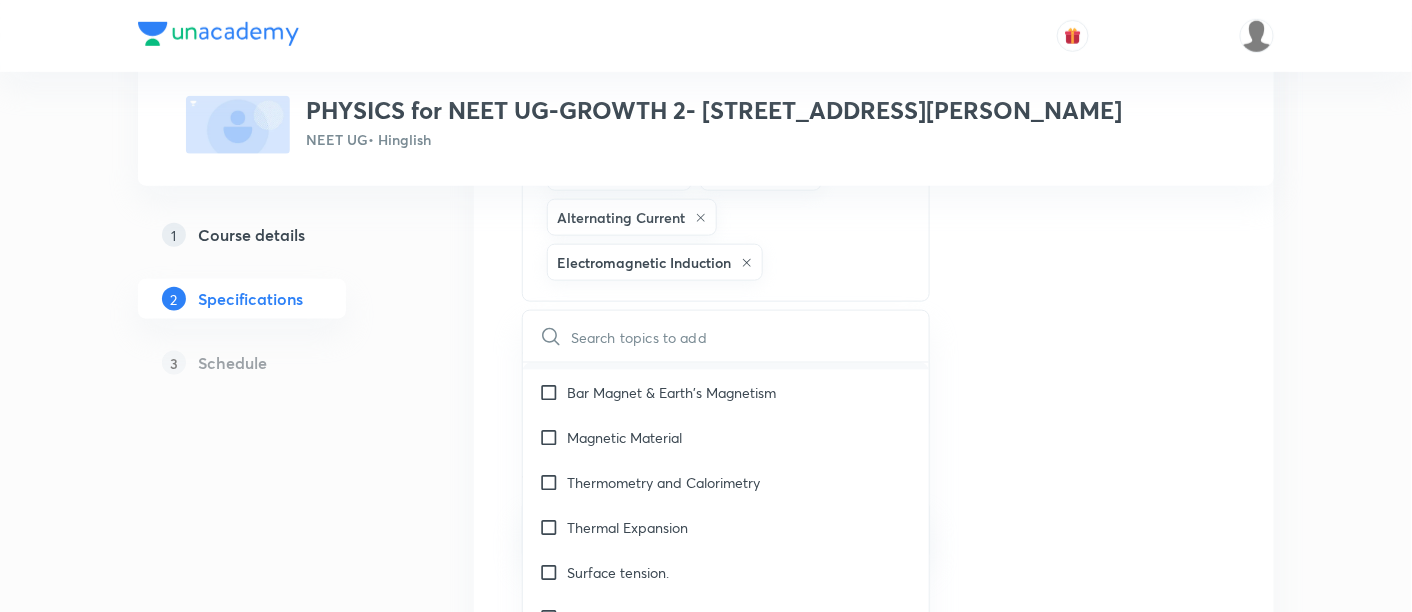 scroll, scrollTop: 4048, scrollLeft: 0, axis: vertical 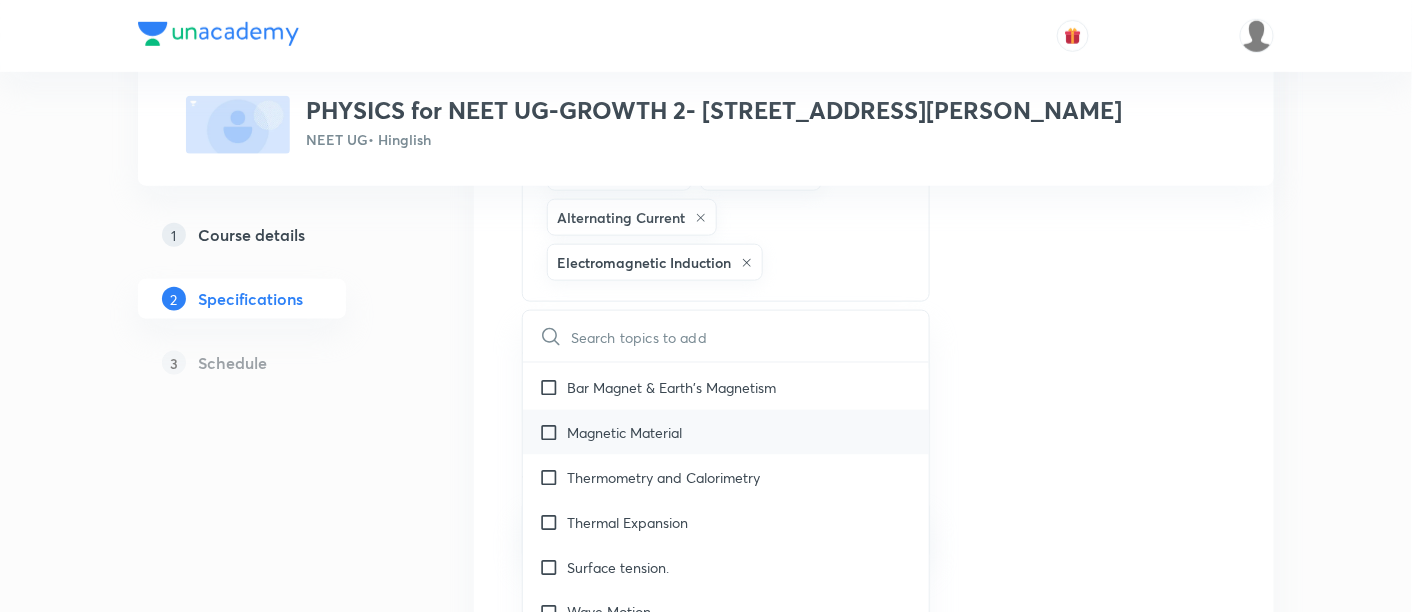 click on "Magnetic Material" at bounding box center [726, 432] 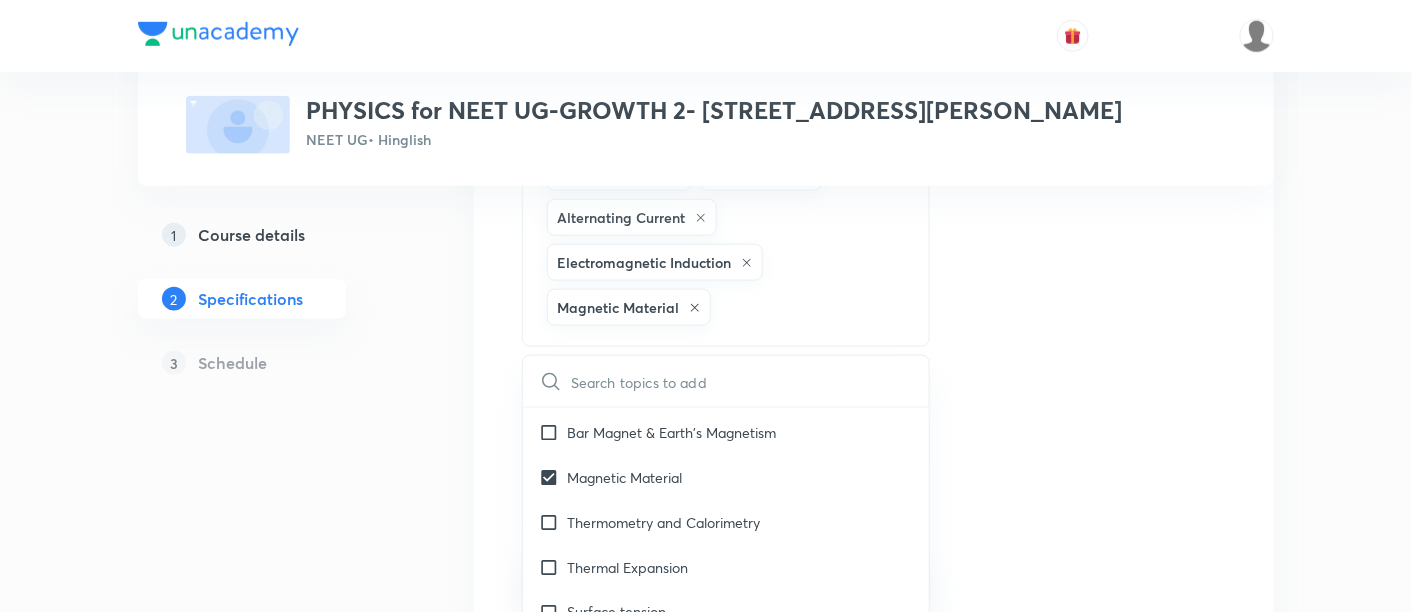 click on "Topics Mechanics Solid & Fluid Mechanics Electricity & Magnetism Thermal Physics Modern Physics Kinetic Theory of gases Heat Transfer Semiconductor & Logic Gates Nuclear physics Wave optics Alternating Current Electromagnetic Induction Magnetic Material CLEAR ​ Biology Previous Year & Mock Questions Diversity of Living Organisms Structural Organisation Cell Structure & Function Plant Physiology Human Physiology Reproduction Genetics & Evolution Biology & Human Welfare Biotechnology & Applications Environment & Ecology Cell - The Unit of Life Crash Course Reproduction in Organisms Biological Classification The Living World Cell Cycle and Cell Division Plant Kingdom Principles of Inheritance and Variation (Genetics) Sexual Reproduction in Flowering plants Reproductive Health Human Reproduction Morphology of Flowering Plants Respiration in Plants Photosynthesis in Higher Plants Mineral Nutrition Transport in Plants Anatomy of Flowering Plants Environmental Issues Biodiversity and Conservation Ecosystem Frog" at bounding box center (874, 416) 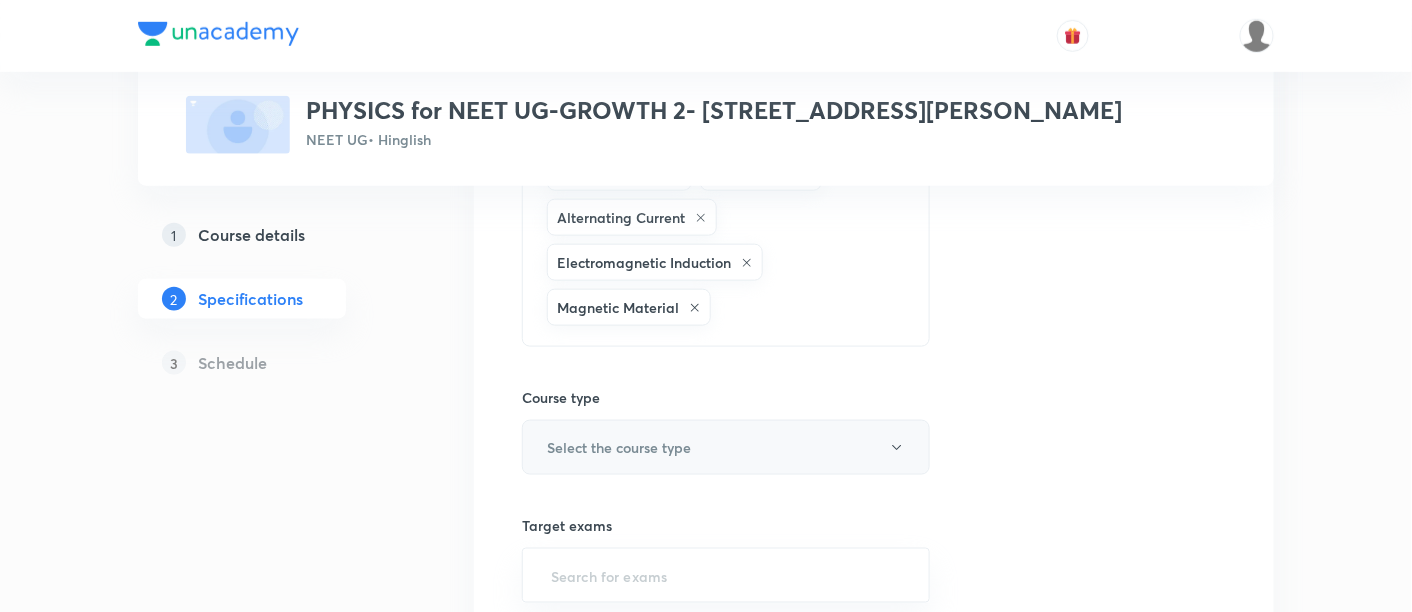 click 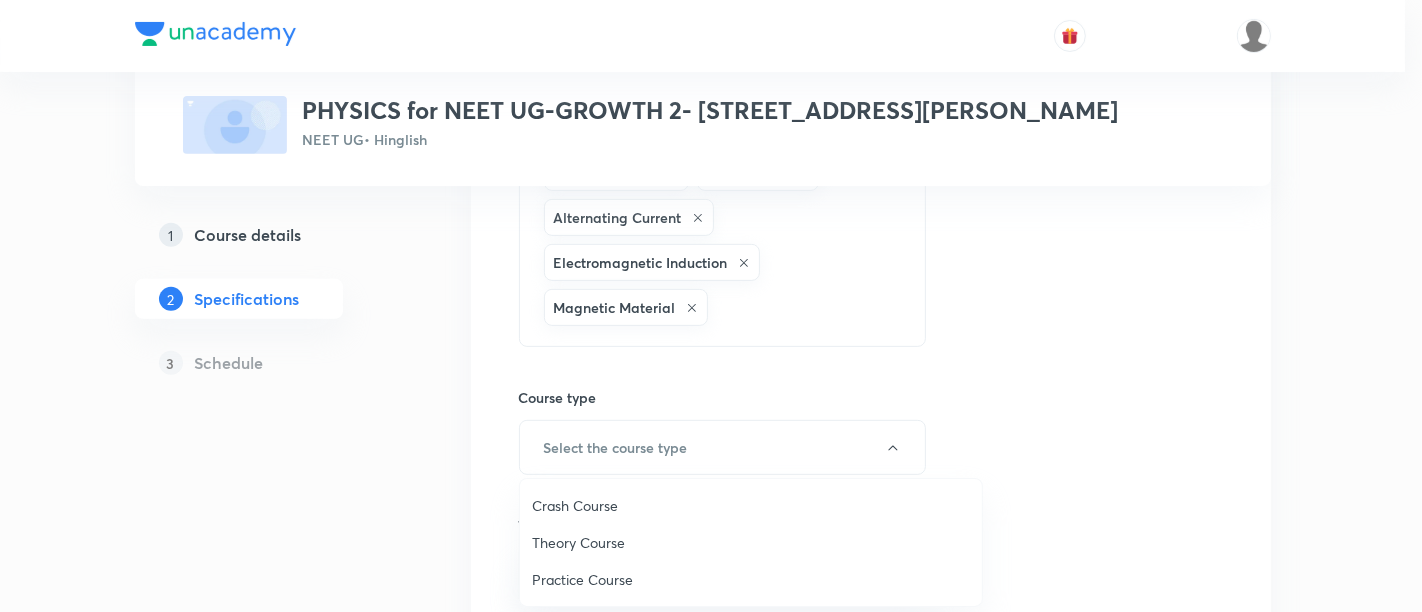 click on "Theory Course" at bounding box center [751, 542] 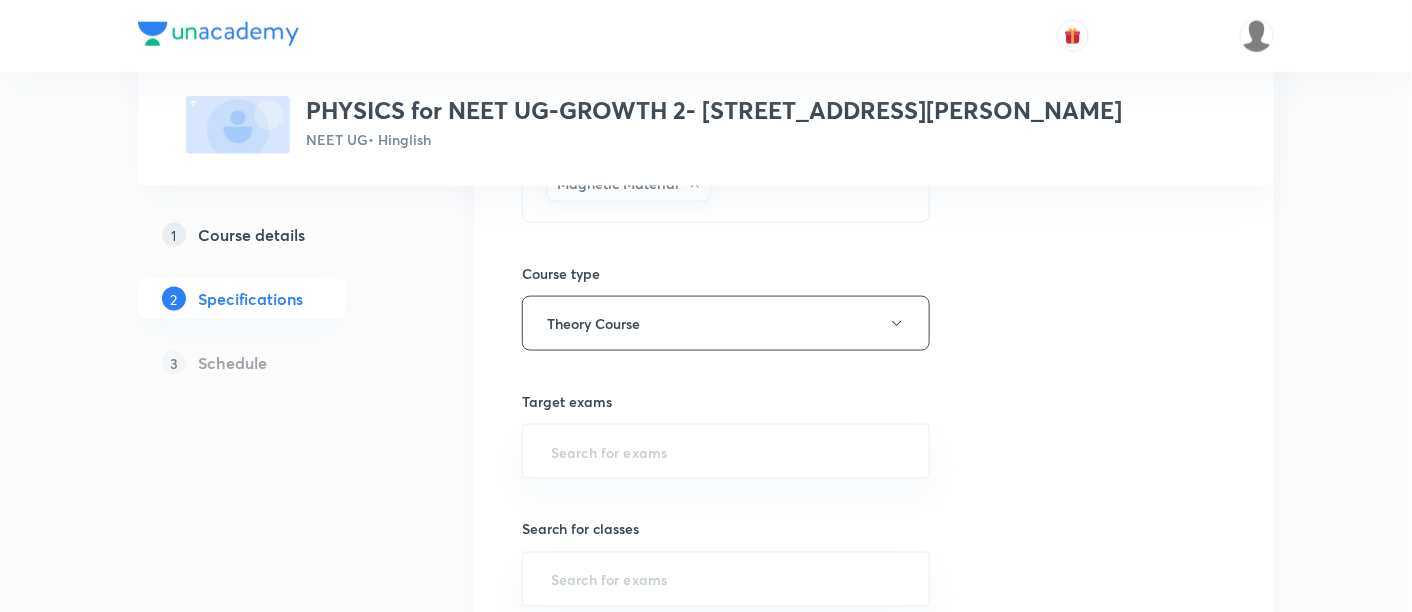 scroll, scrollTop: 722, scrollLeft: 0, axis: vertical 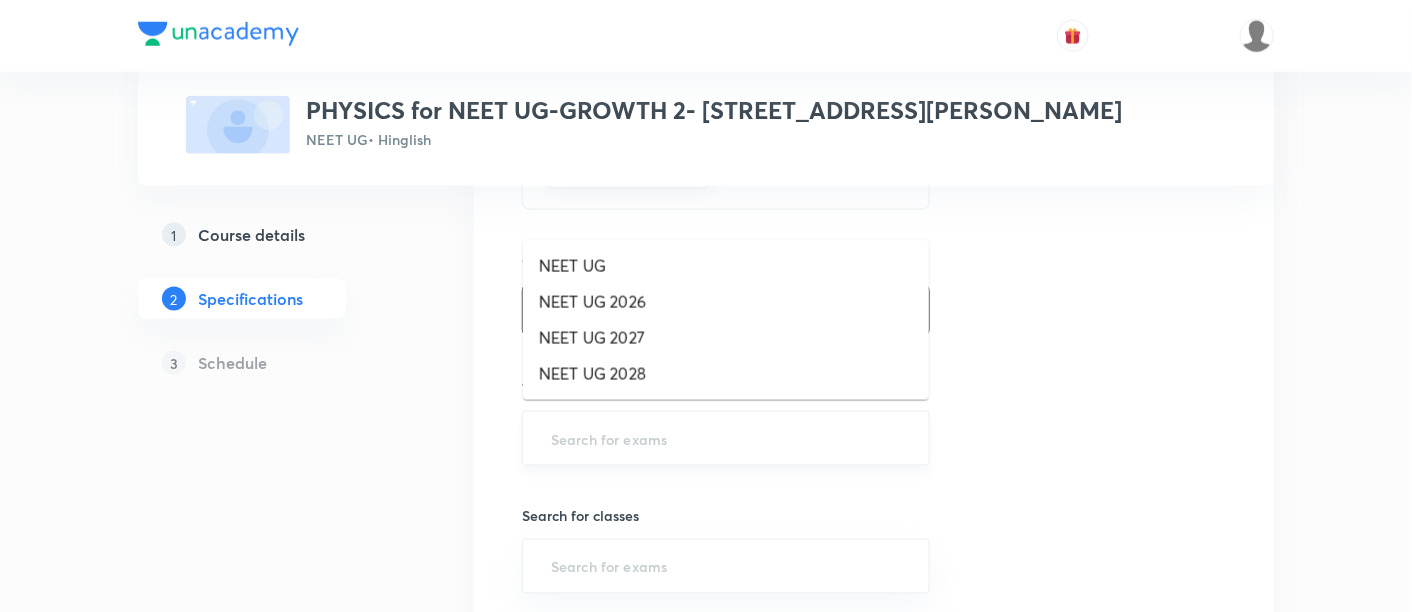 click at bounding box center [726, 438] 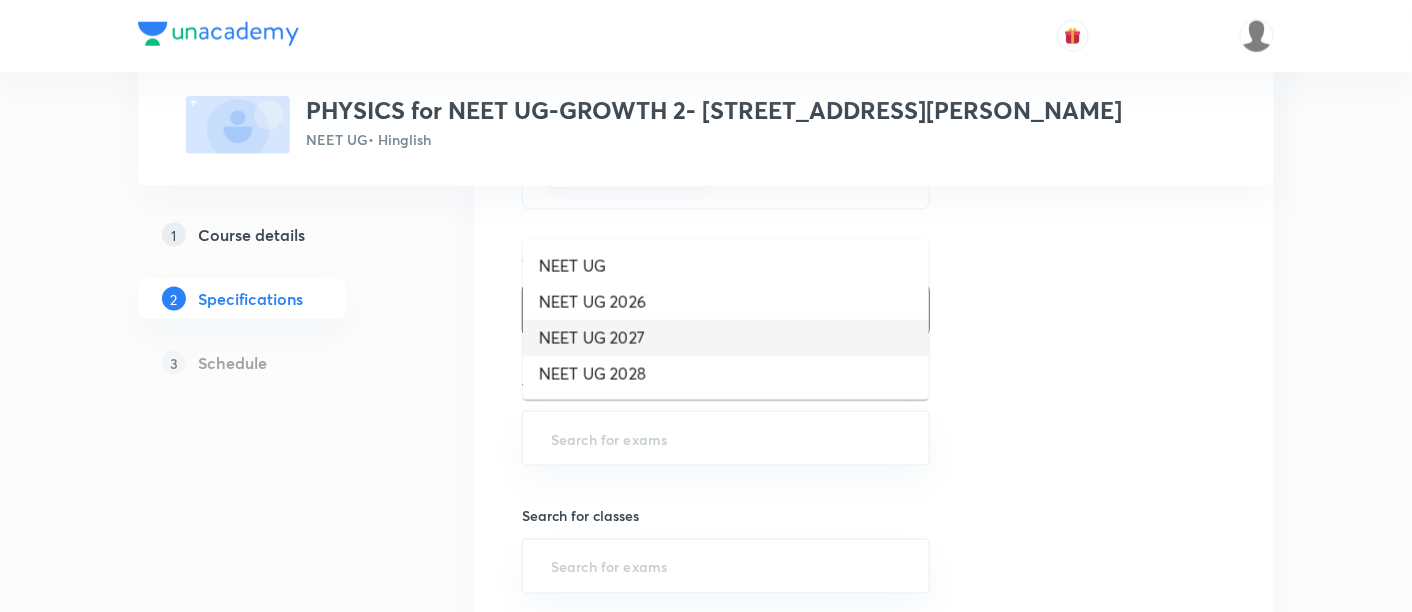 click on "NEET UG 2027" at bounding box center (726, 338) 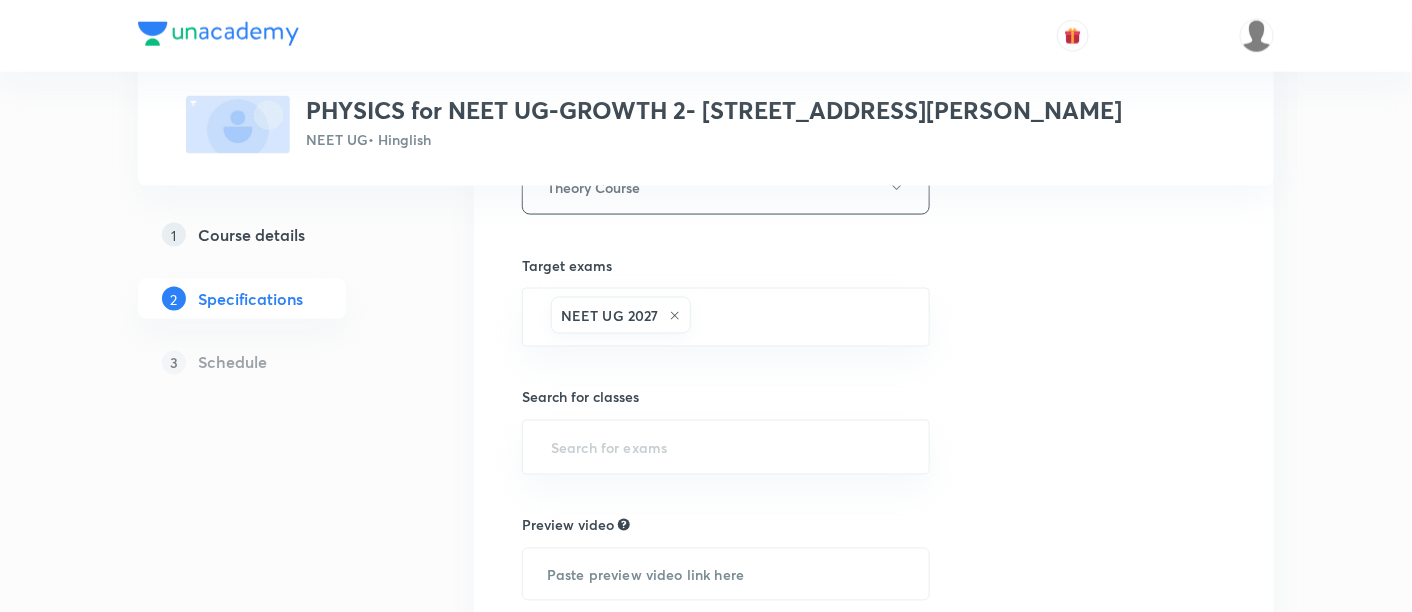 scroll, scrollTop: 881, scrollLeft: 0, axis: vertical 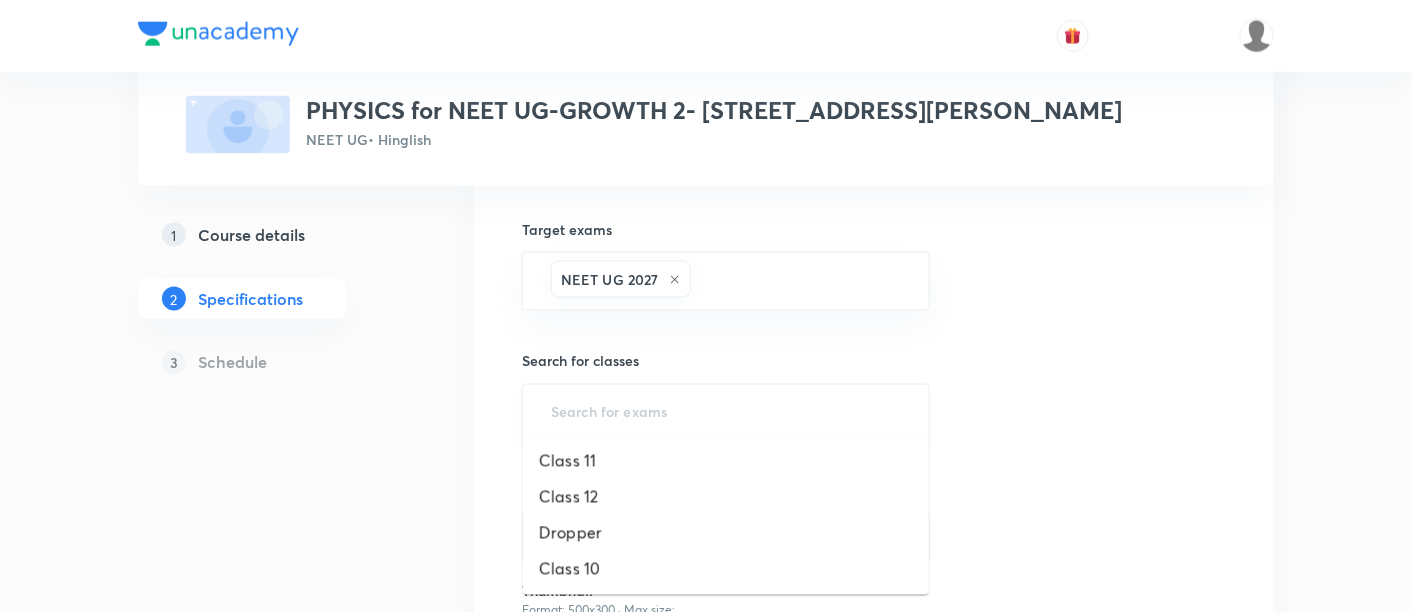 click at bounding box center [726, 411] 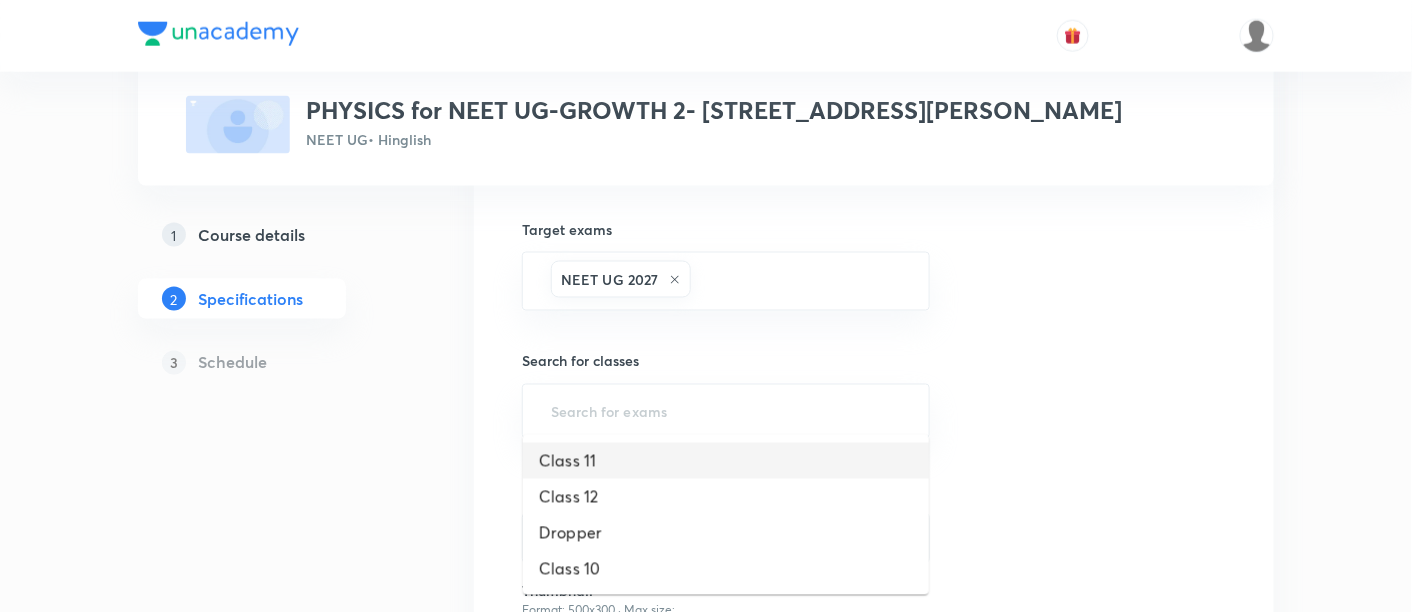 click on "Class 11" at bounding box center (726, 461) 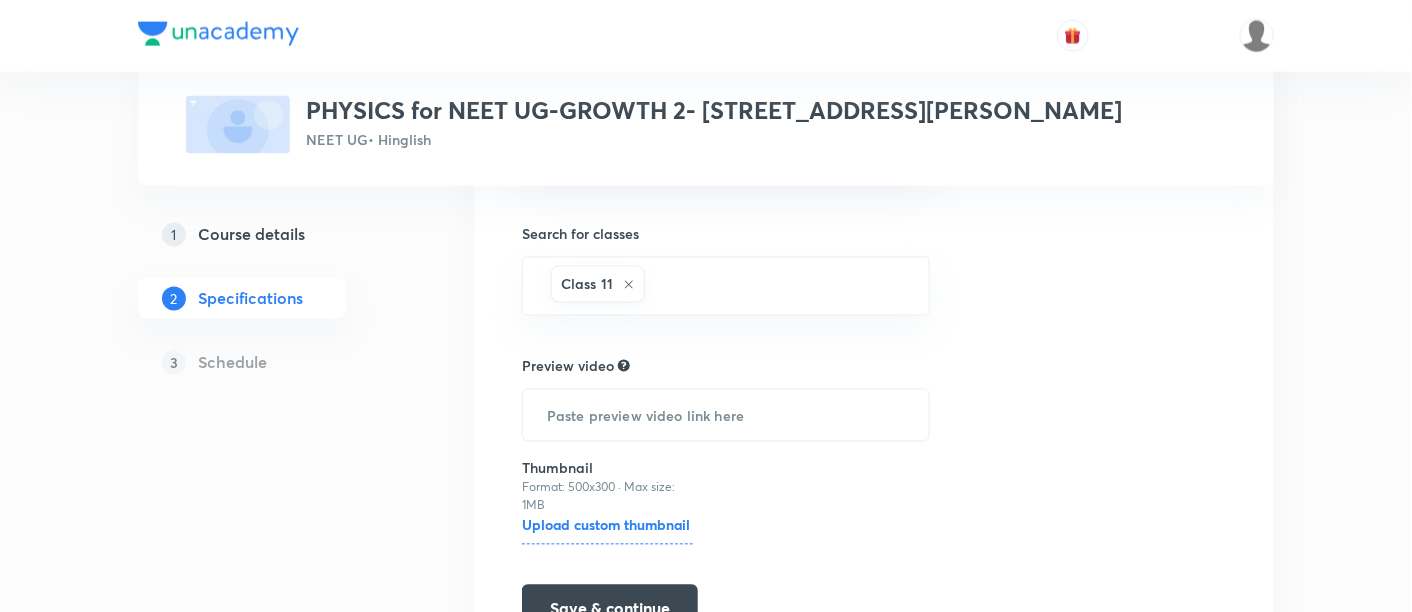 scroll, scrollTop: 1022, scrollLeft: 0, axis: vertical 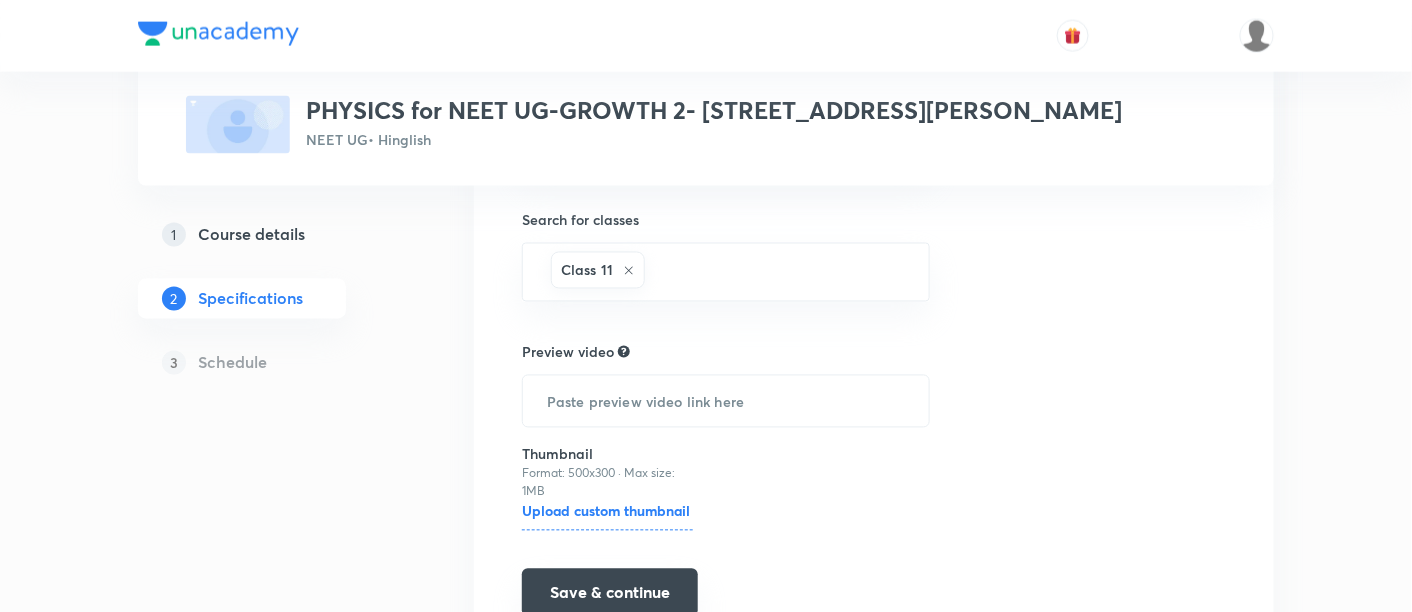 click on "Save & continue" at bounding box center (610, 593) 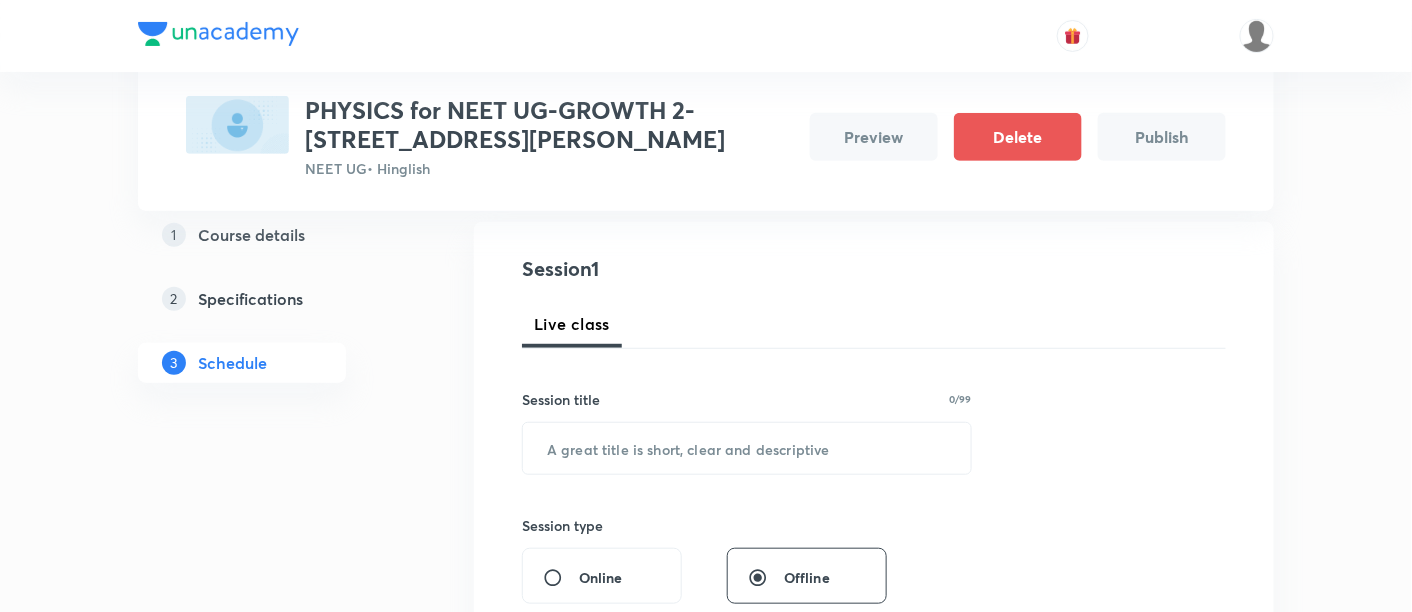 scroll, scrollTop: 277, scrollLeft: 0, axis: vertical 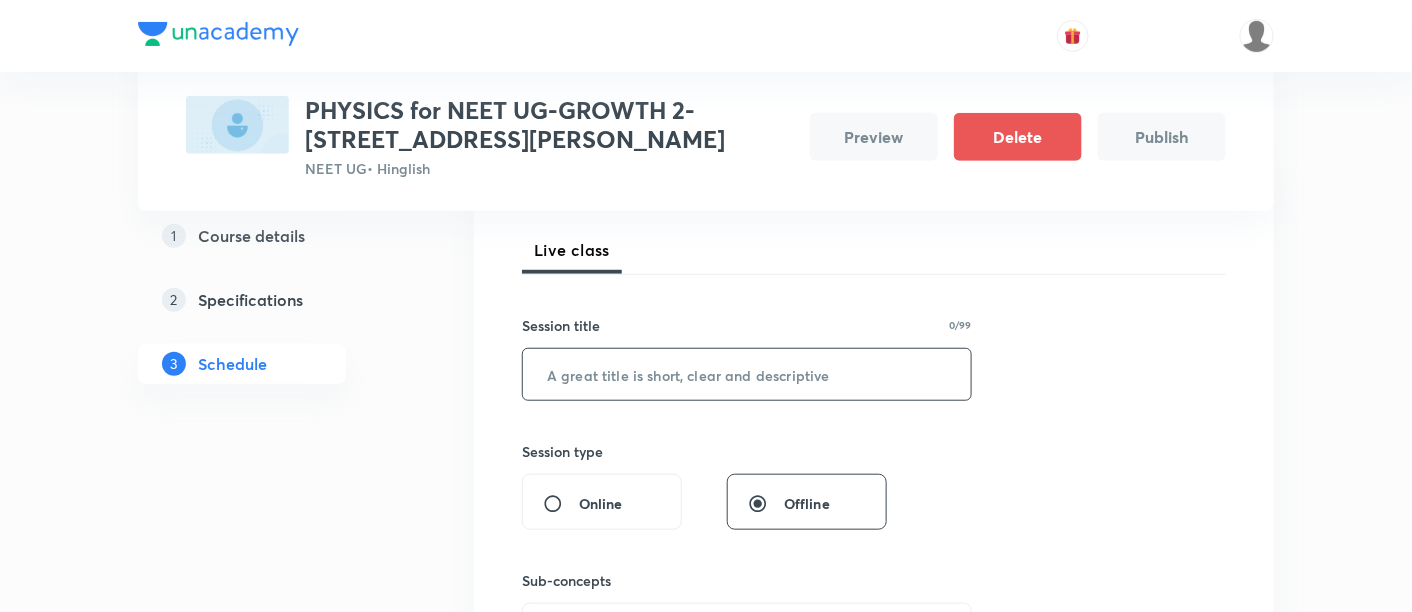 click at bounding box center (747, 374) 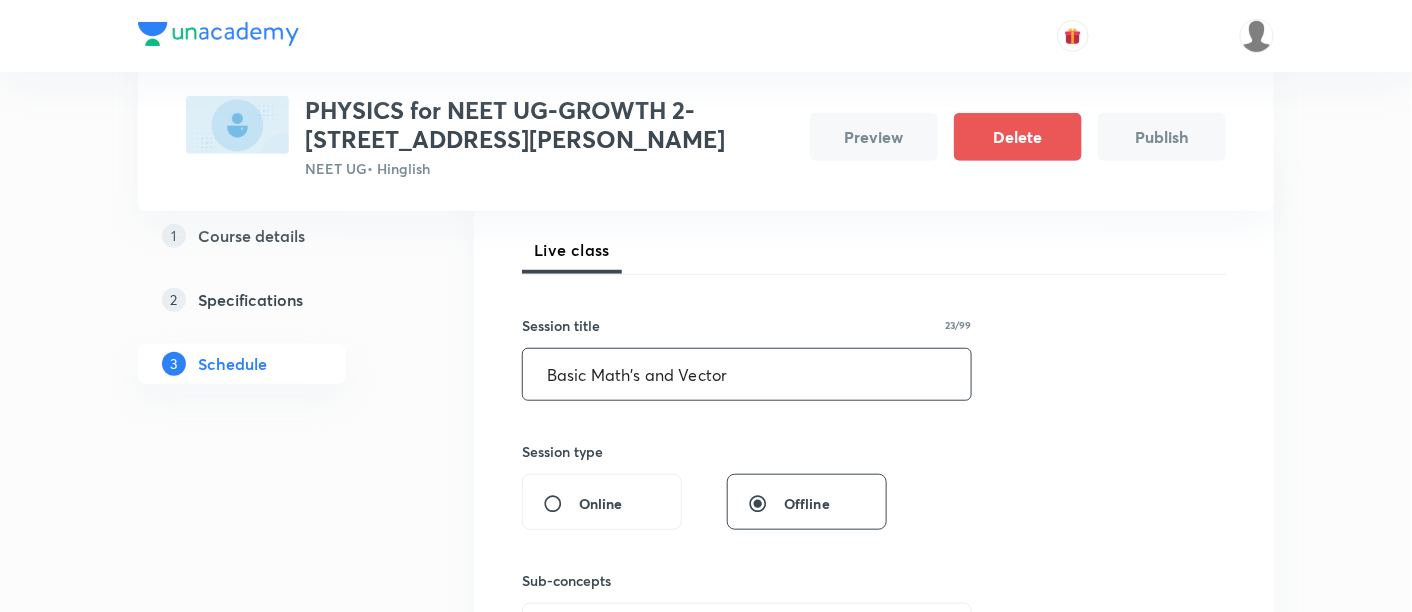 click on "Basic Math's and Vector" at bounding box center [747, 374] 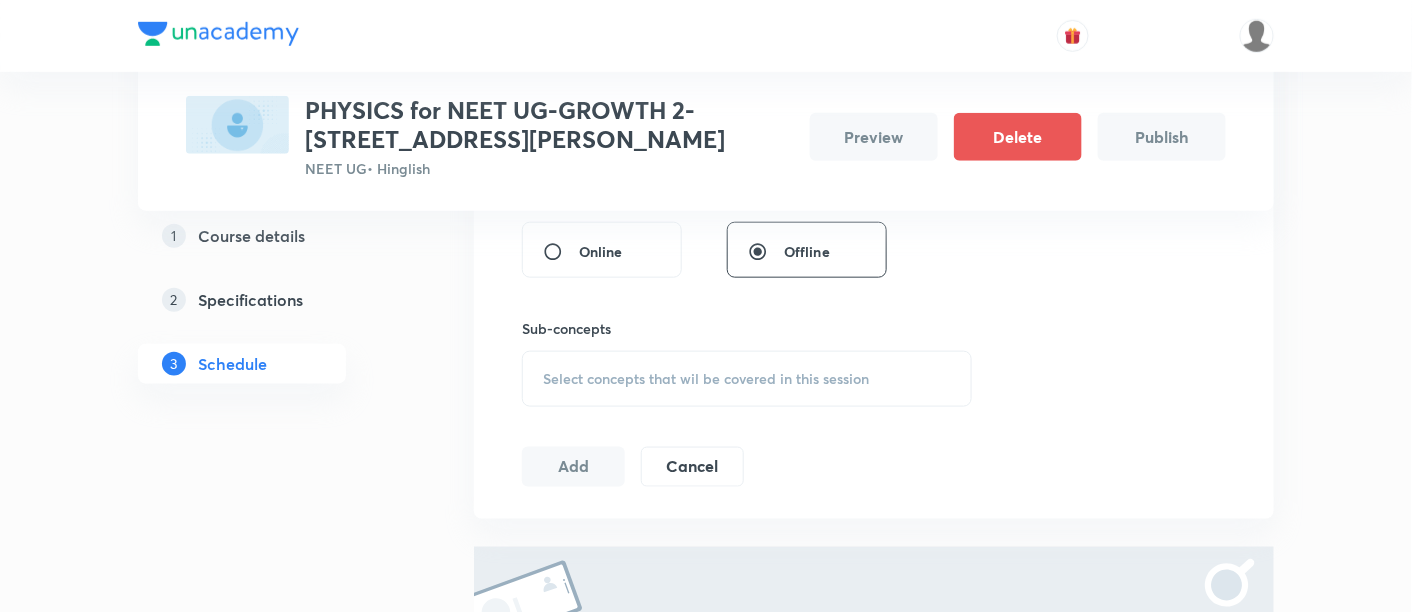 scroll, scrollTop: 533, scrollLeft: 0, axis: vertical 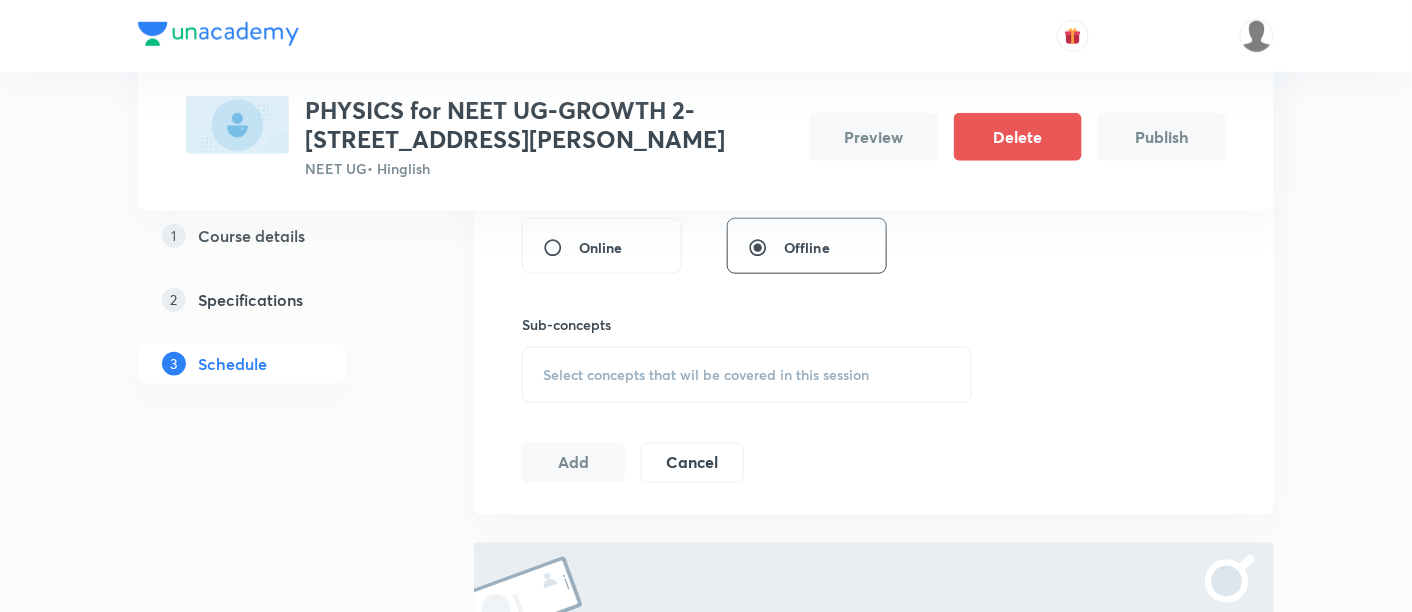 type on "Basic Math's and Vector -01" 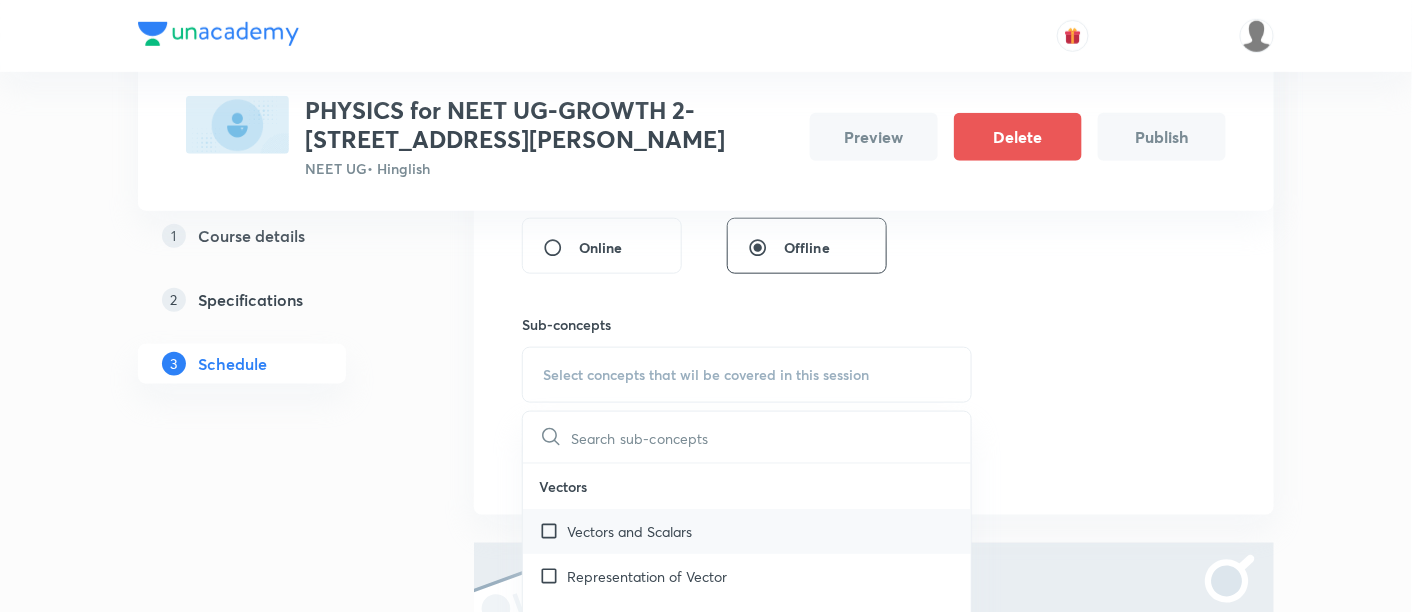 click on "Vectors and Scalars" at bounding box center (629, 531) 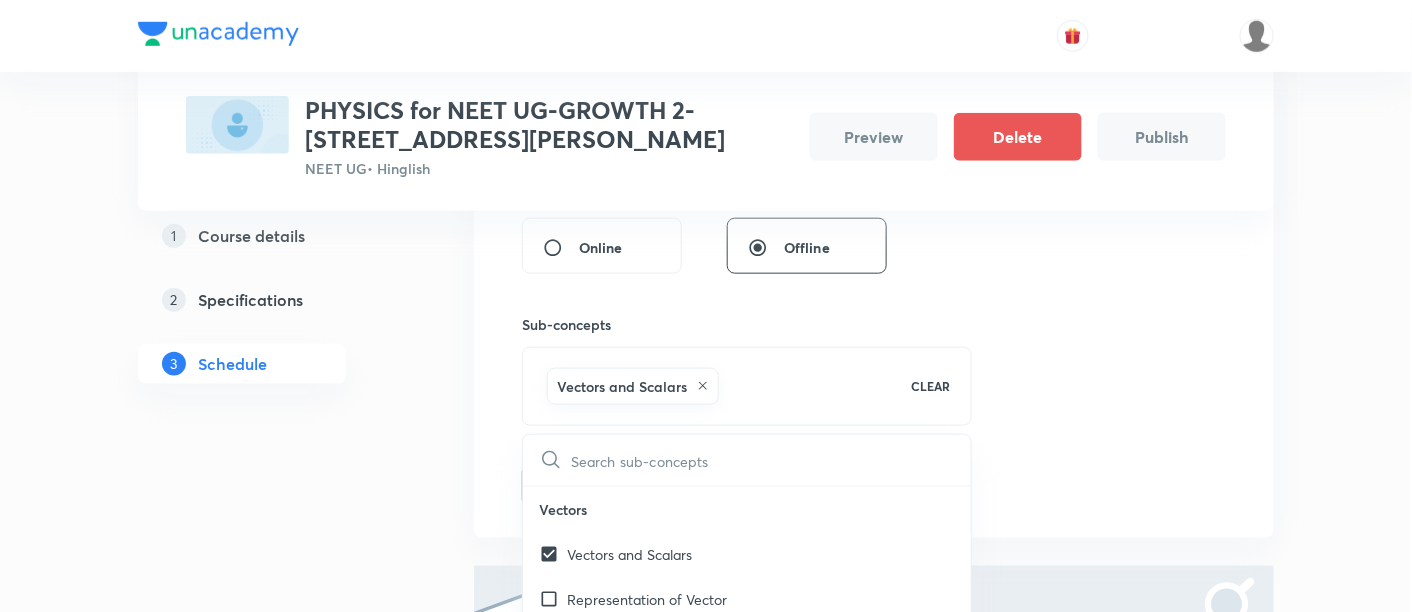 click on "Session  1 Live class Session title 27/99 Basic Math's and Vector -01 ​   Session type Online Offline Sub-concepts Vectors and Scalars  CLEAR ​ Vectors Vectors and Scalars  Representation of Vector  Addition of Vectors Components of a Vector Unit Vectors Rectangular Components of a Vector in Three Dimensions  Position Vector Displacement Vector Product of Two Vectors Change in Velocity Projectile Motion Minimum Velocity & Angle to Hit a Given Point Motion in a Straight Line Translatory Motion  Frame of Reference  Trajectory  Displacement and Distance  Velocity and Speed  Acceleration  Motion in a Straight Line  One- Dimensional Motion in a Vertical Line  Motion Upon an Inclined Plane  Relative Motion in One dimension Graphs in Motion in One Dimension Newtons Equation Of Motion Graphs In Motion In One-D One Dimensional Motion In Vertical Line Horizontal Range And Maximum Height Horizontal Range And Maximum Height Trajectory Equation Angle Of Projection Motion Under Gravity Projectile Motion Relative Motion" at bounding box center [874, 215] 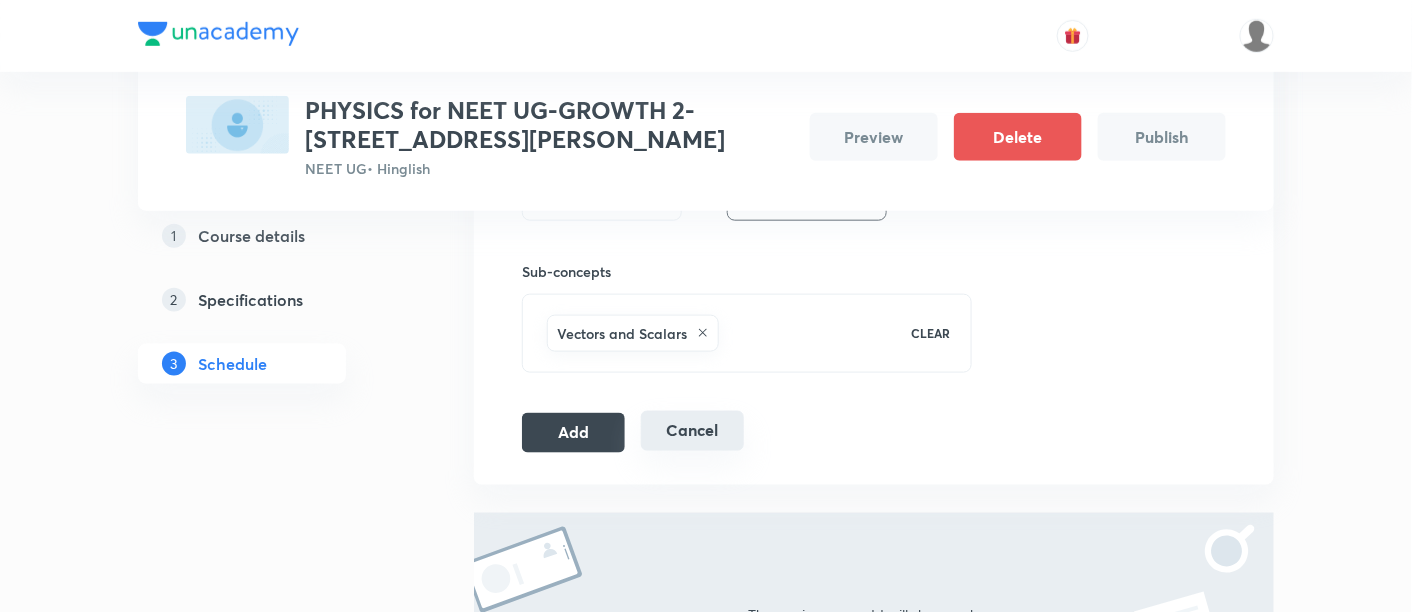 scroll, scrollTop: 592, scrollLeft: 0, axis: vertical 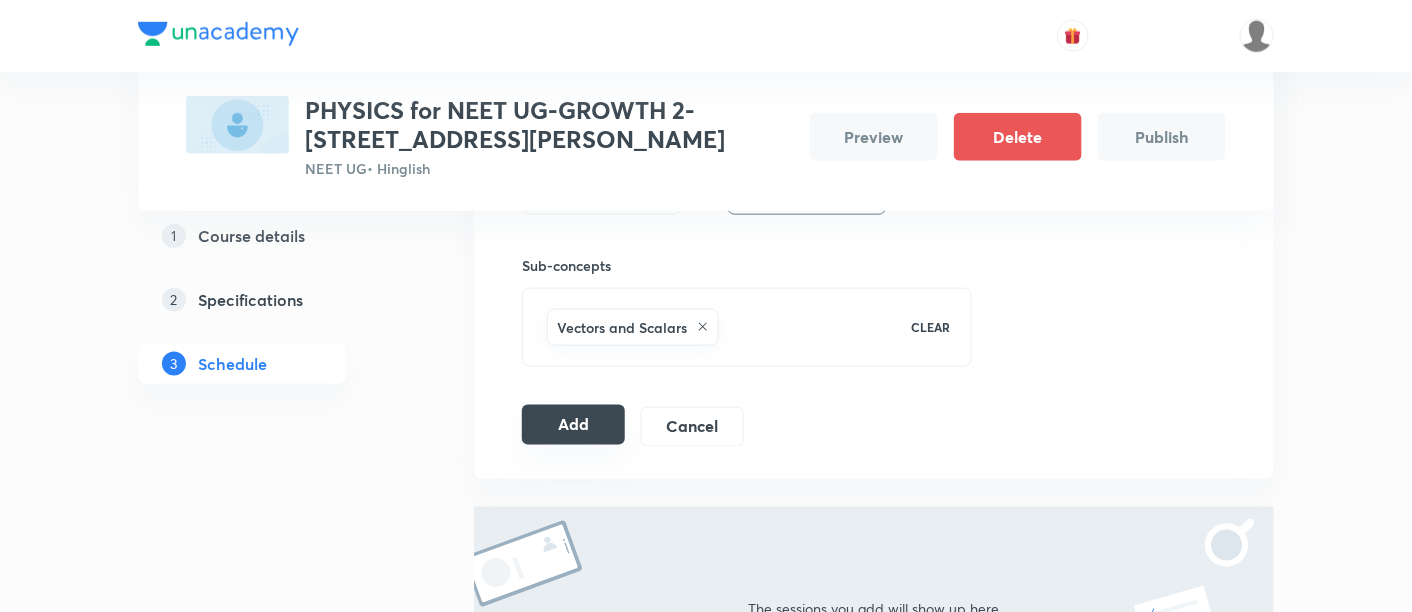 click on "Add" at bounding box center (573, 425) 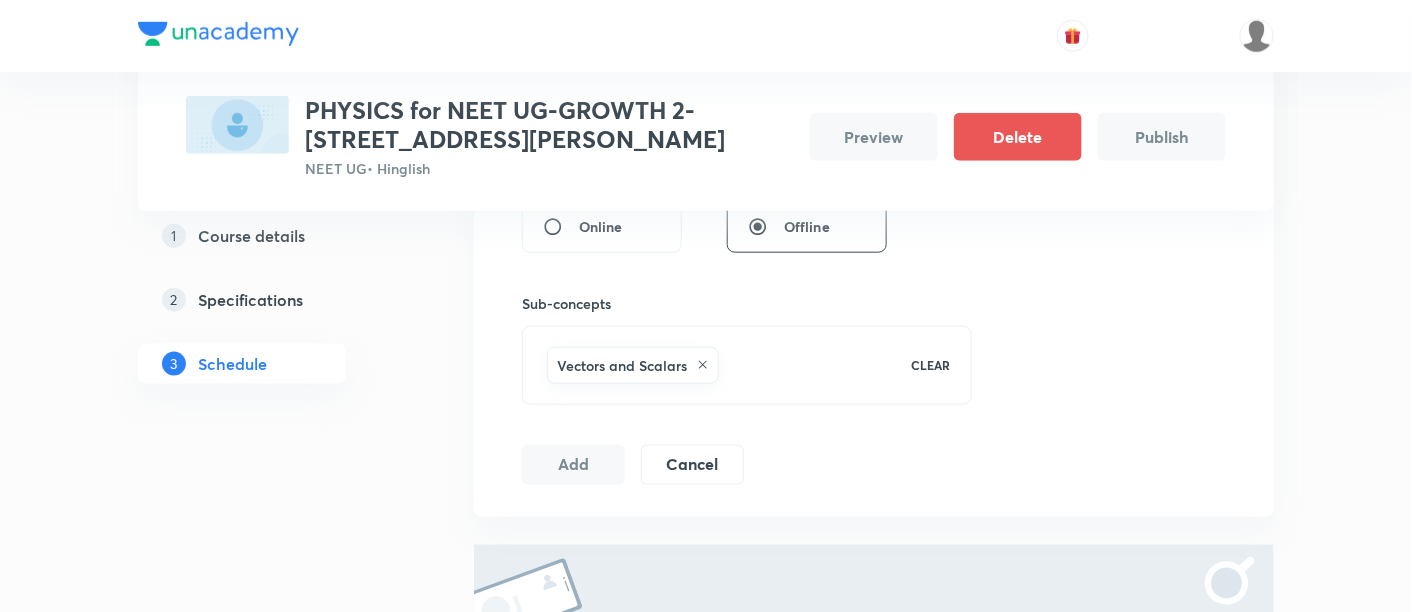 scroll, scrollTop: 588, scrollLeft: 0, axis: vertical 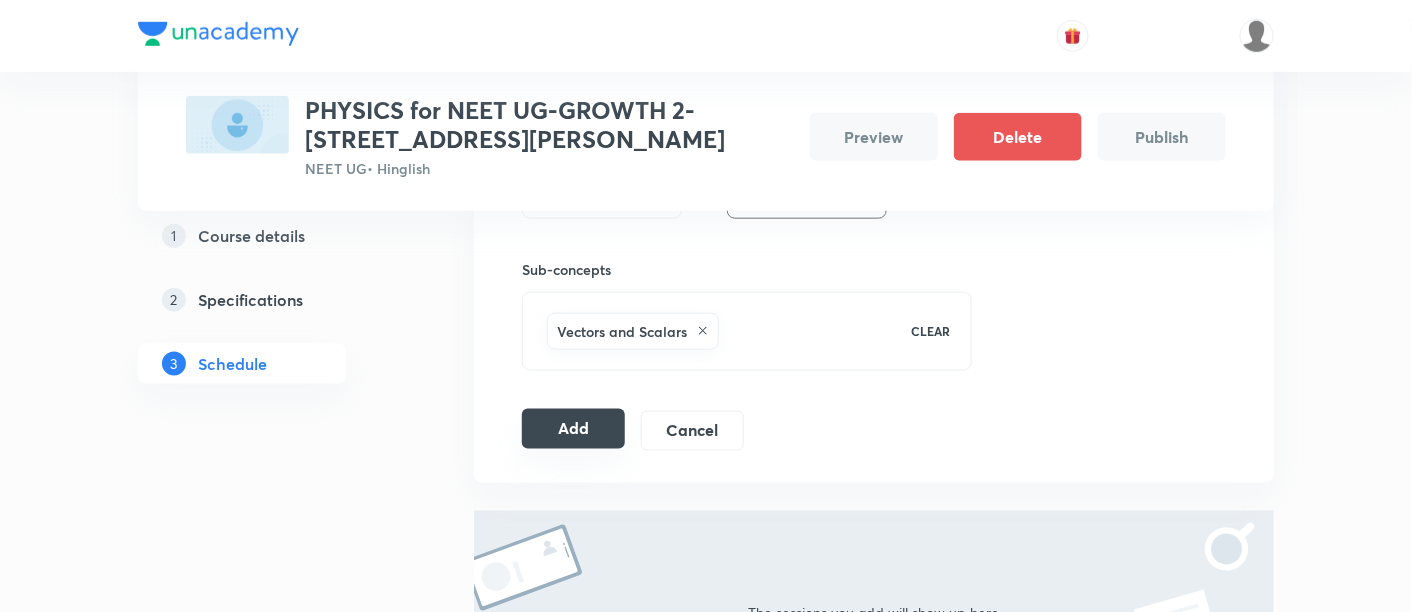 click on "Add" at bounding box center (573, 429) 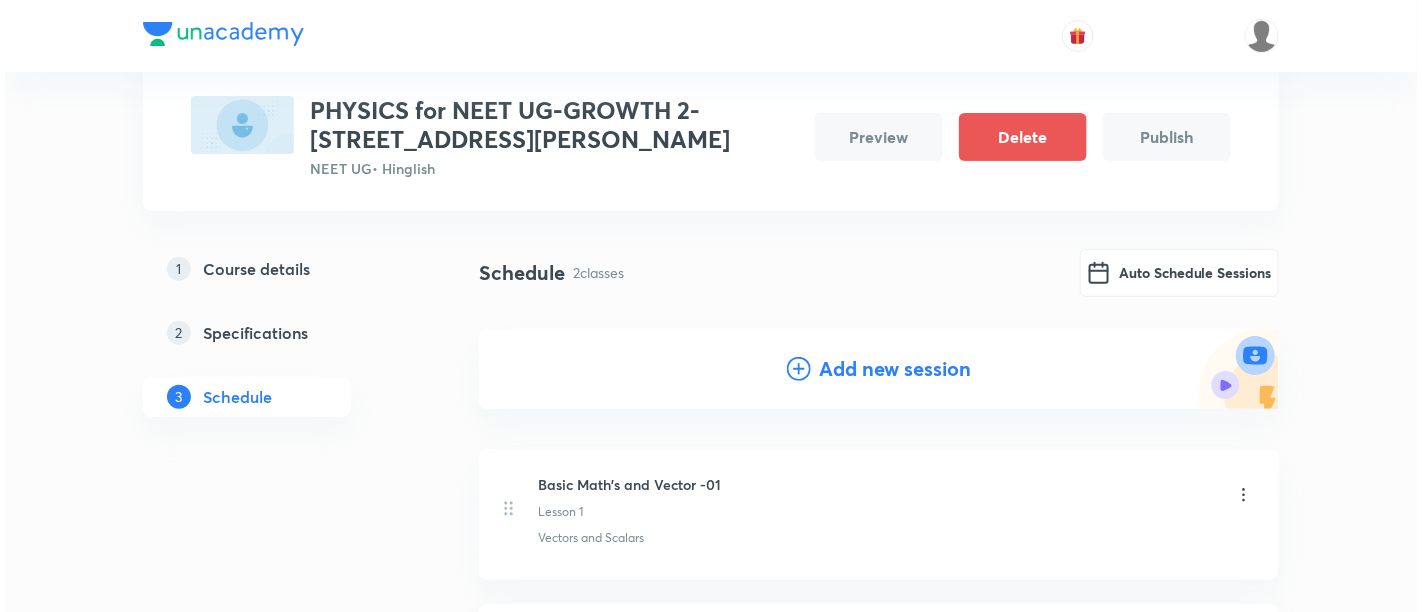scroll, scrollTop: 0, scrollLeft: 0, axis: both 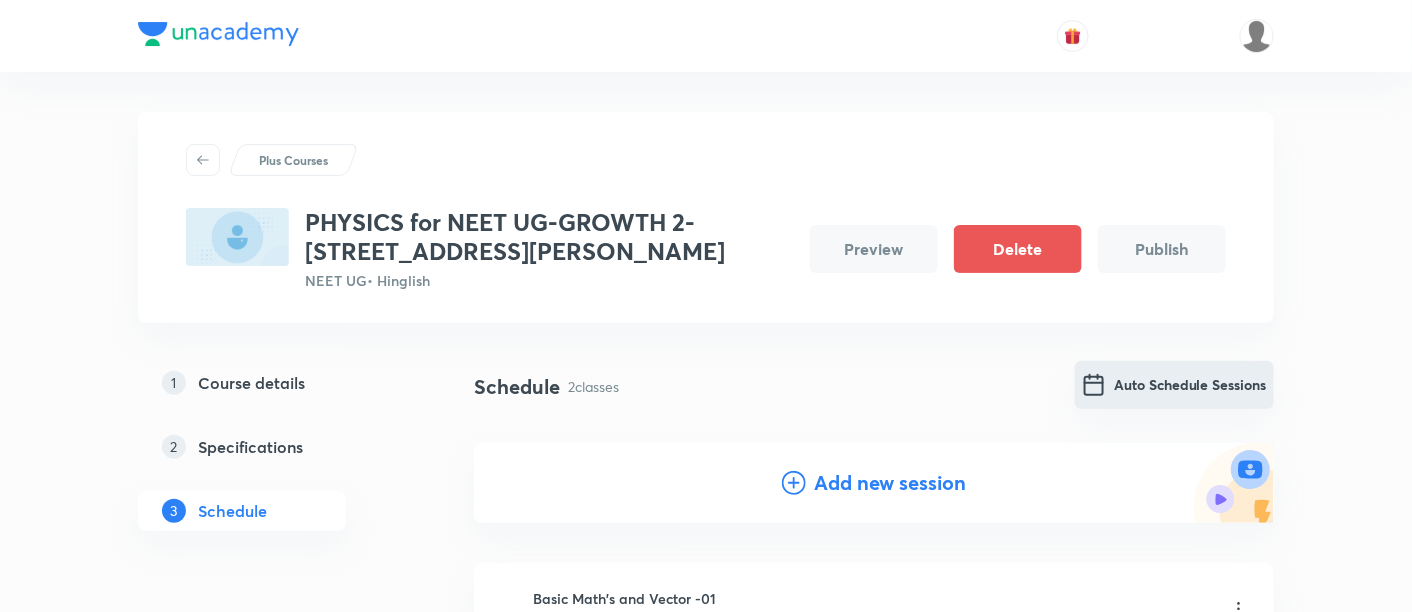 click on "Auto Schedule Sessions" at bounding box center (1174, 385) 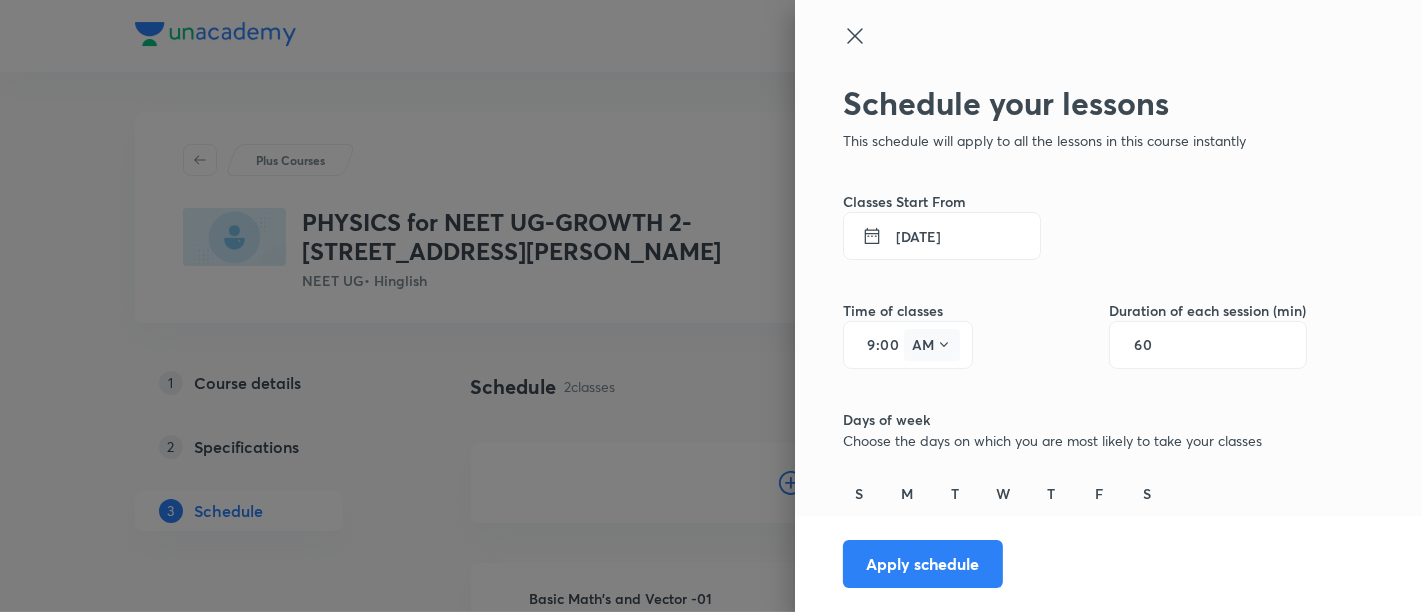 click 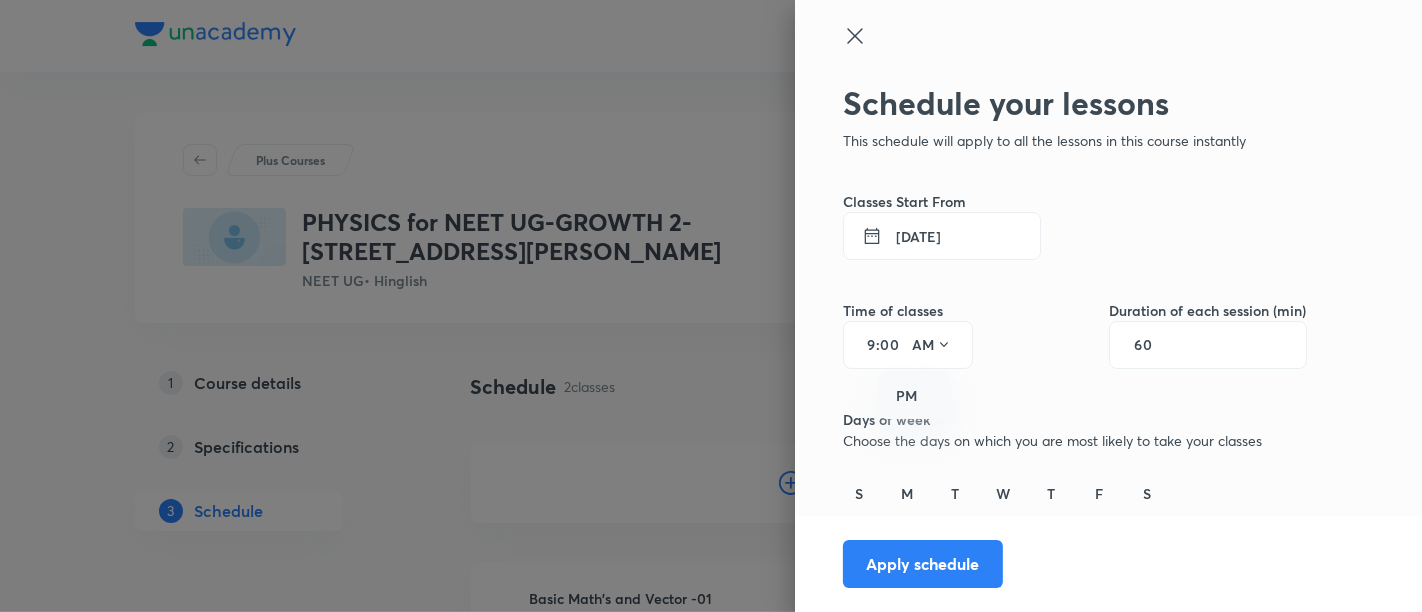 click on "PM" at bounding box center (916, 396) 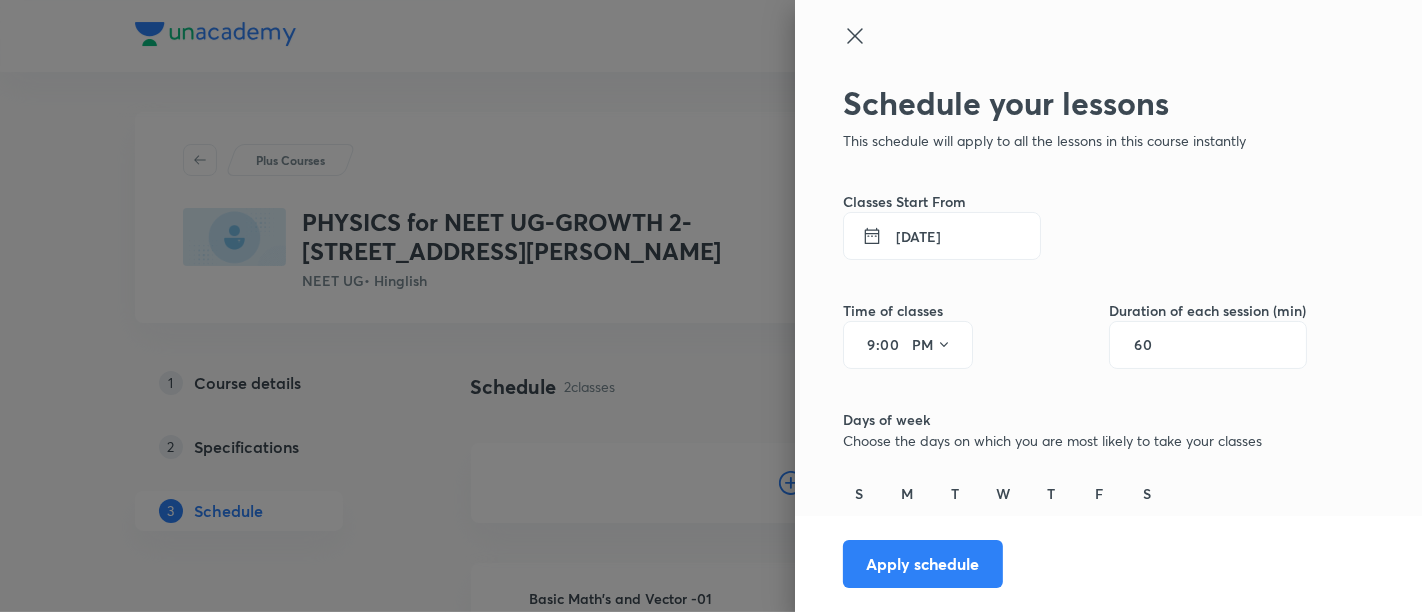 click on "9" at bounding box center (864, 345) 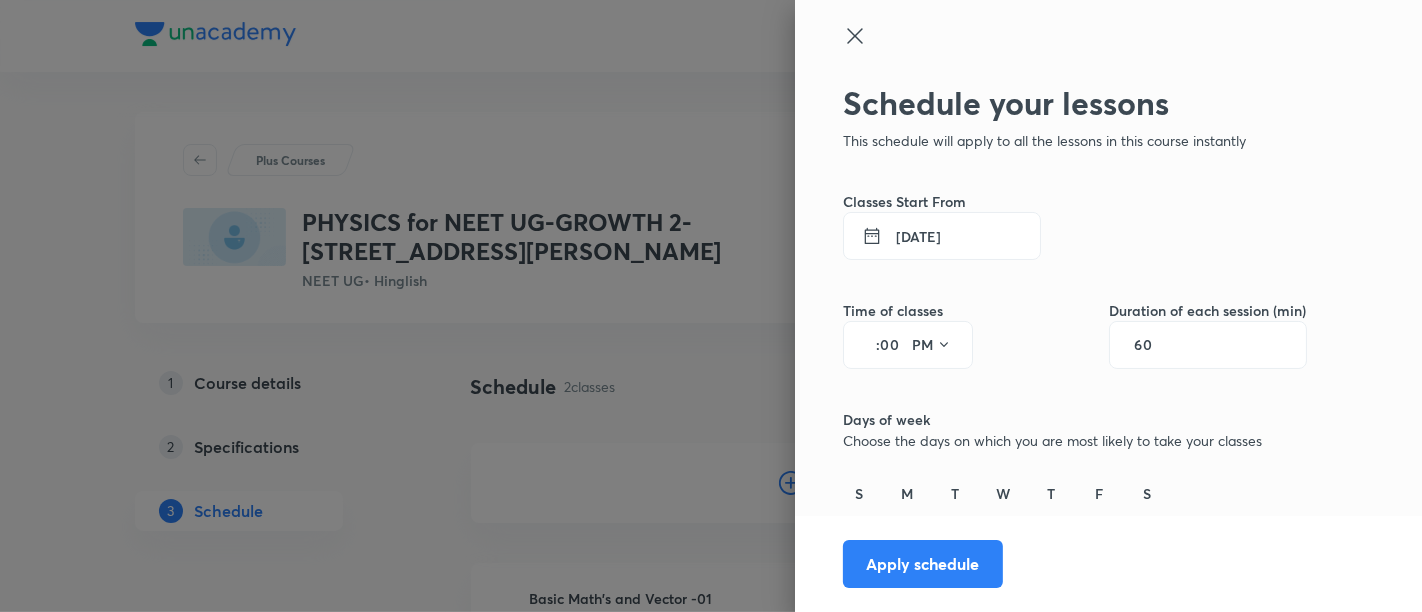 type on "2" 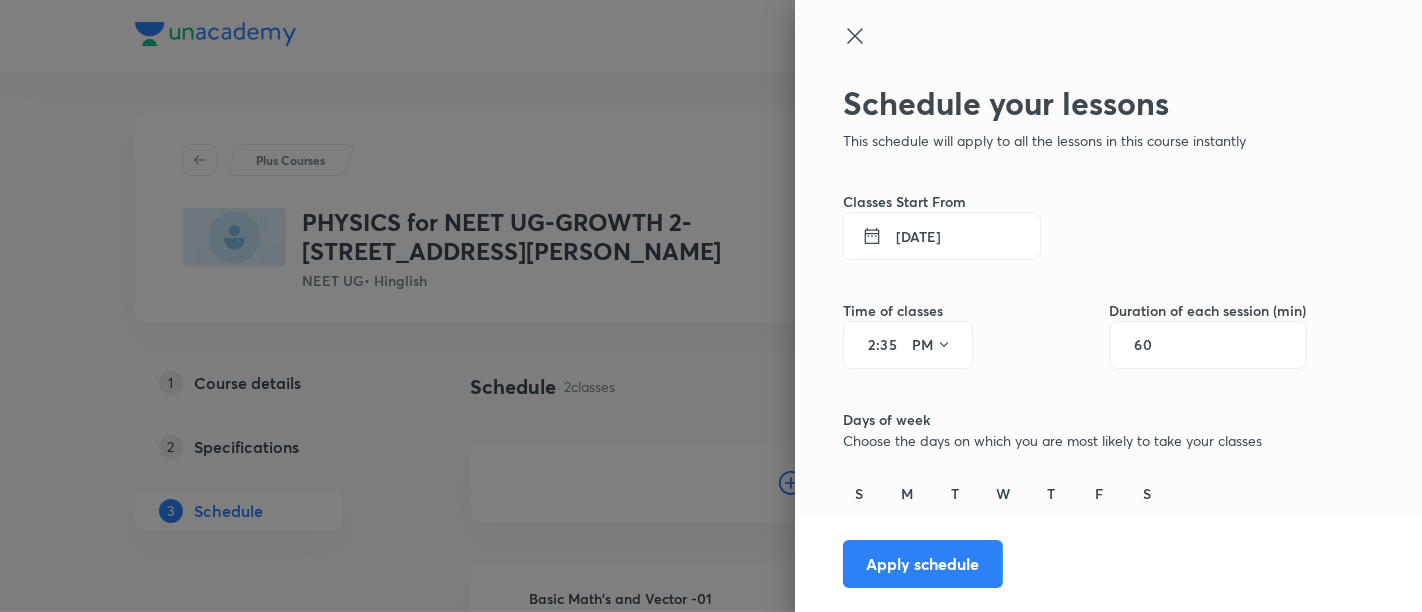 type on "35" 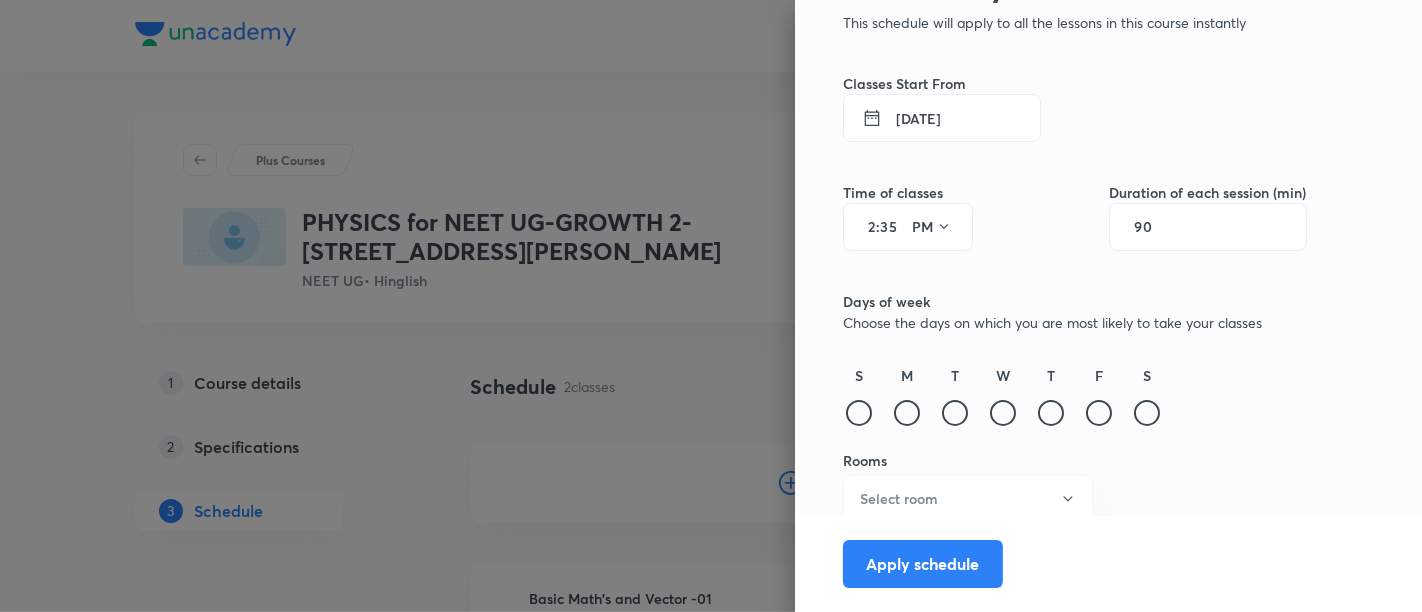 scroll, scrollTop: 127, scrollLeft: 0, axis: vertical 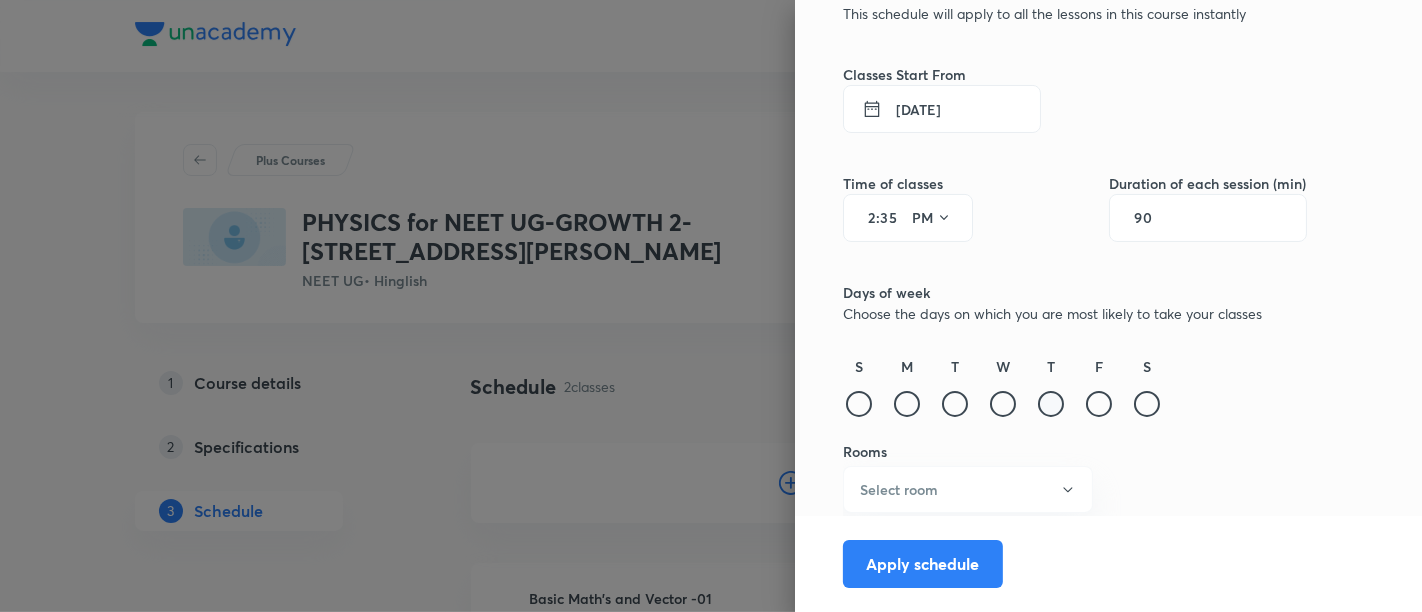 type on "90" 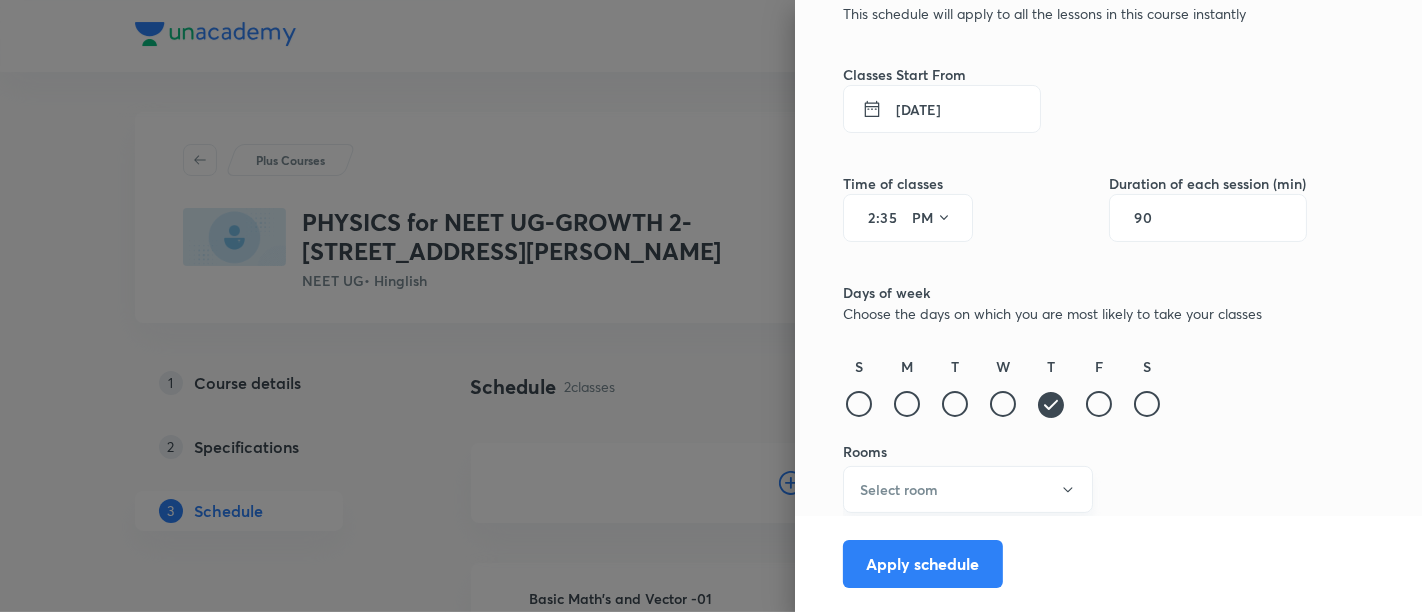 click 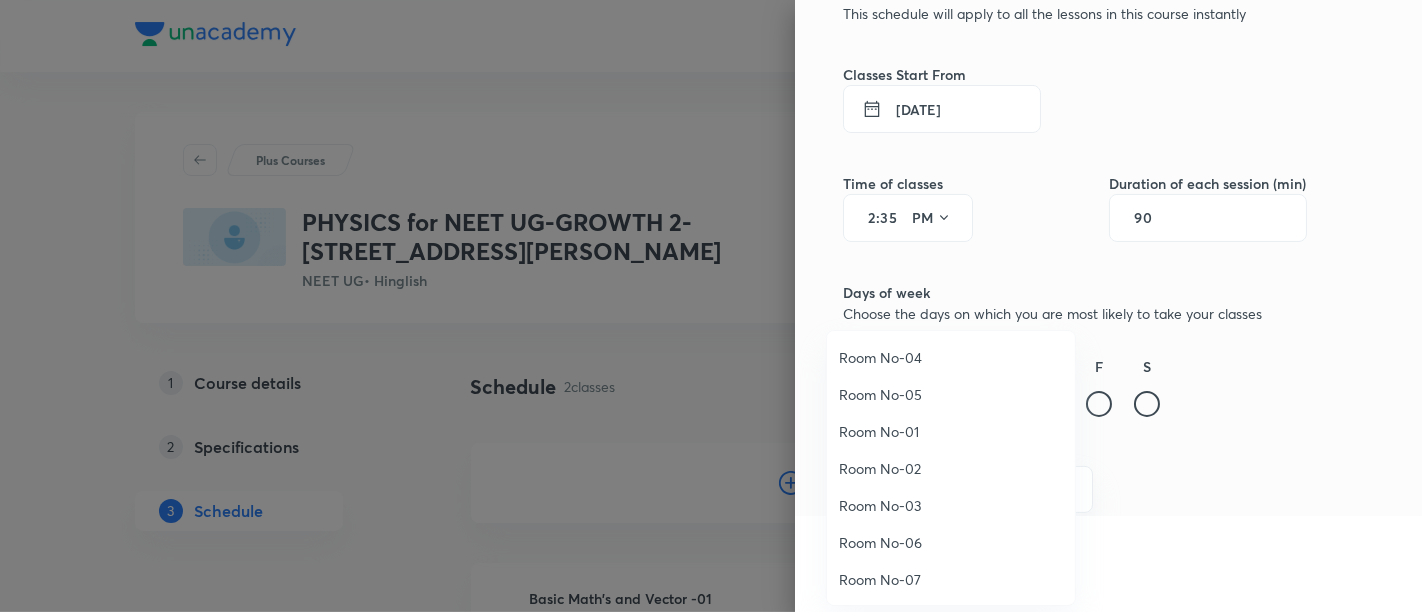 click on "Room No-05" at bounding box center [951, 394] 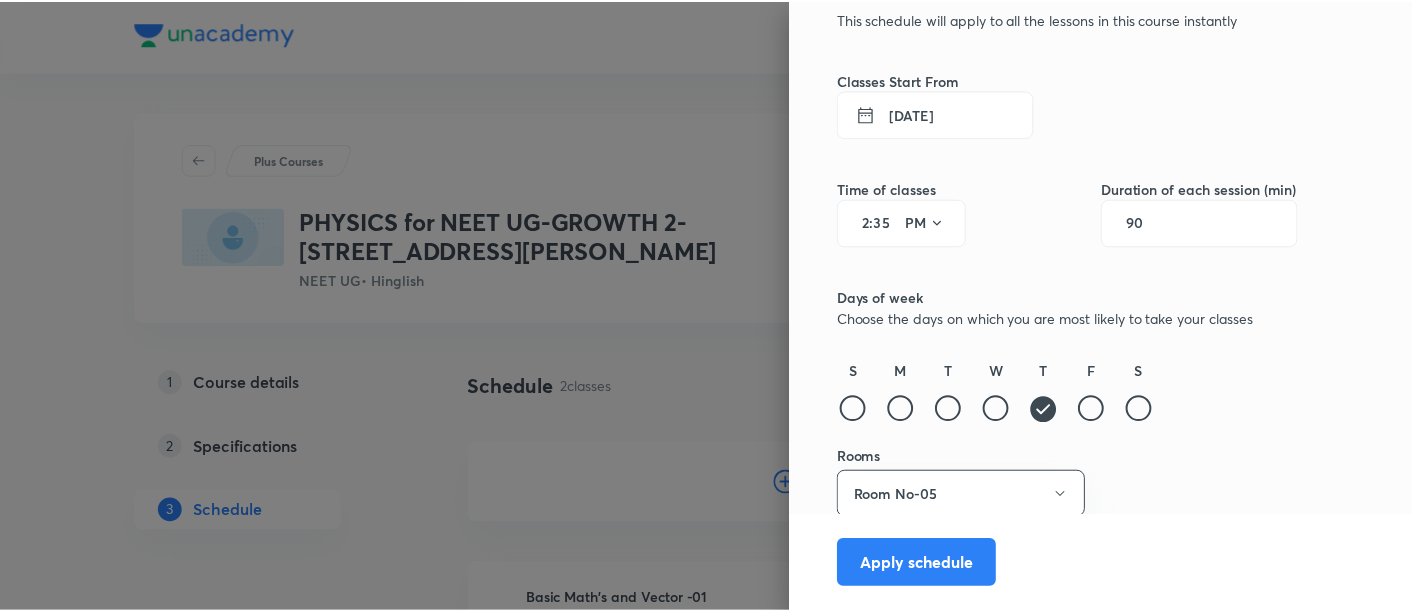 scroll, scrollTop: 127, scrollLeft: 0, axis: vertical 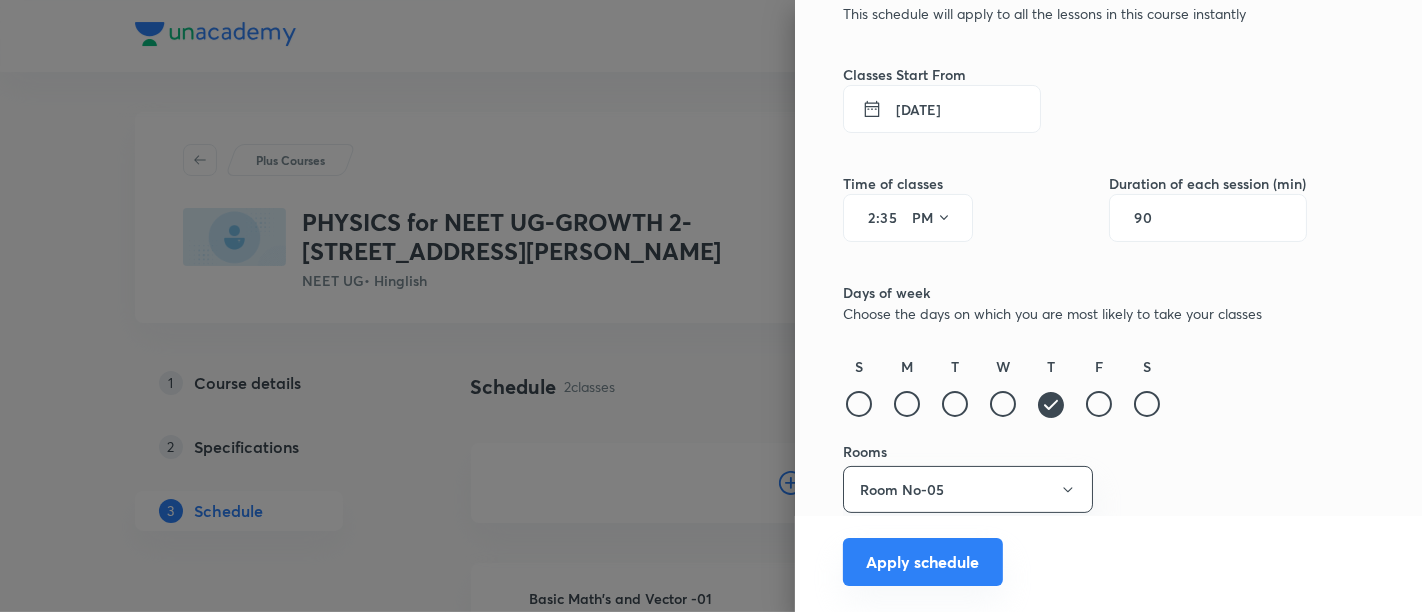 click on "Apply schedule" at bounding box center (923, 562) 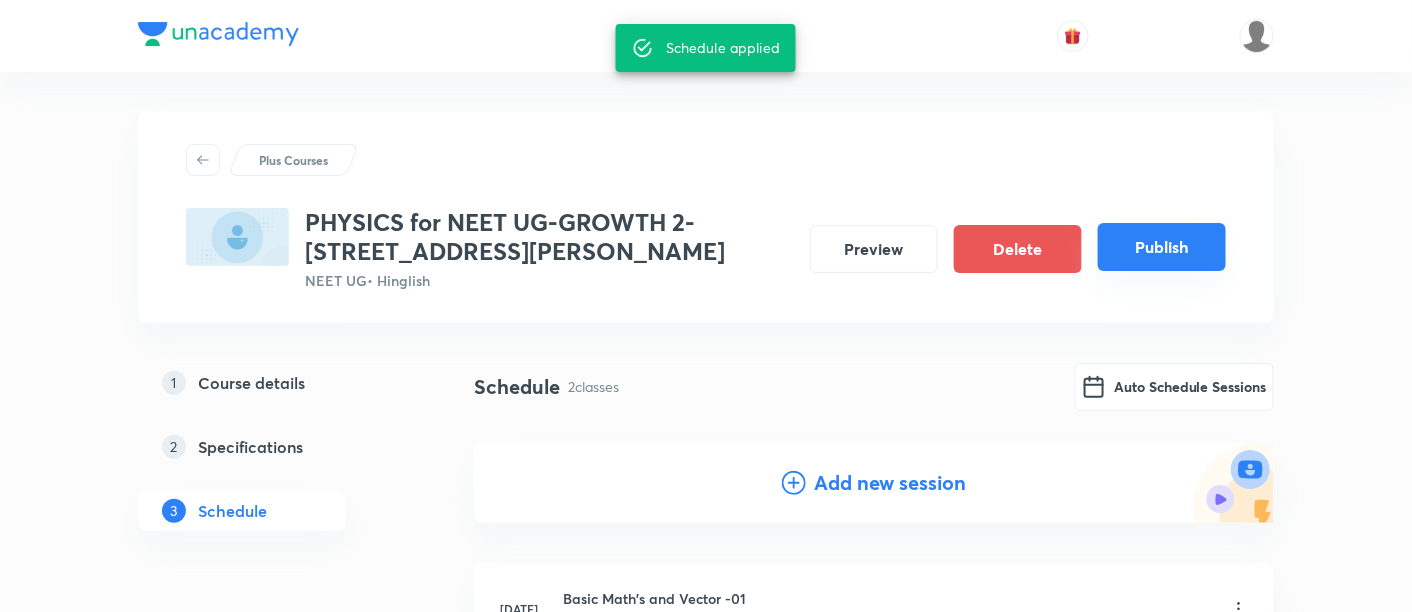 click on "Publish" at bounding box center [1162, 247] 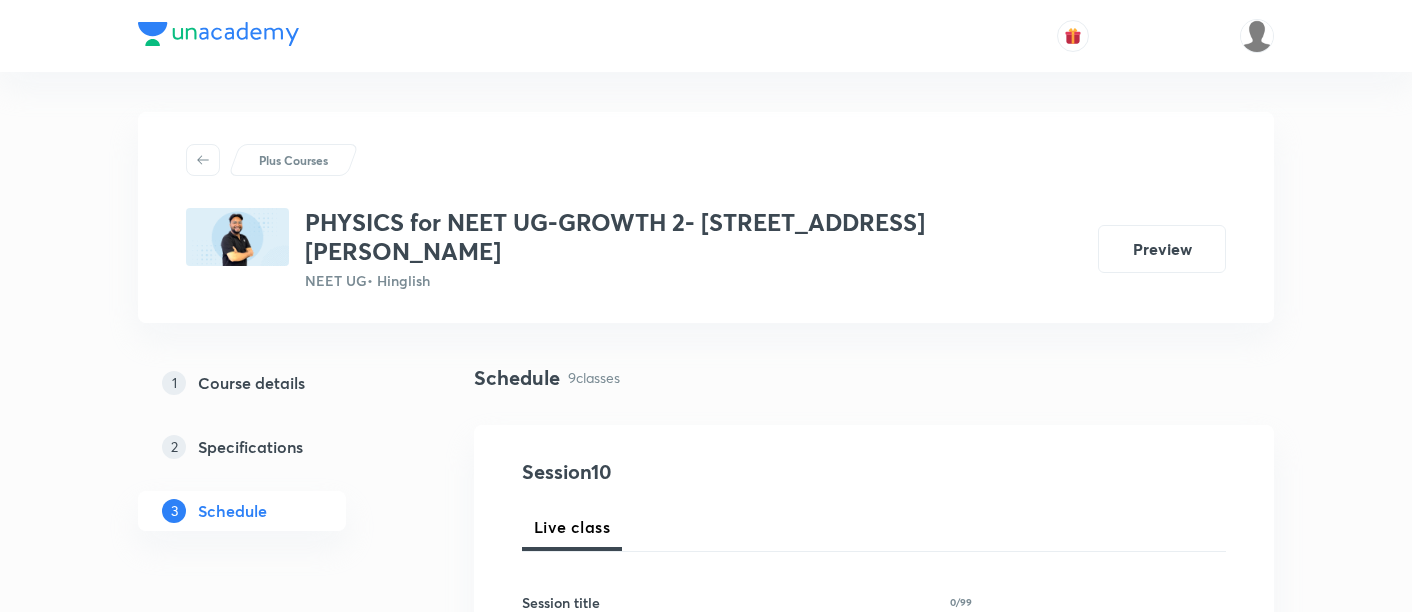 scroll, scrollTop: 0, scrollLeft: 0, axis: both 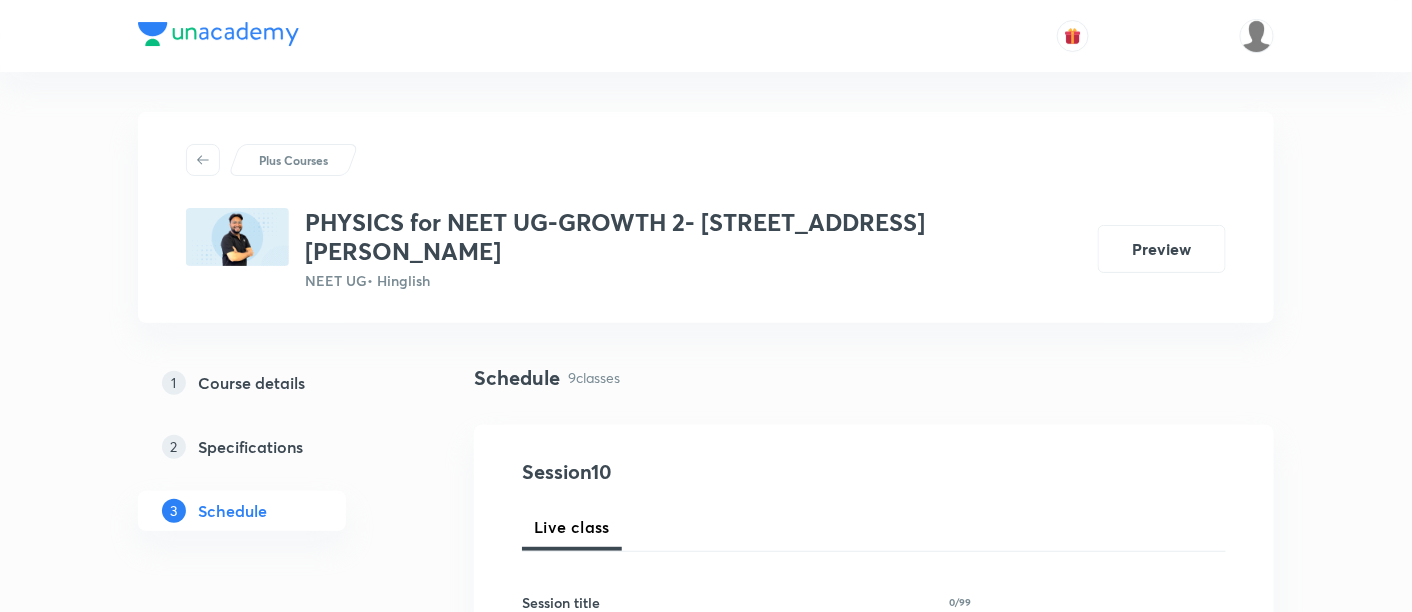 click on "Course details" at bounding box center [251, 383] 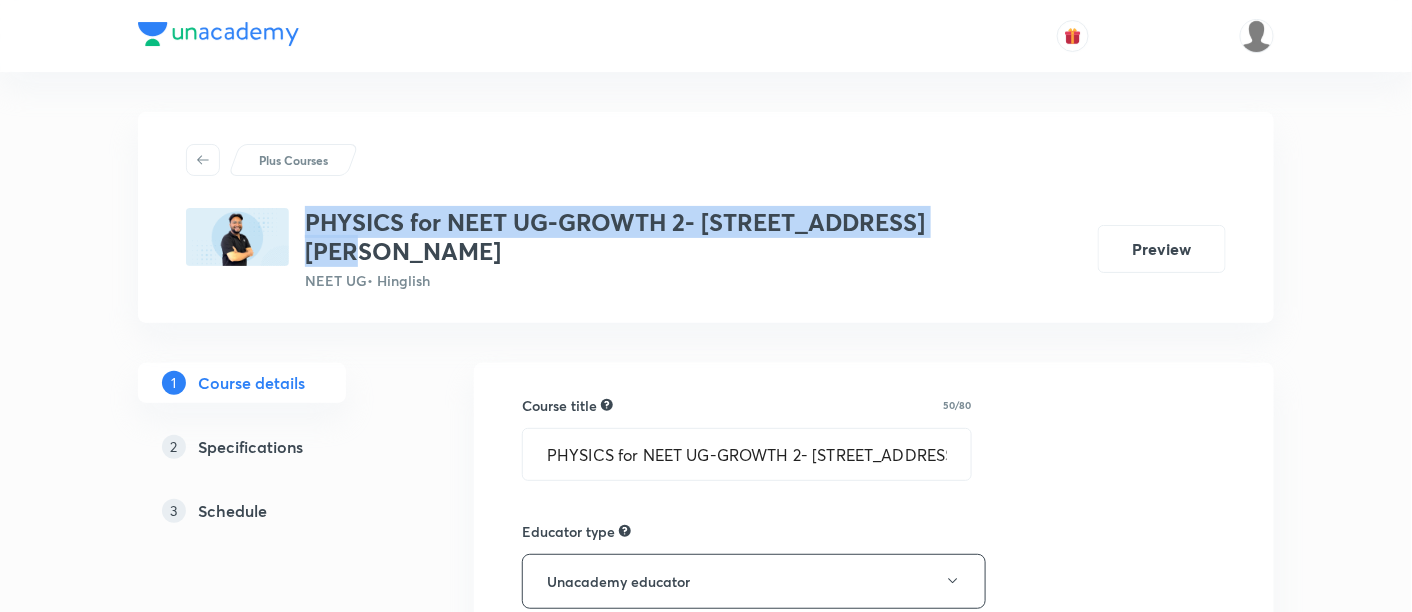 drag, startPoint x: 305, startPoint y: 217, endPoint x: 971, endPoint y: 221, distance: 666.012 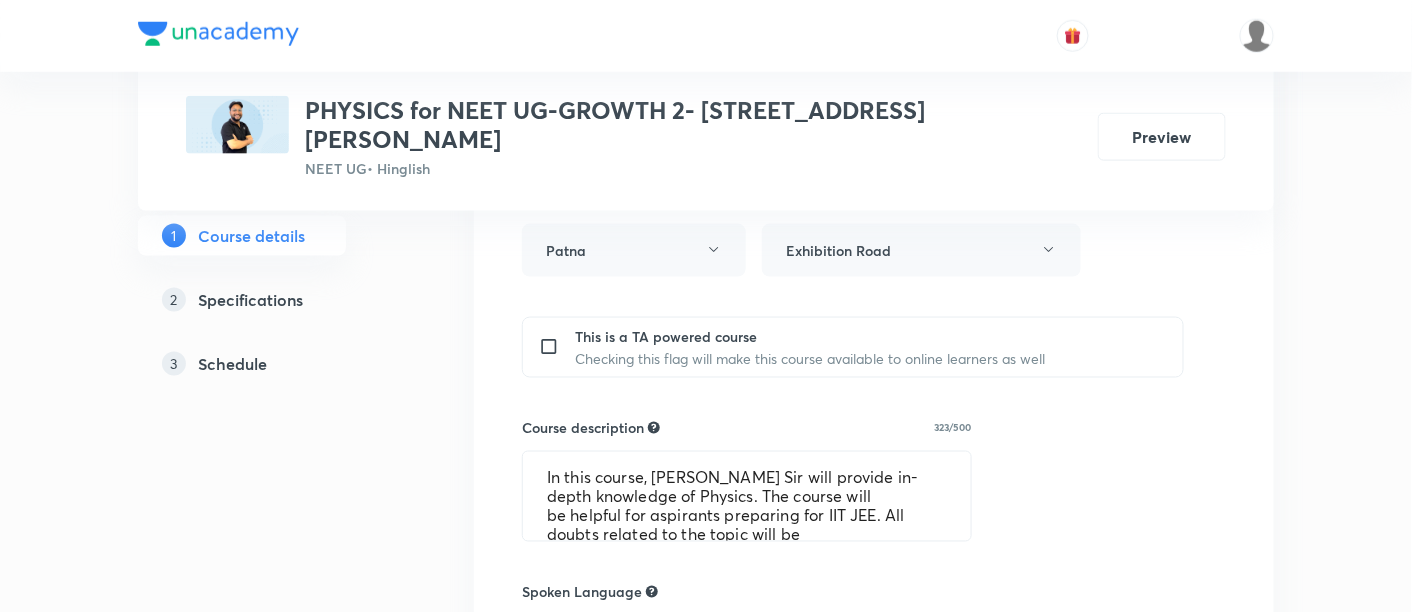scroll, scrollTop: 777, scrollLeft: 0, axis: vertical 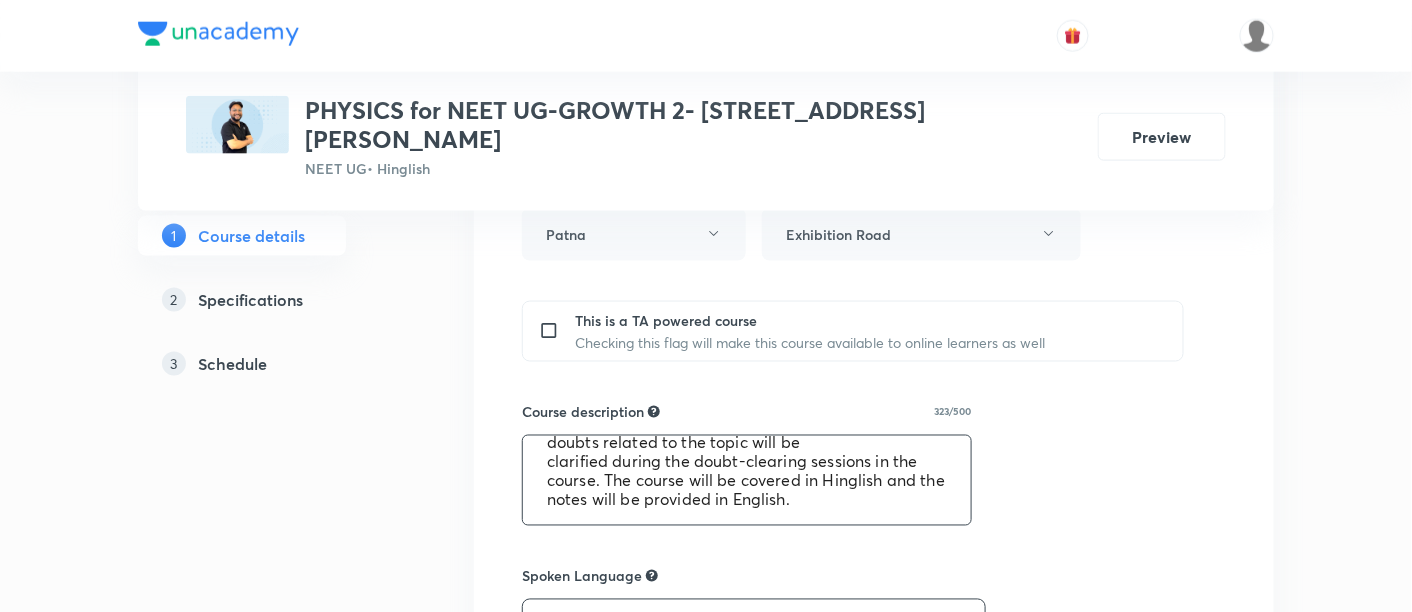 drag, startPoint x: 545, startPoint y: 427, endPoint x: 831, endPoint y: 483, distance: 291.43094 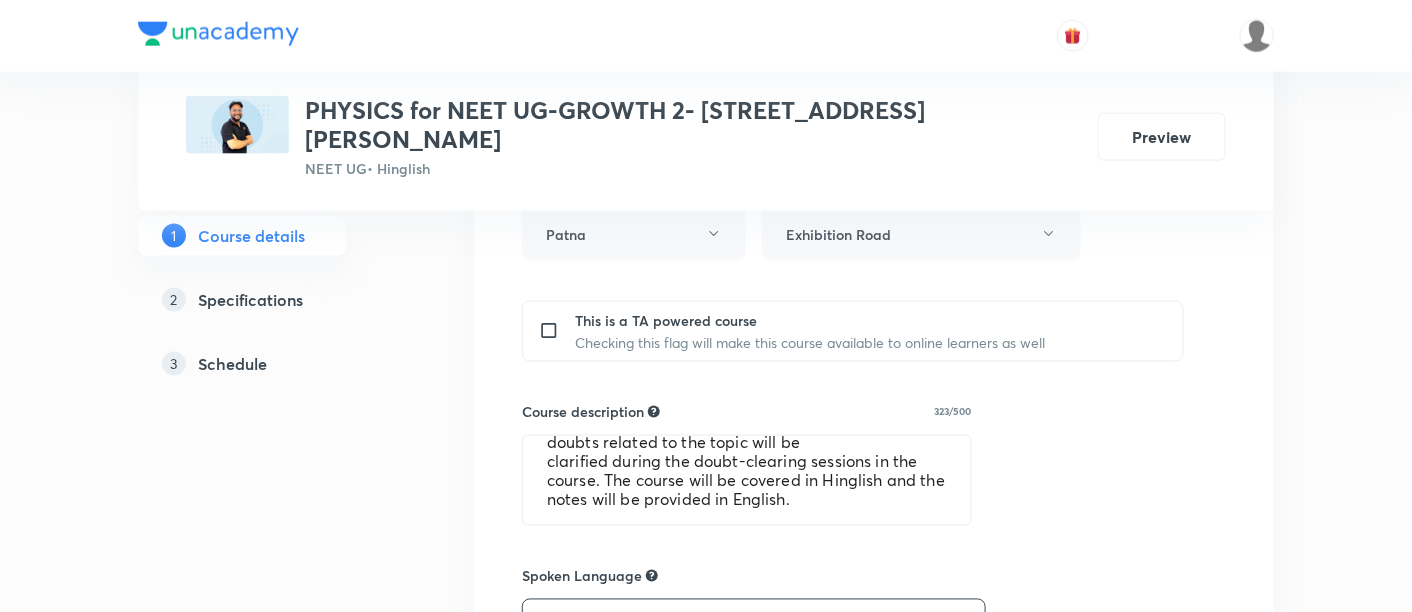 click on "Course title 50/80 PHYSICS for NEET UG-GROWTH 2- 2027- S P VERMA ROAD ​ Educator type Unacademy educator   Course type Online only Hybrid (Unacademy centre) Hybrid (non-offline) Only select if both recorded and live classes would be added to the course City Patna Center Exhibition Road This is a TA powered course Checking this flag will make this course available to online learners as well Course description 323/500 In this course, Ashish Ujjwal Sir will provide in-depth knowledge of Physics. The course will
be helpful for aspirants preparing for IIT JEE. All doubts related to the topic will be
clarified during the doubt-clearing sessions in the course. The course will be covered in Hinglish and the notes will be provided in English. ​ Spoken Language Hinglish Written Content/Slide Language English ​ Select a goal NEET UG ​ Educators Ashish Ujjwal ​ Save & continue" at bounding box center (874, 375) 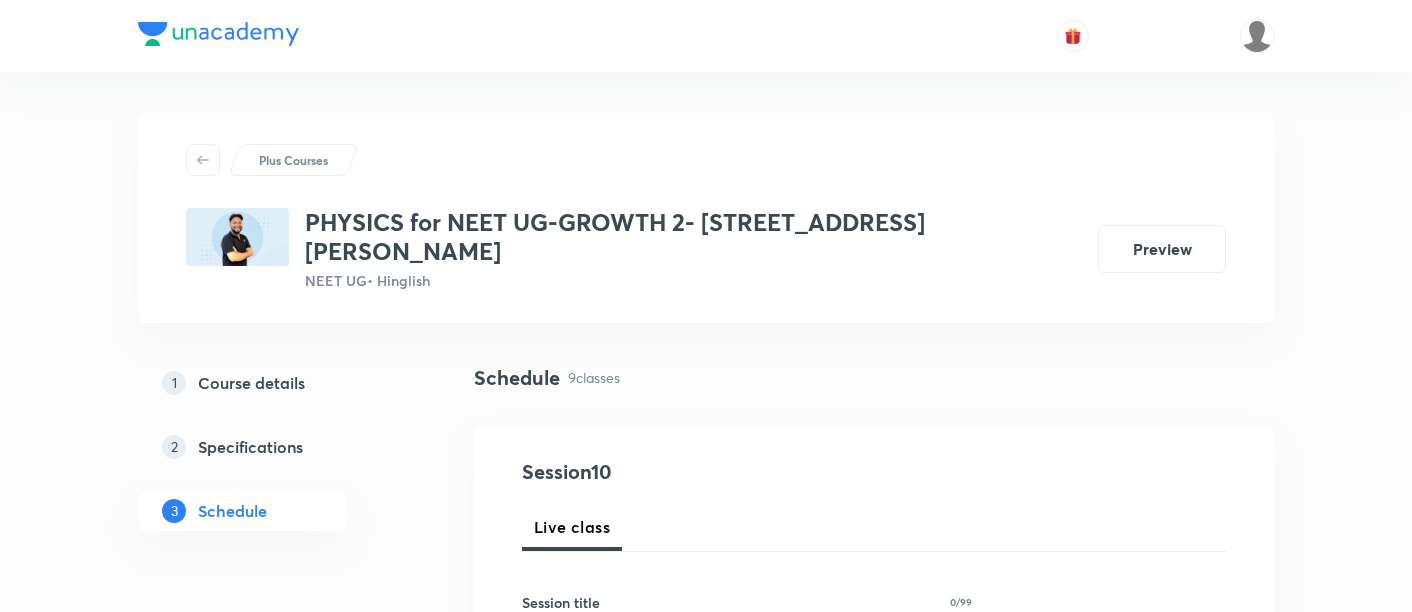 scroll, scrollTop: 2377, scrollLeft: 0, axis: vertical 